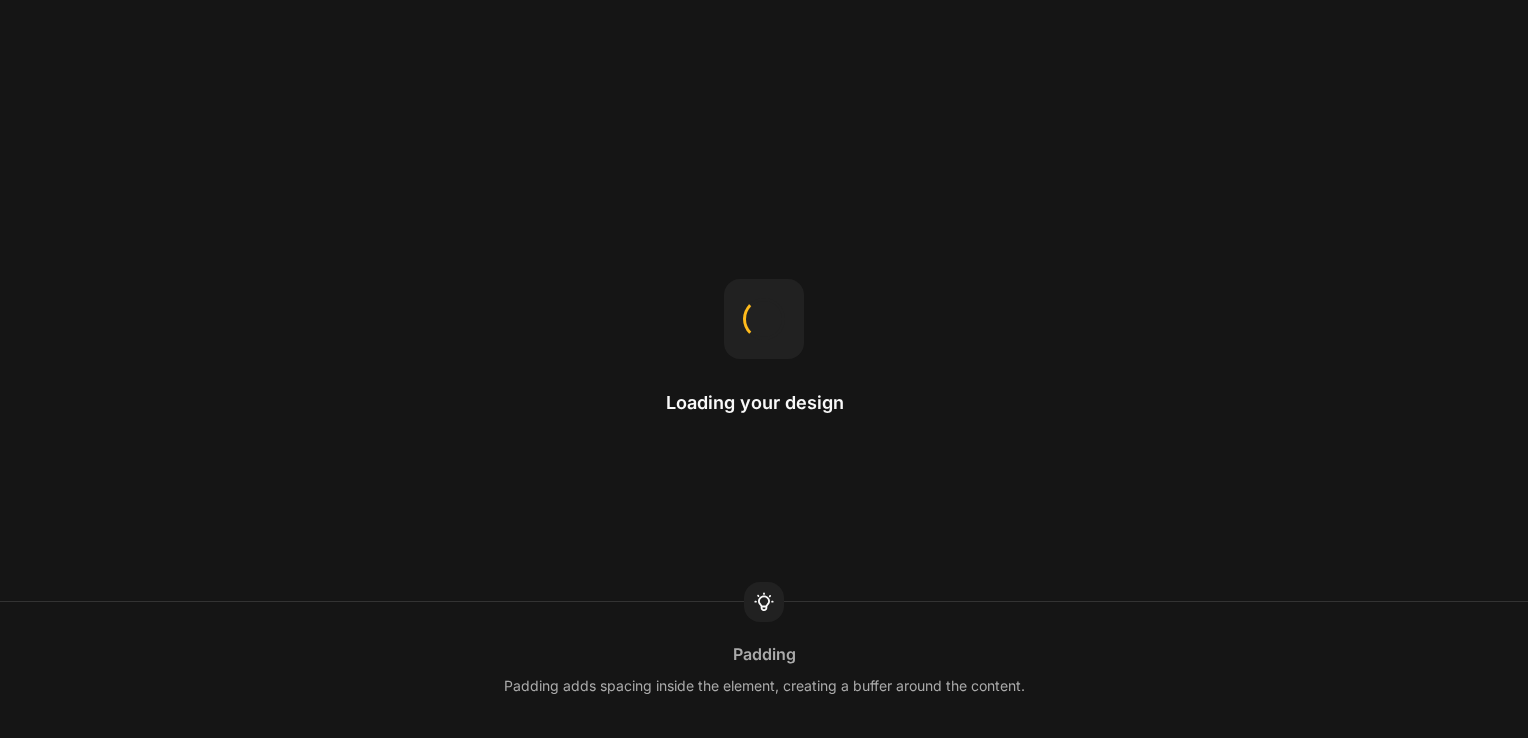 scroll, scrollTop: 0, scrollLeft: 0, axis: both 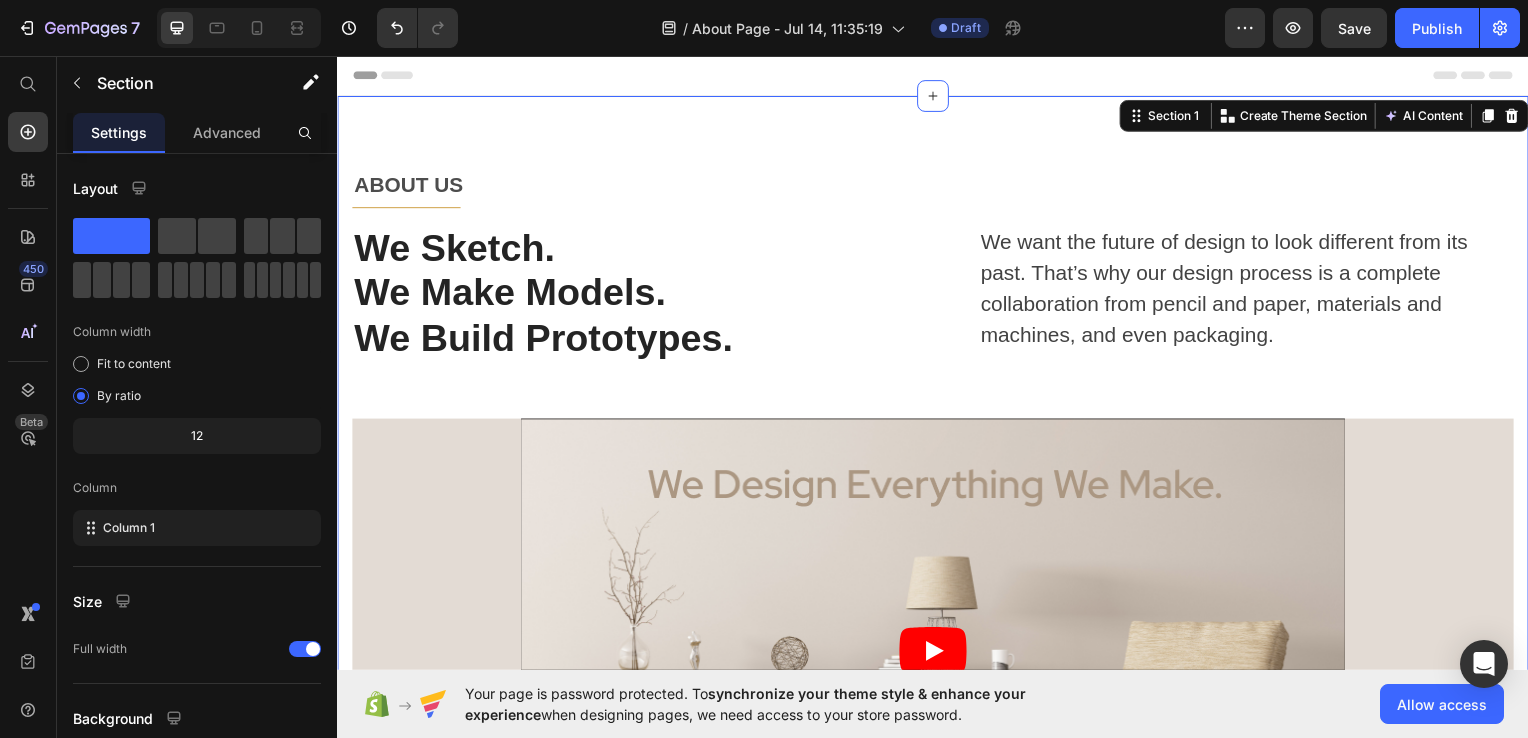 click on "ABOUT US Text block                Title Line Row We Sketch. We Make Models. We Build Prototypes. Heading We want the future of design to look different from its past. That’s why our design process is a complete collaboration from pencil and paper, materials and machines, and even packaging. Text block Row Video Row Row Row Section 1   You can create reusable sections Create Theme Section AI Content Write with GemAI What would you like to describe here? Tone and Voice Persuasive Product Getting products... Show more Generate" at bounding box center (937, 528) 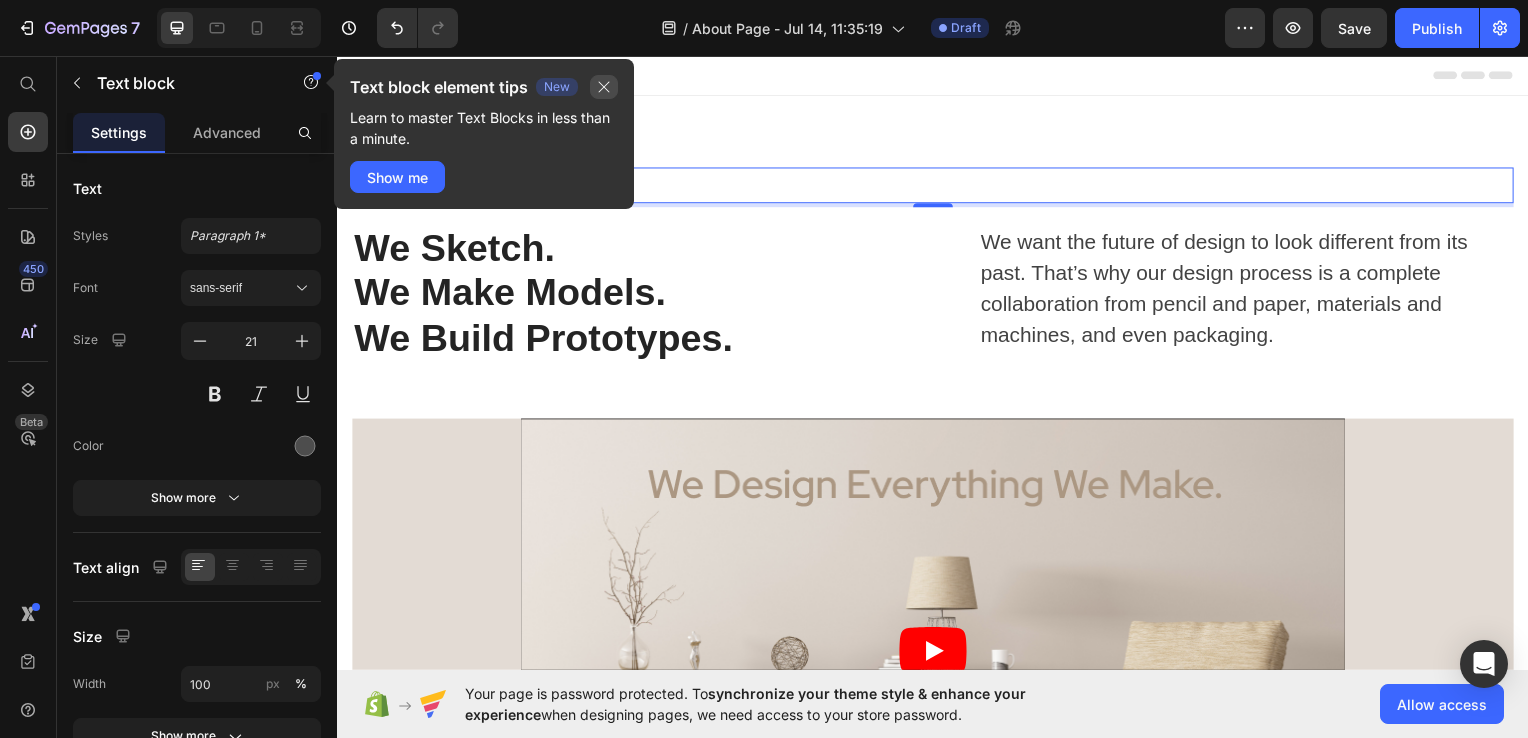 click 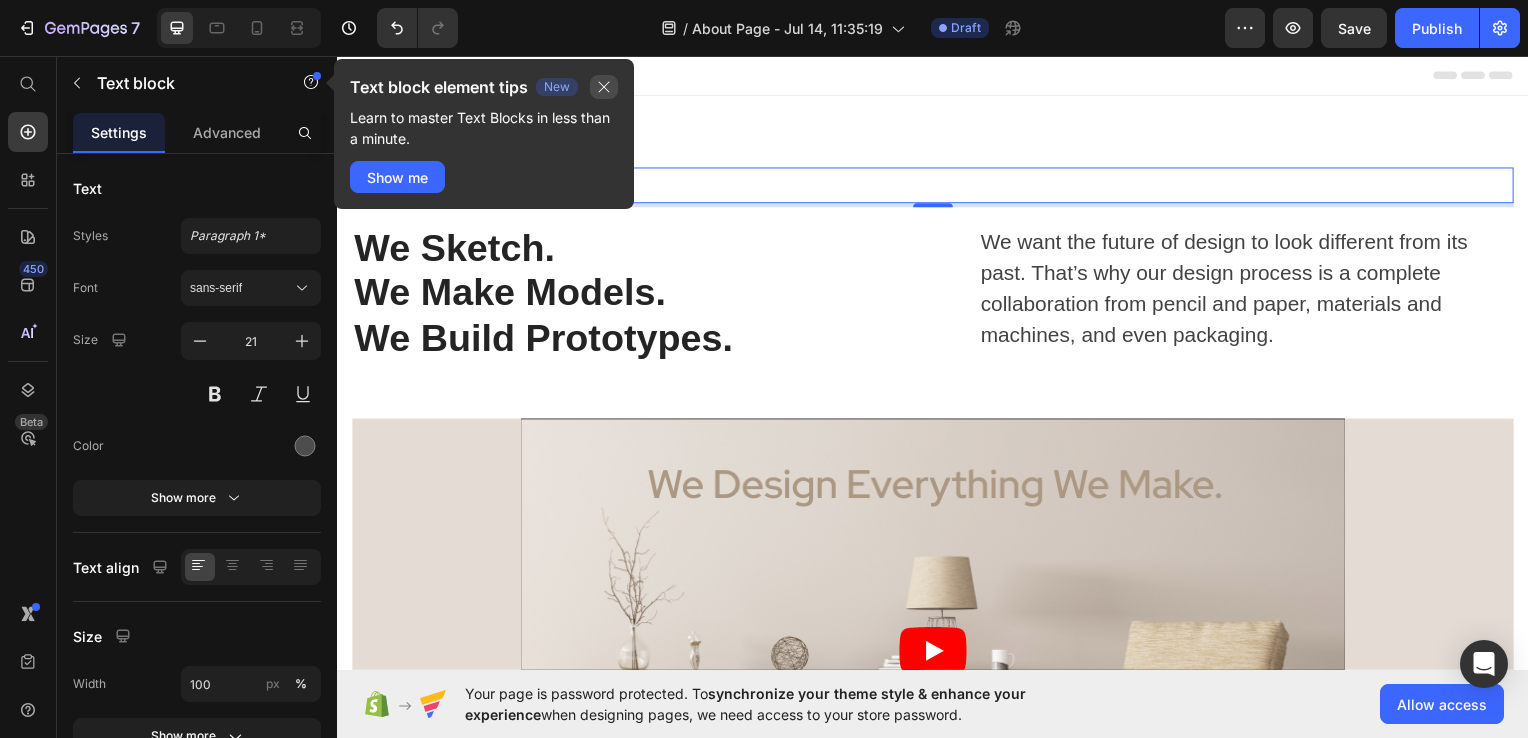 click at bounding box center [604, 87] 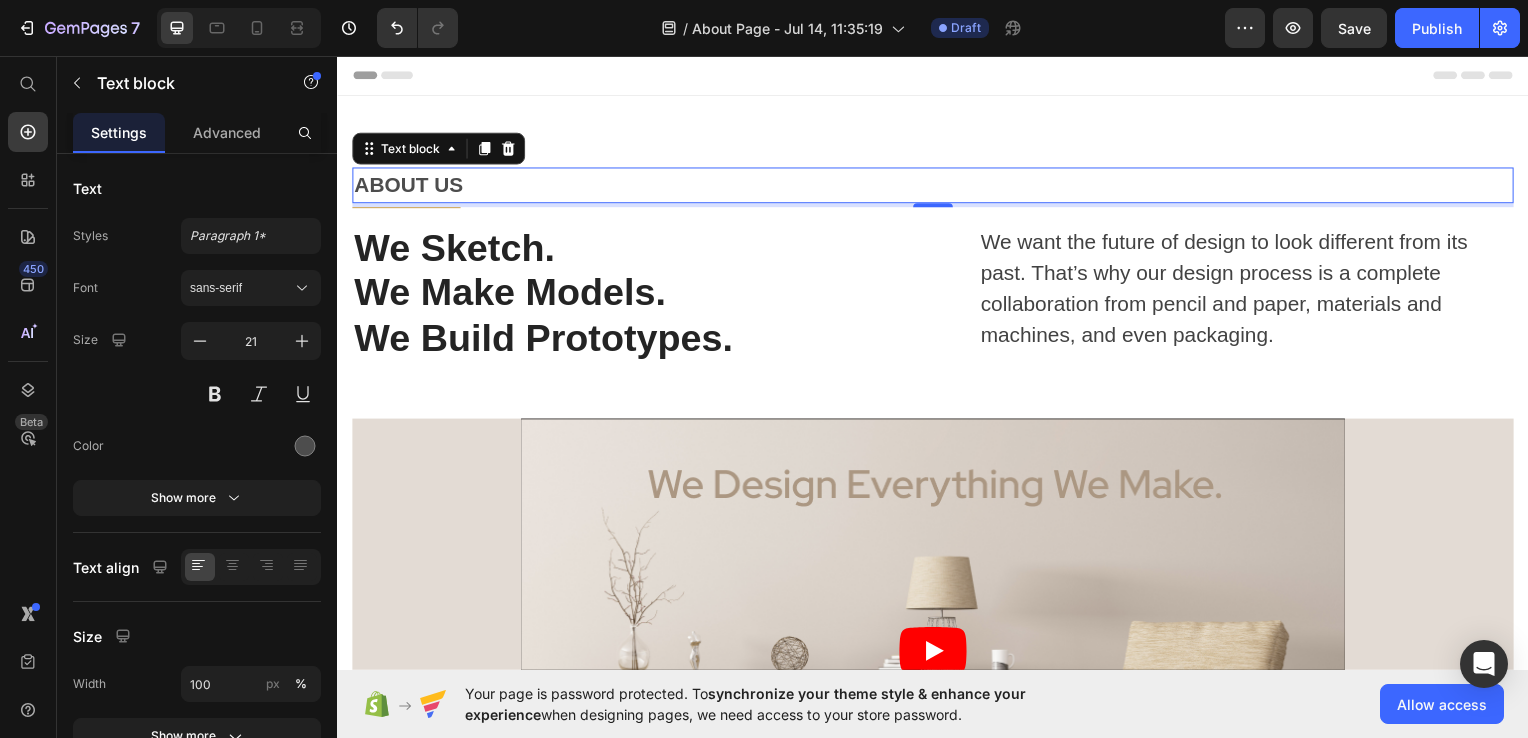 click on "ABOUT US" at bounding box center (937, 186) 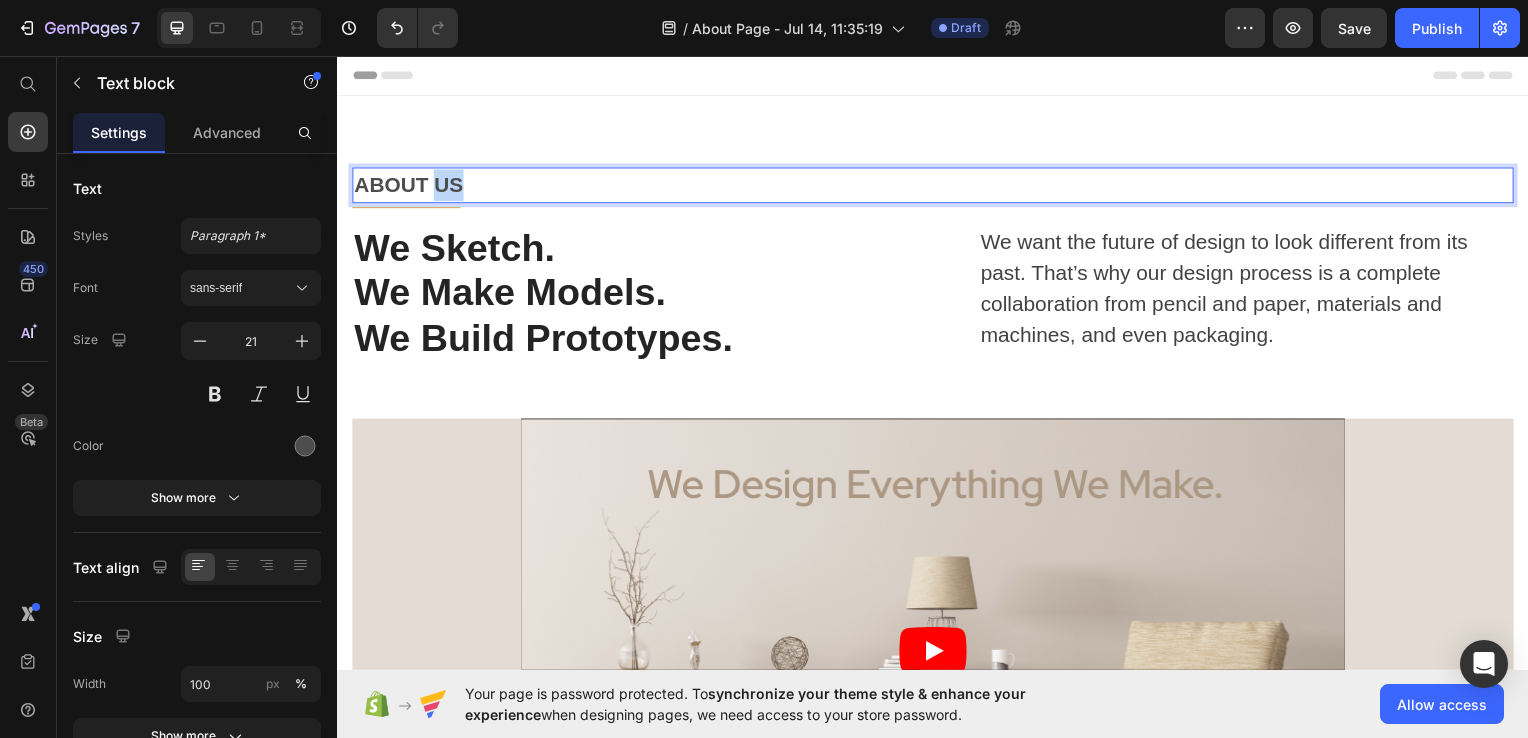 click on "ABOUT US" at bounding box center (937, 186) 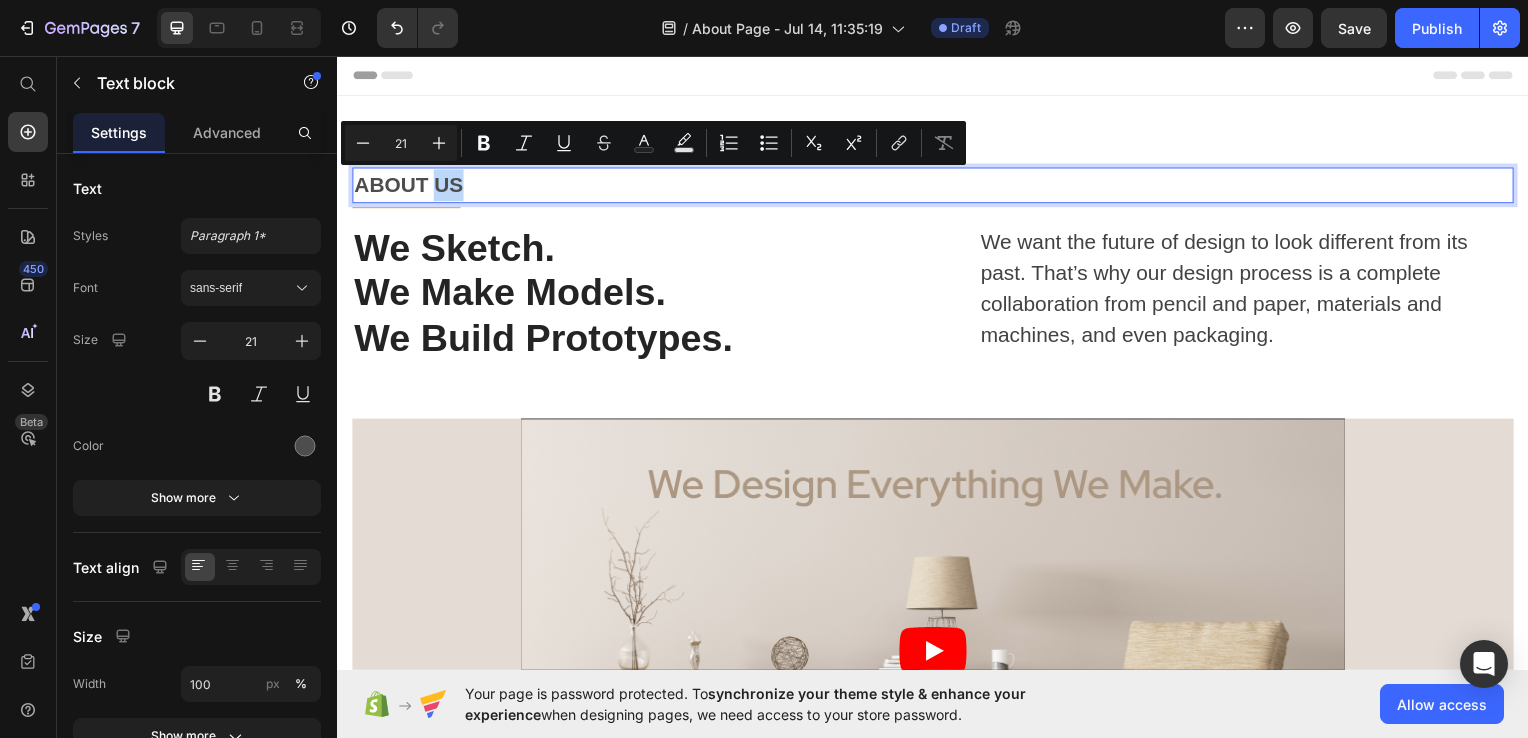 click on "ABOUT US" at bounding box center (937, 186) 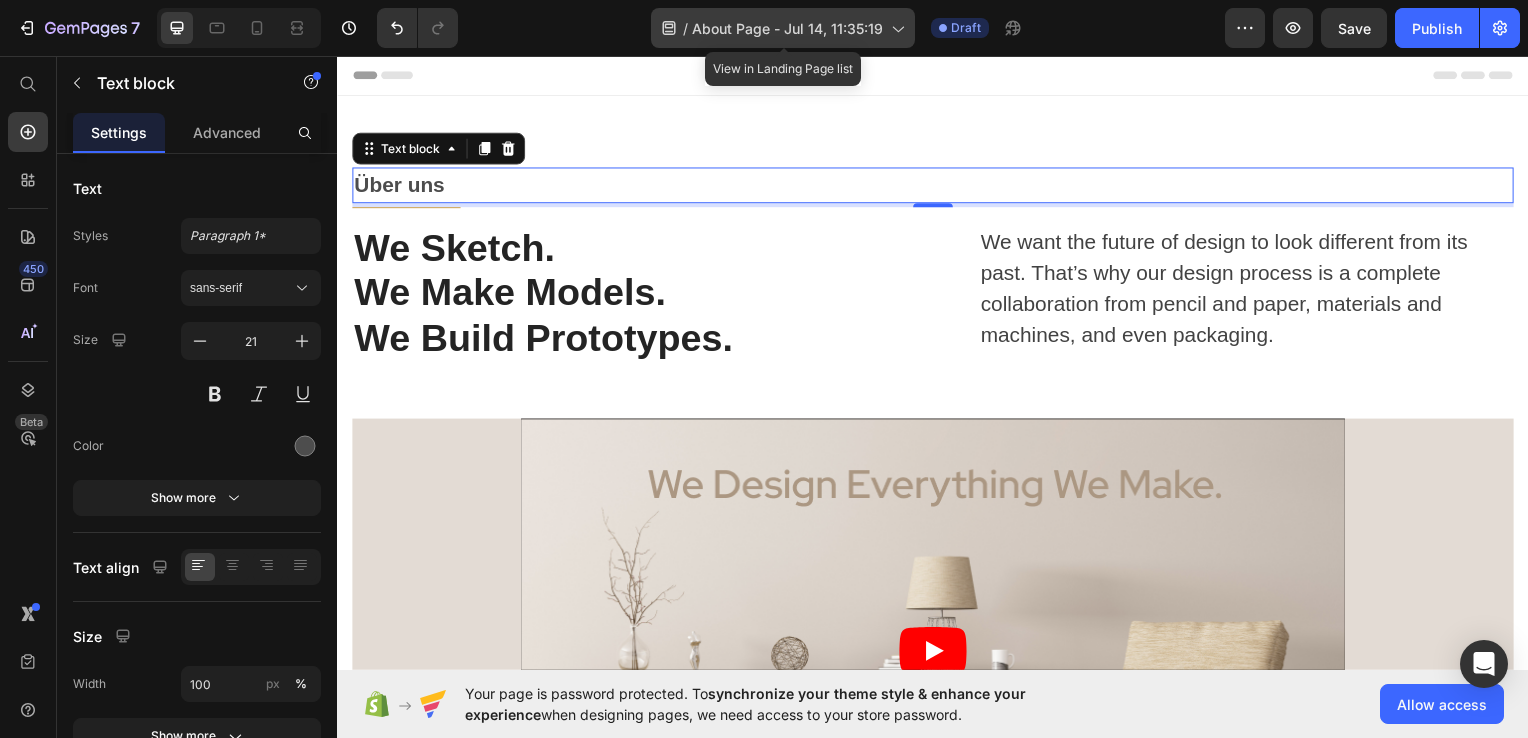 click on "/  About Page - Jul 14, 11:35:19" 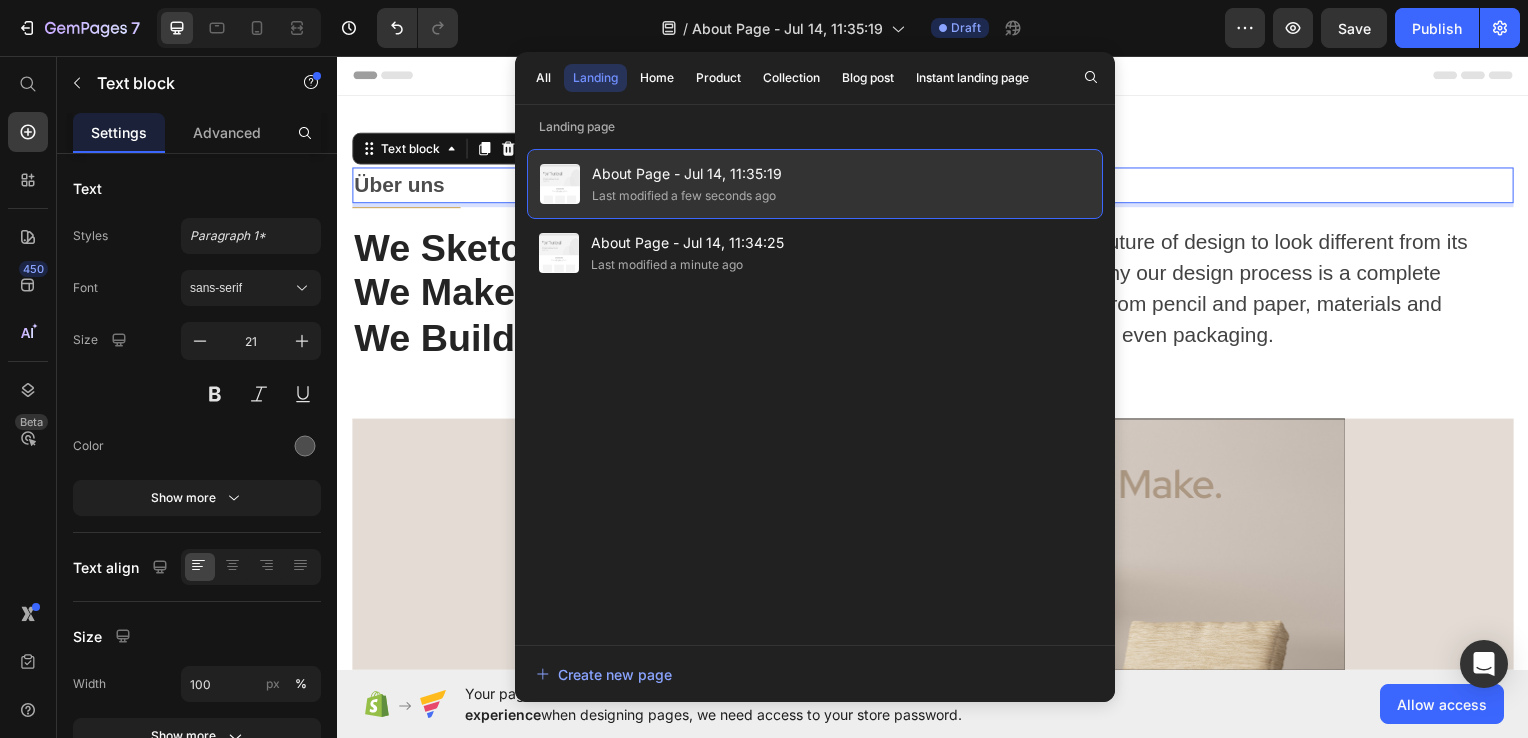 click on "About Page - Jul 14, 11:35:19" at bounding box center [687, 174] 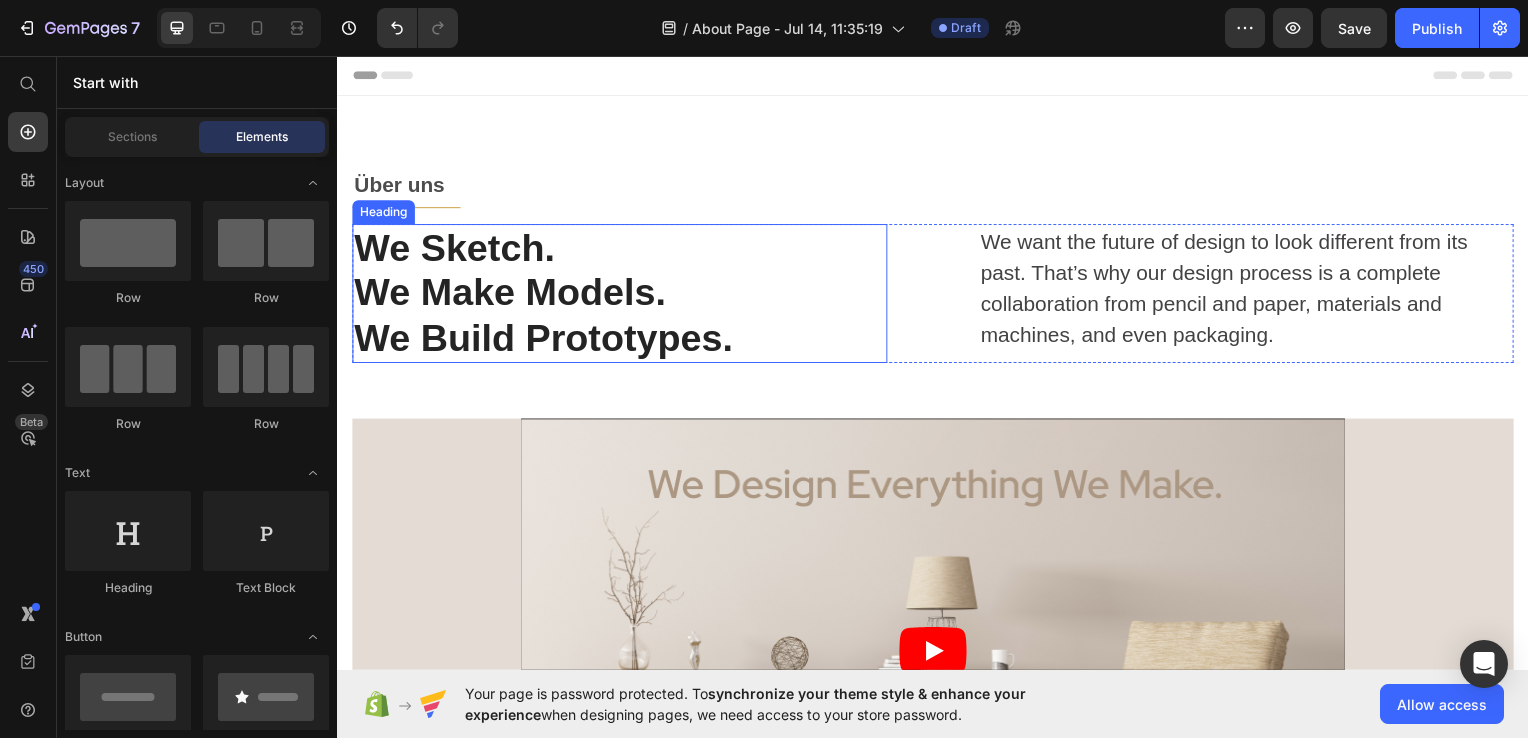 click on "We Build Prototypes." at bounding box center [621, 341] 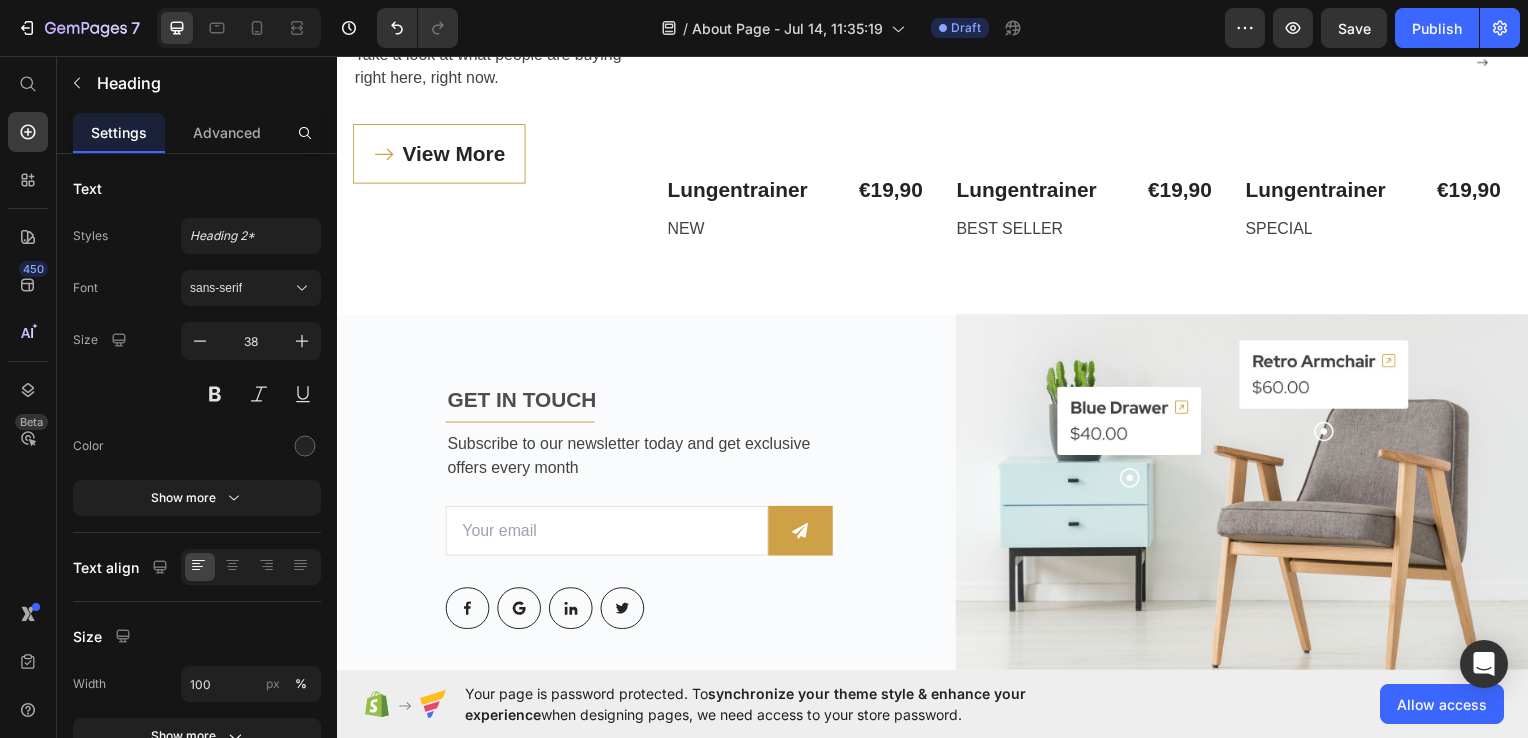 scroll, scrollTop: 4180, scrollLeft: 0, axis: vertical 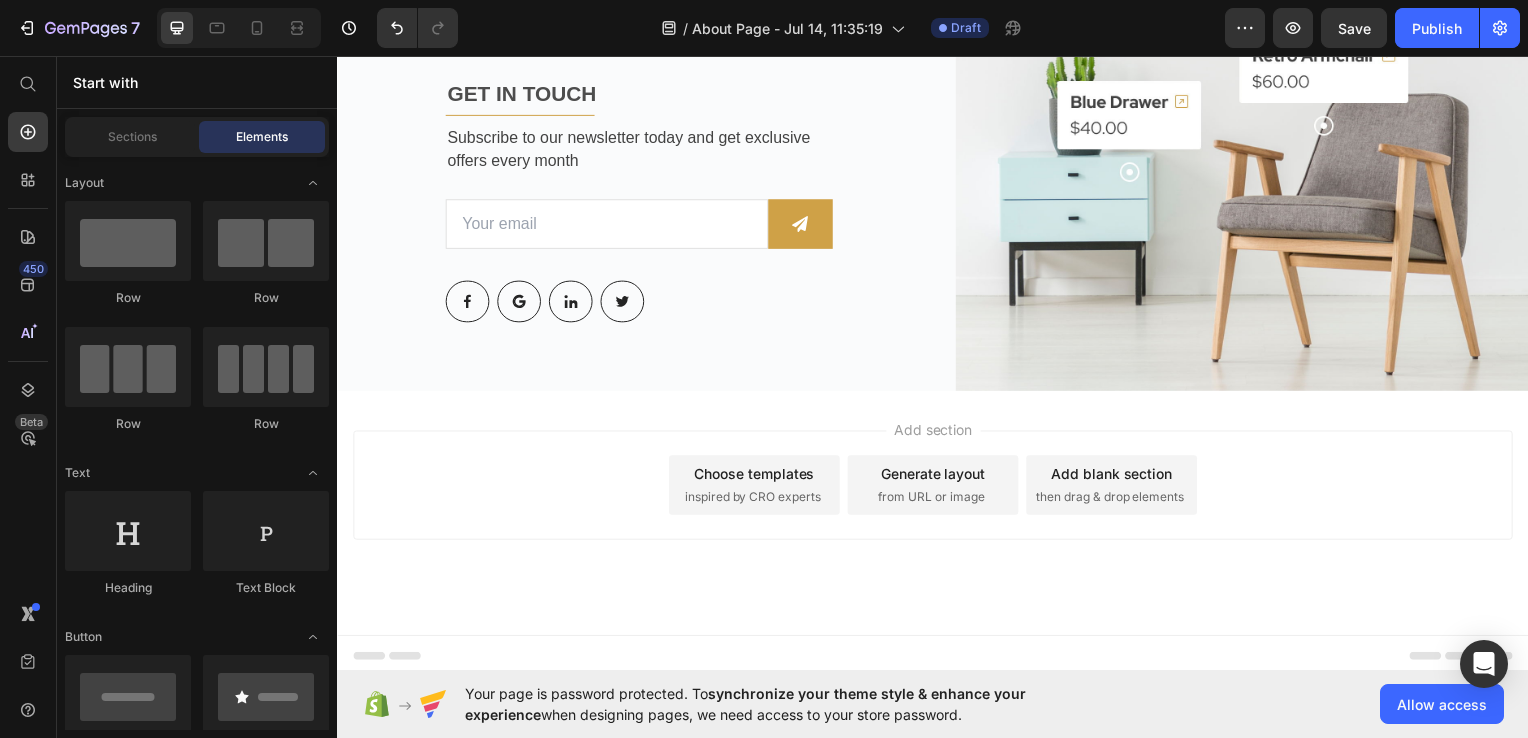 click on "then drag & drop elements" at bounding box center [1115, 500] 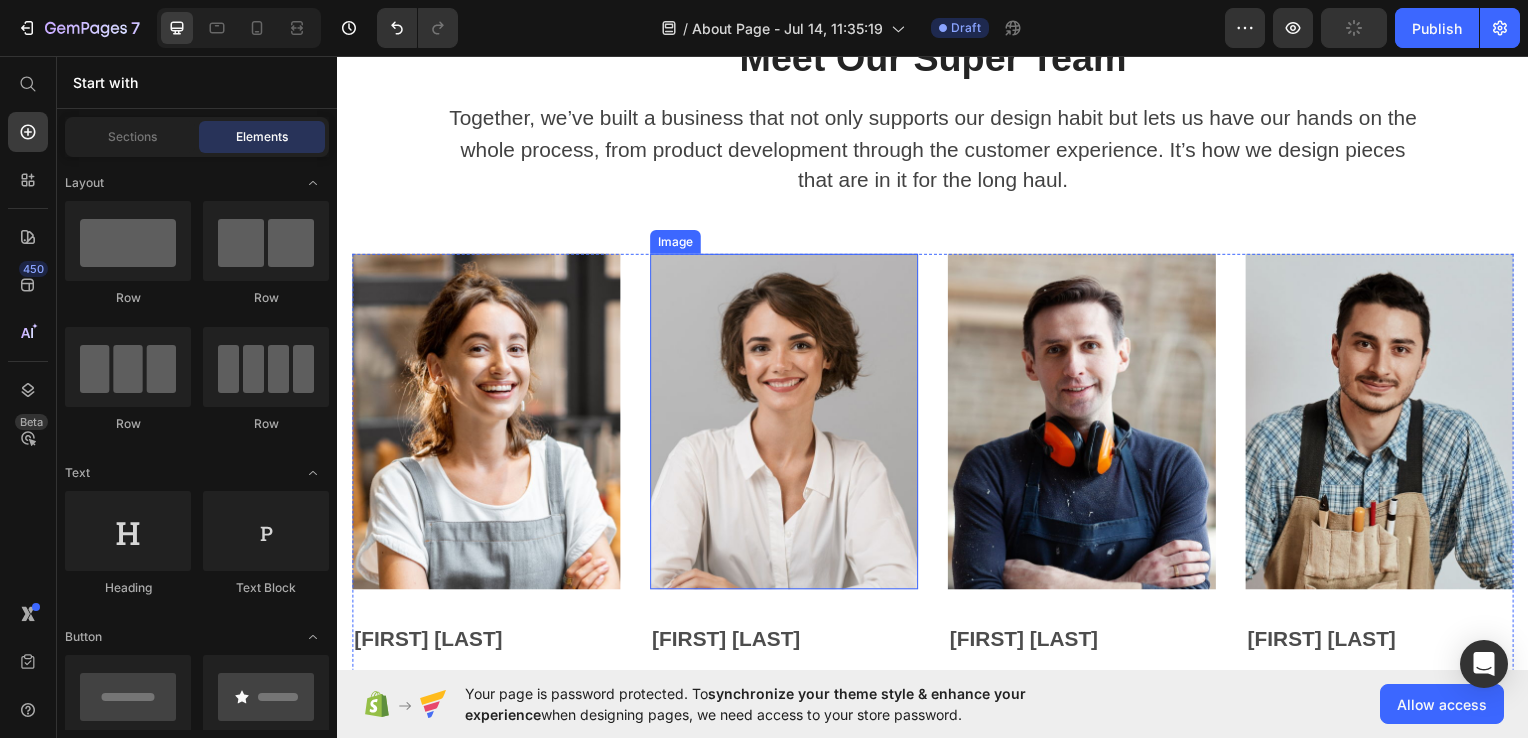 scroll, scrollTop: 2748, scrollLeft: 0, axis: vertical 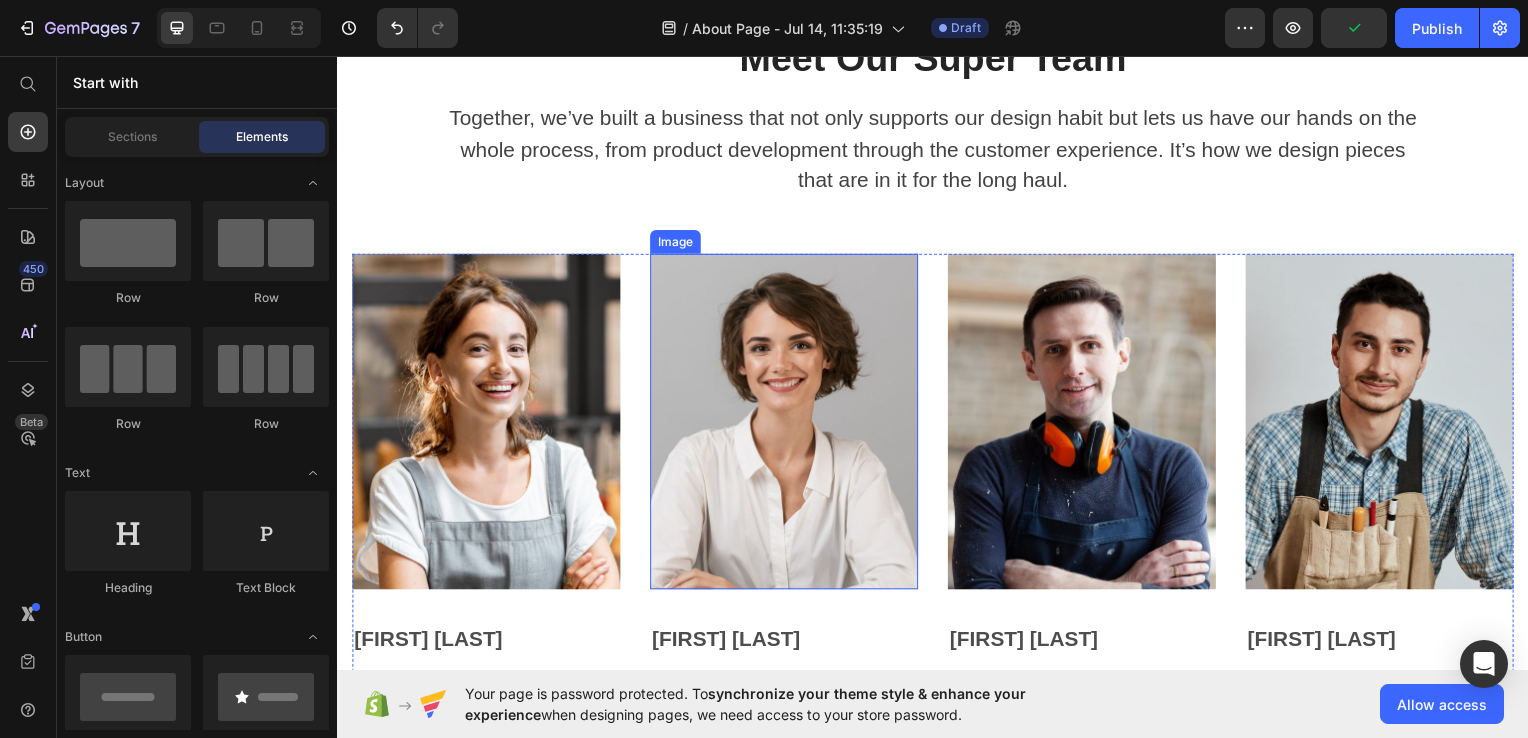 click at bounding box center [787, 424] 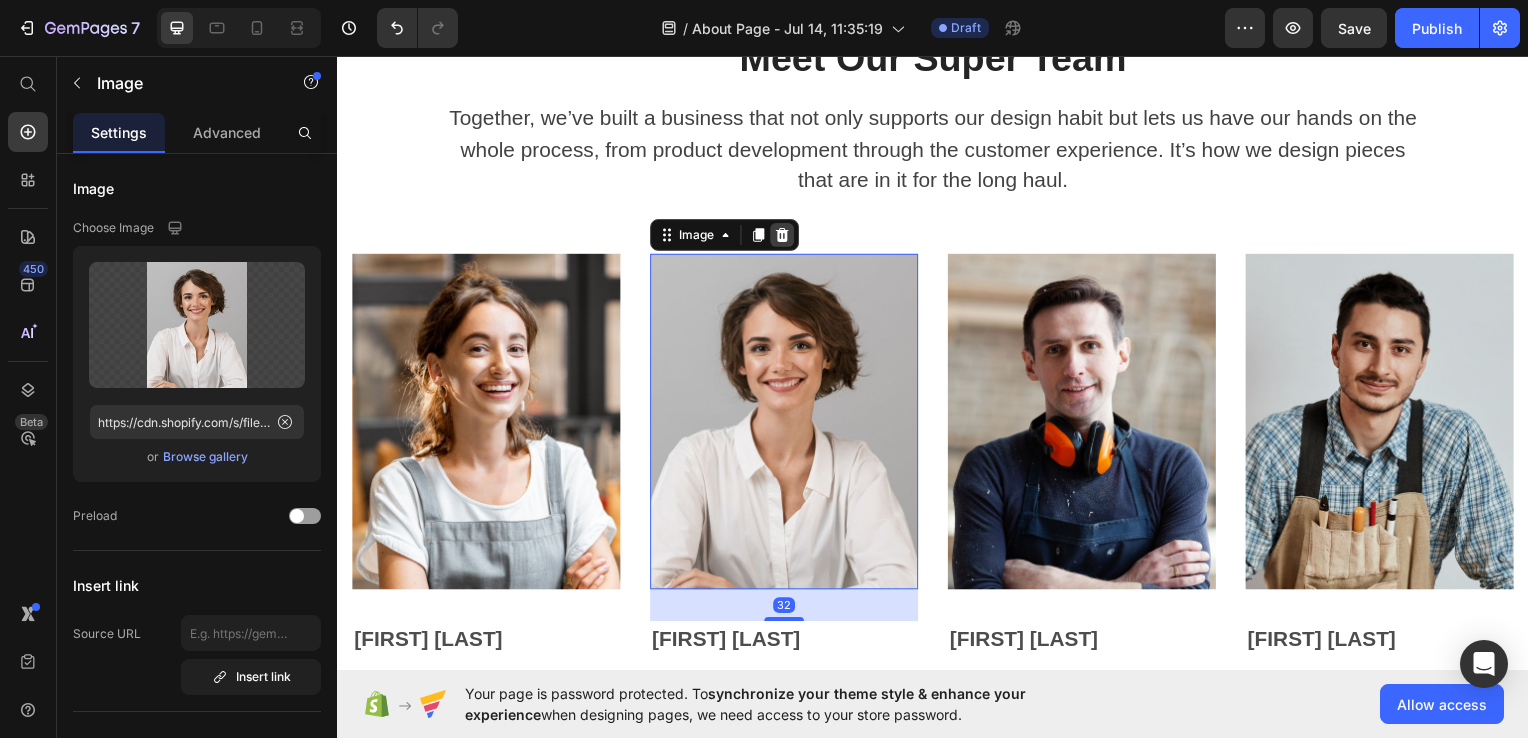 click at bounding box center (785, 236) 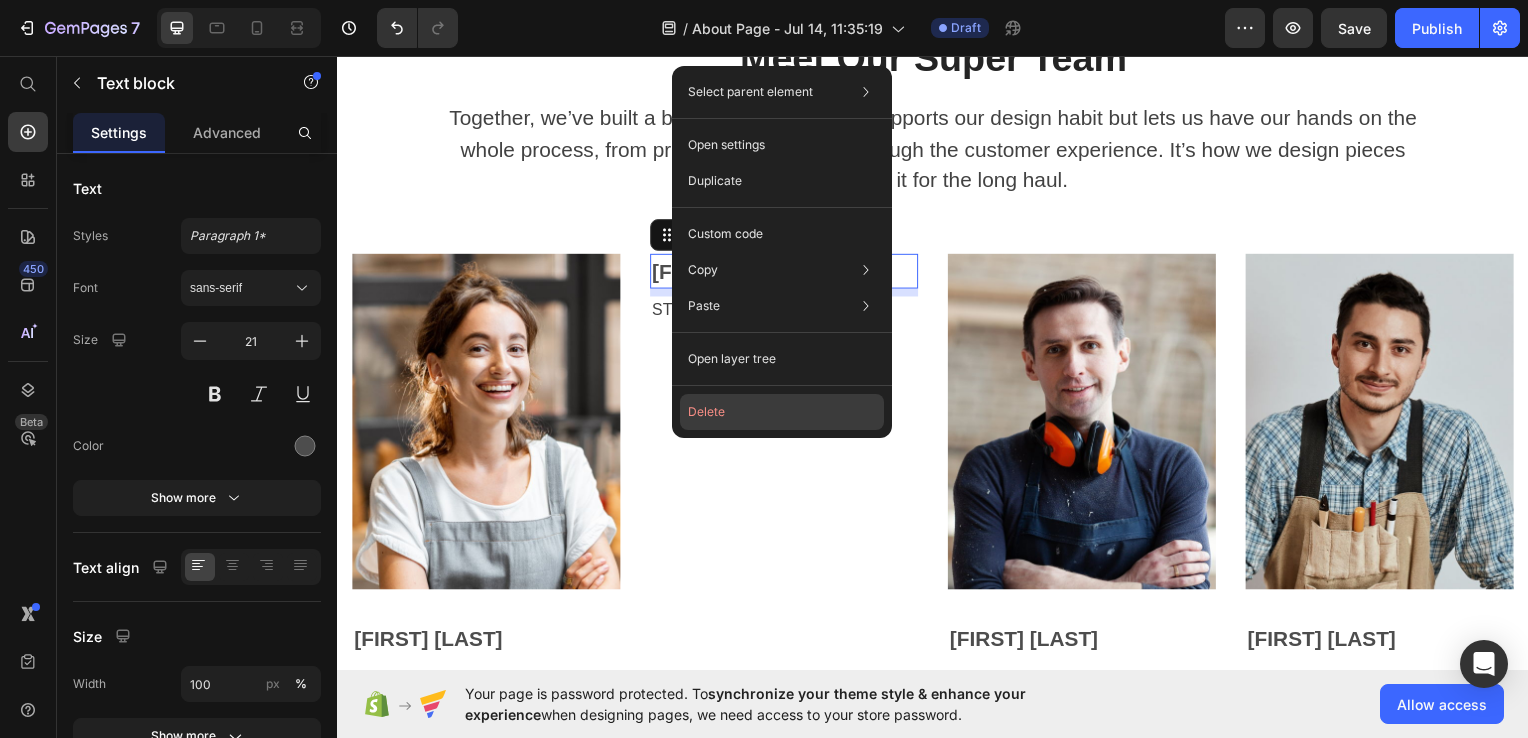 click on "Delete" 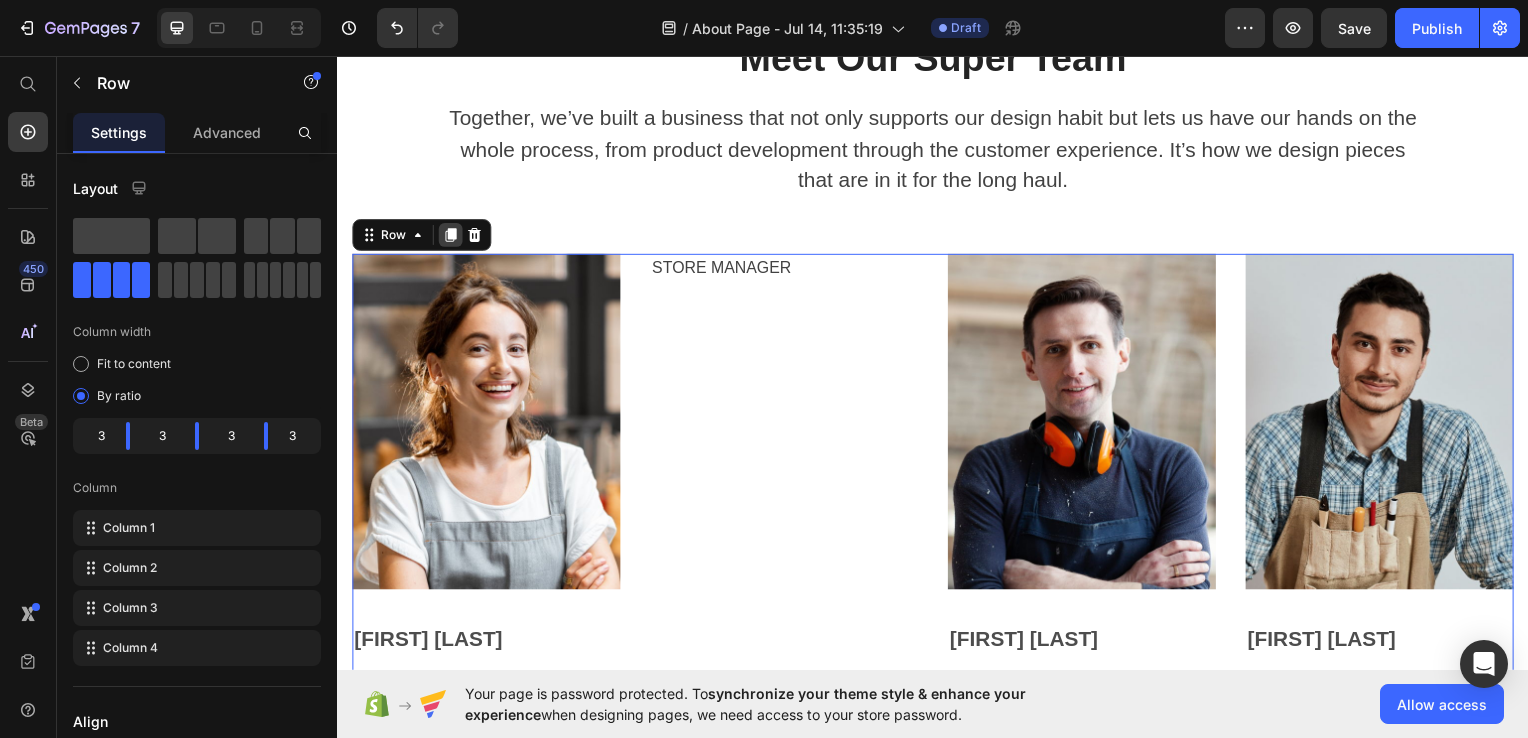 click at bounding box center (451, 236) 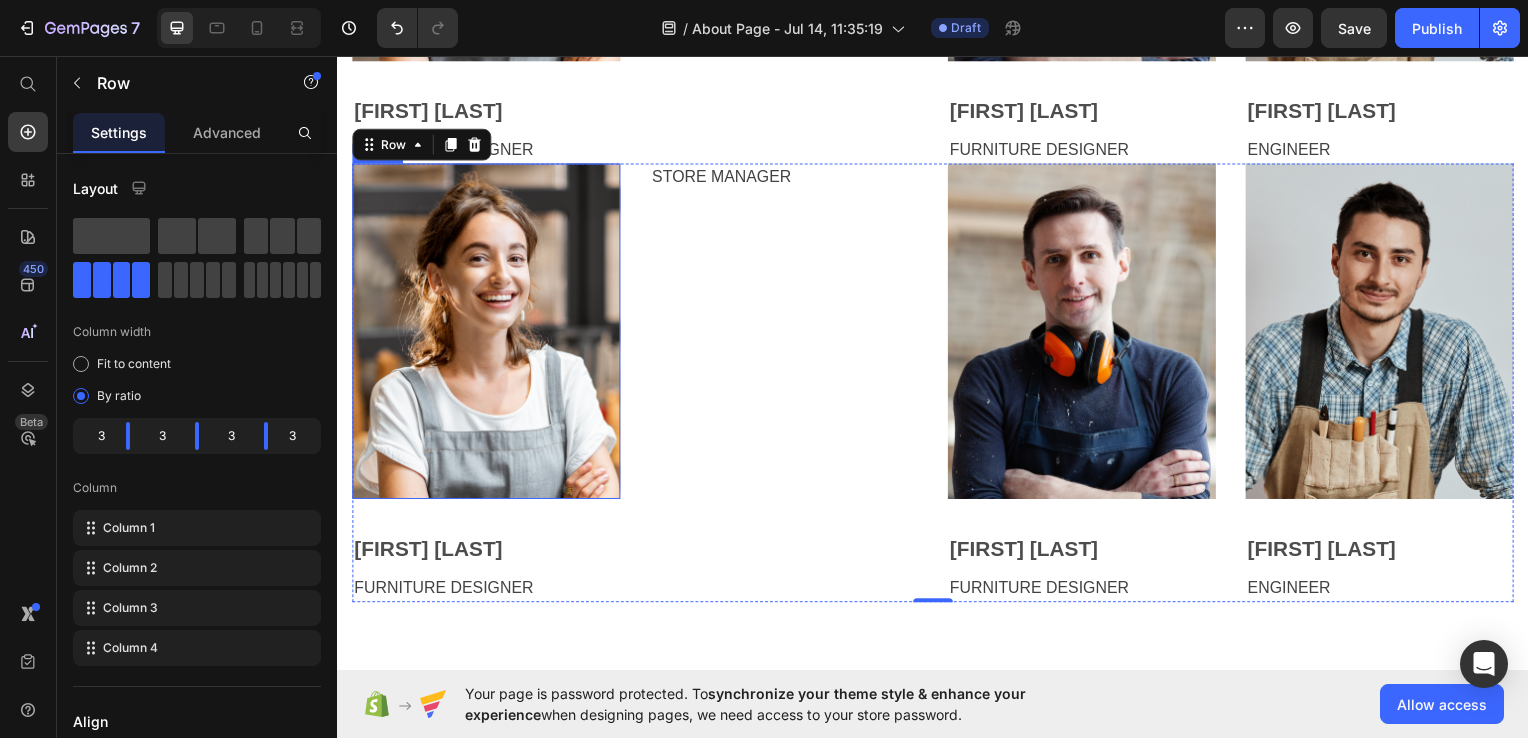 scroll, scrollTop: 3376, scrollLeft: 0, axis: vertical 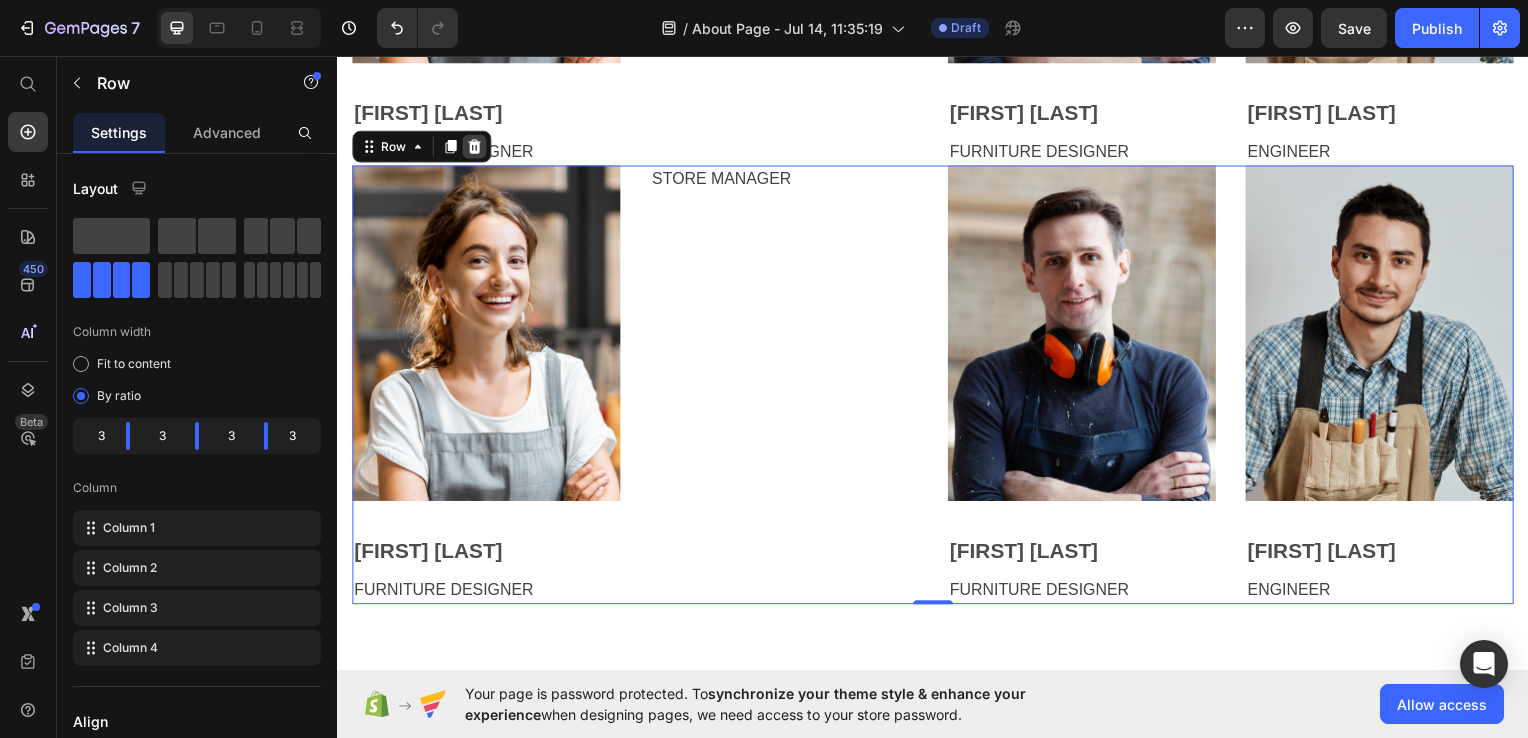 click 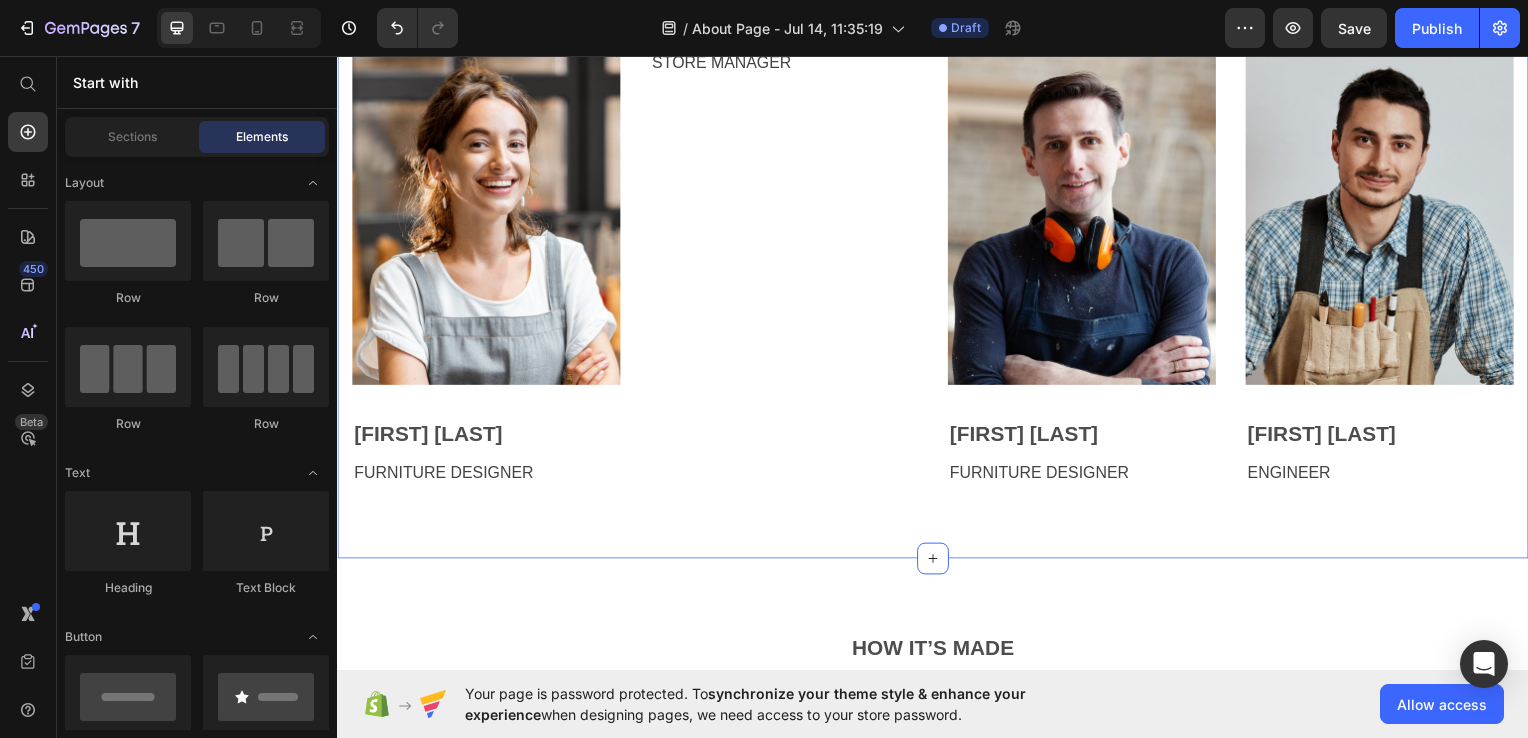 scroll, scrollTop: 2919, scrollLeft: 0, axis: vertical 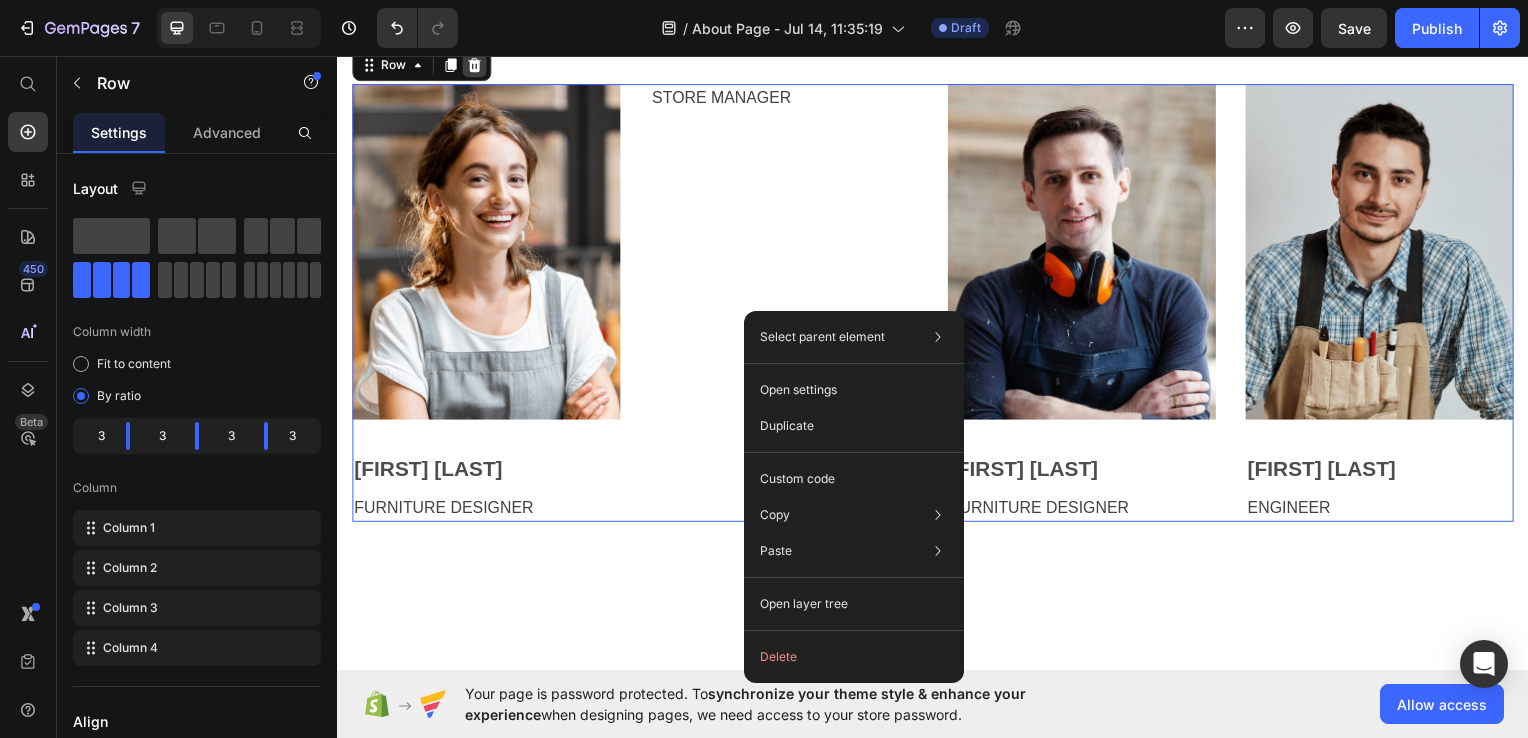 click at bounding box center (475, 65) 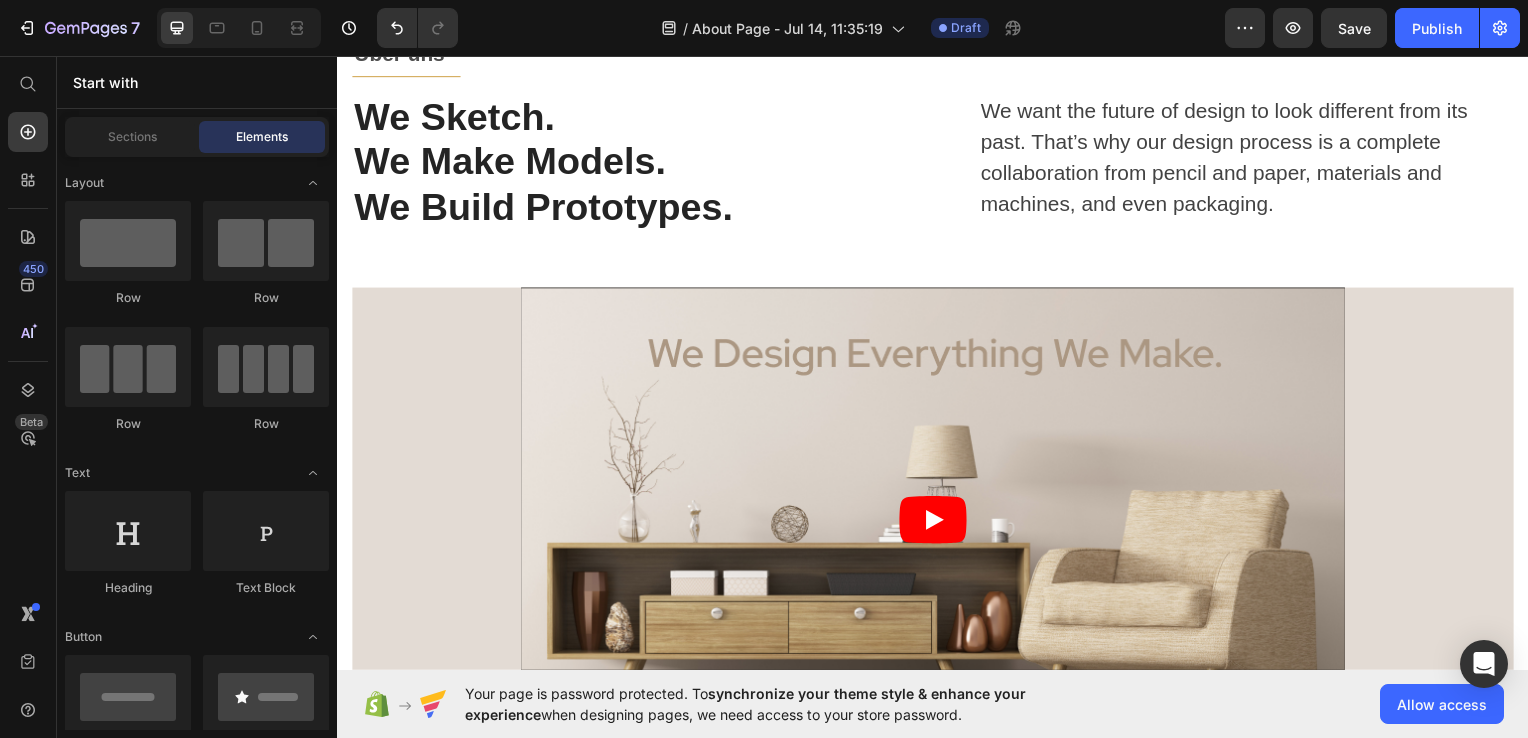 scroll, scrollTop: 0, scrollLeft: 0, axis: both 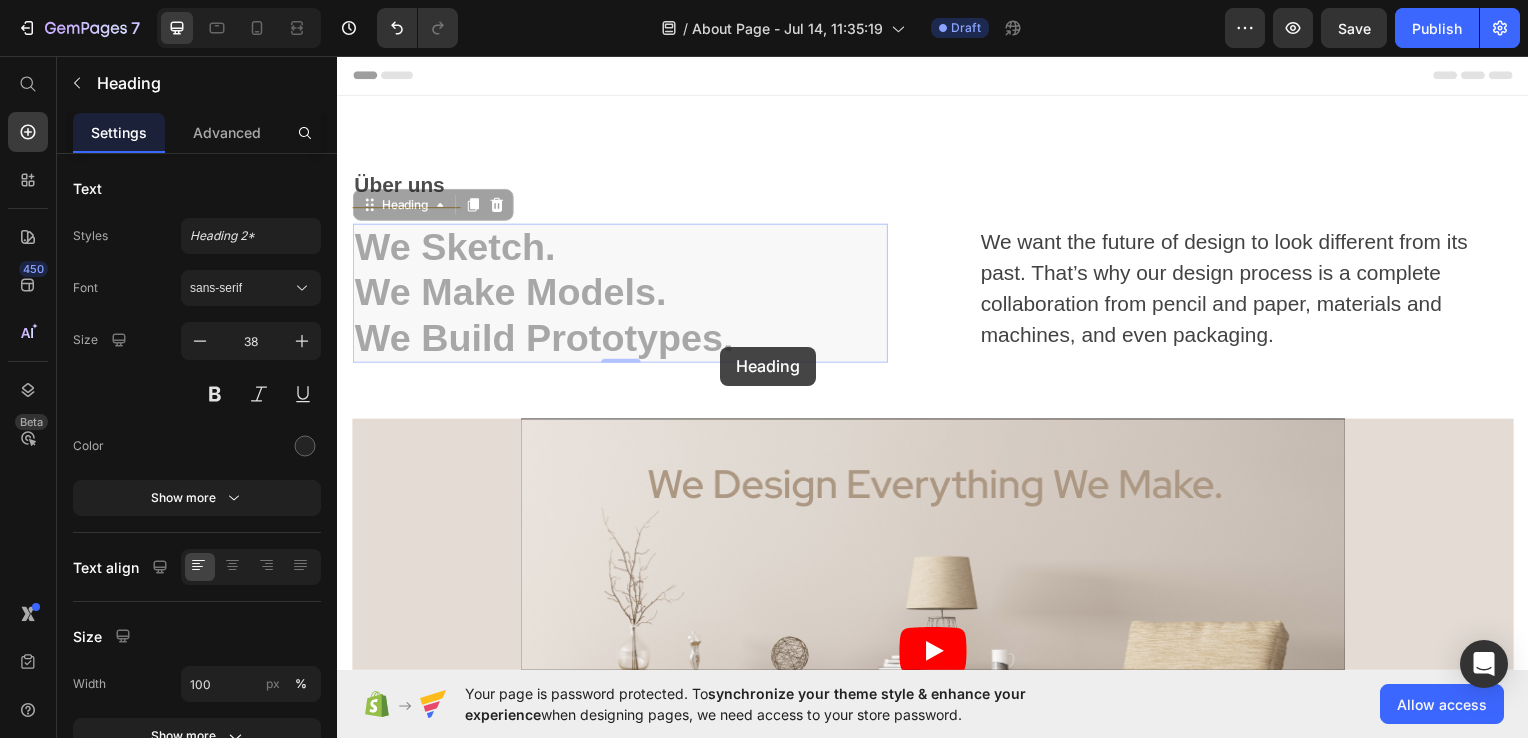 drag, startPoint x: 722, startPoint y: 347, endPoint x: 912, endPoint y: 404, distance: 198.36583 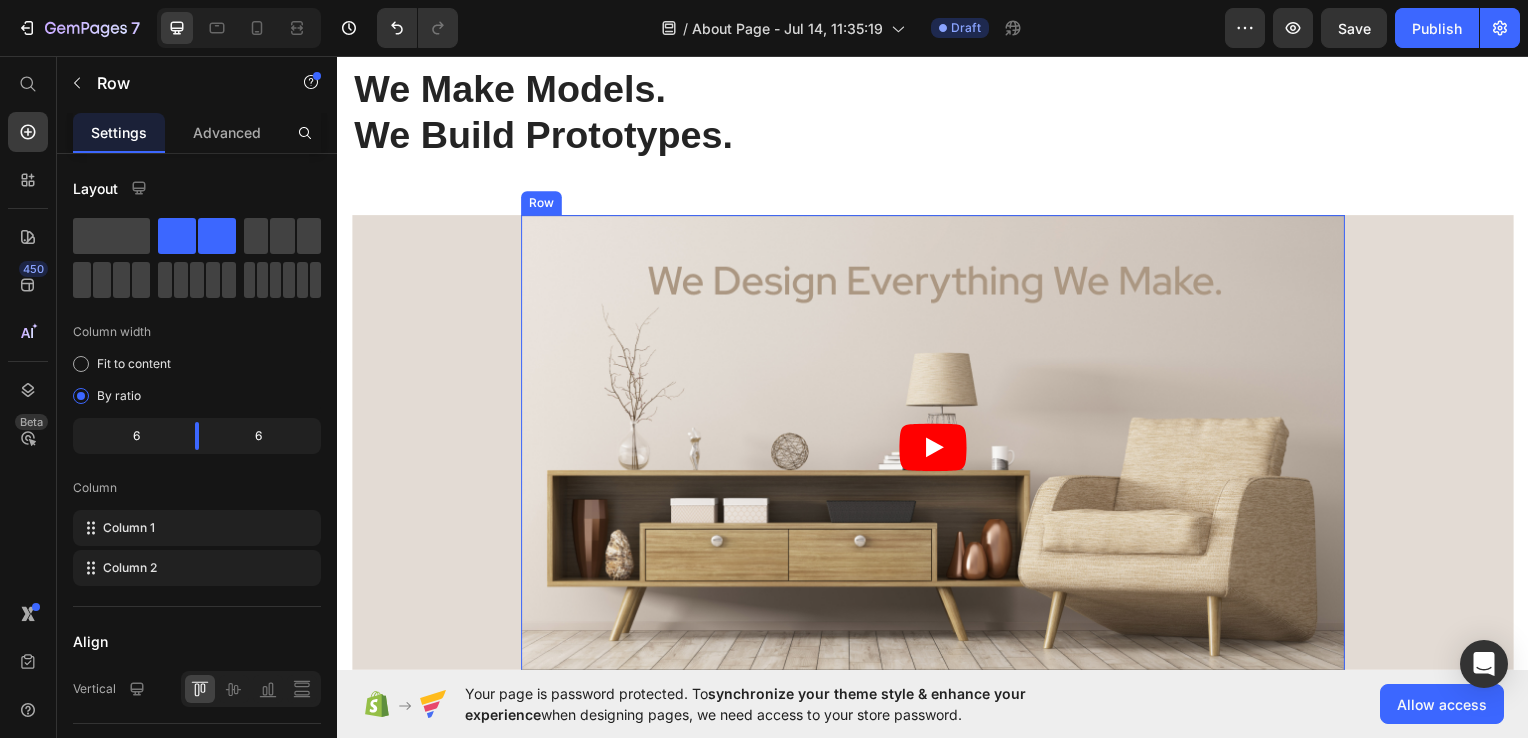 scroll, scrollTop: 444, scrollLeft: 0, axis: vertical 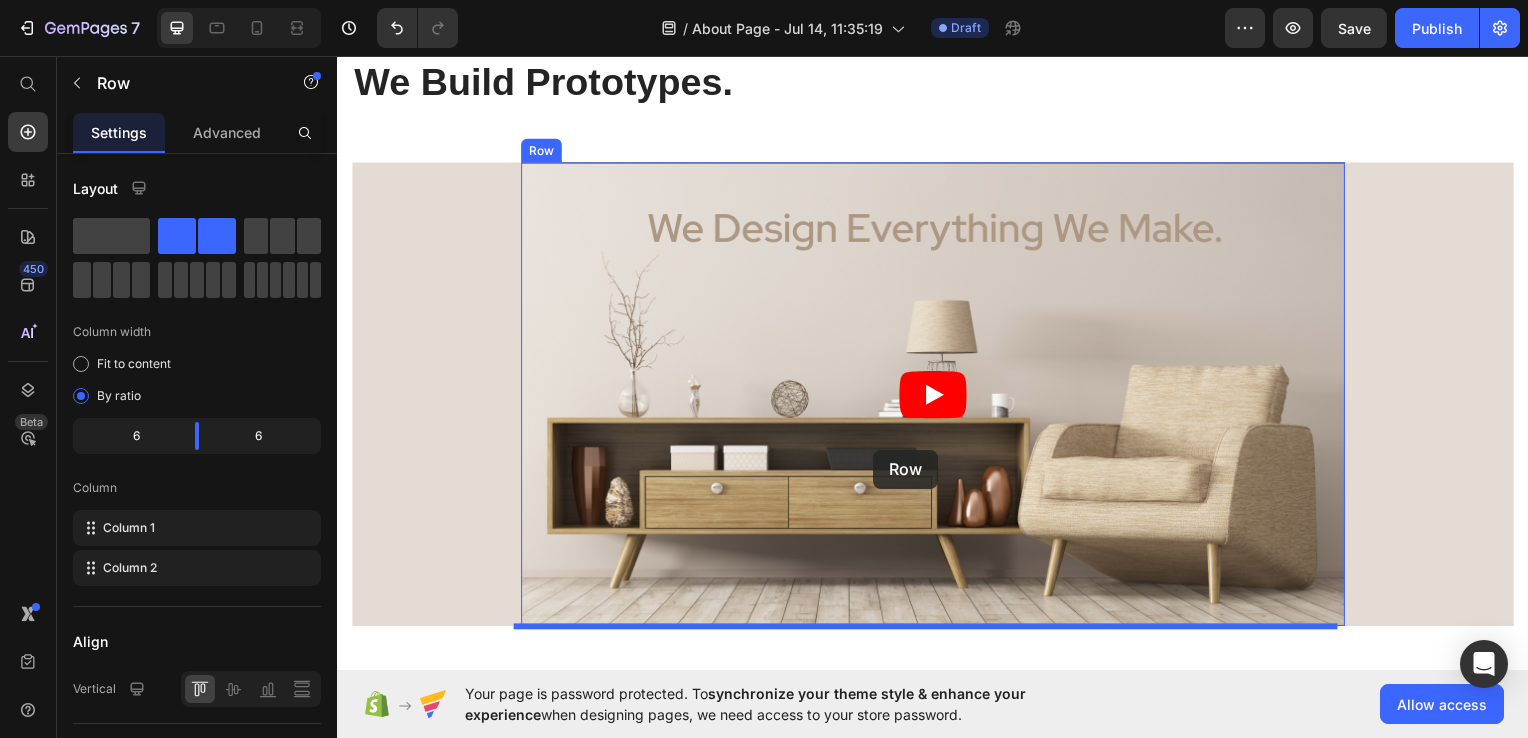 drag, startPoint x: 767, startPoint y: 261, endPoint x: 879, endPoint y: 453, distance: 222.2791 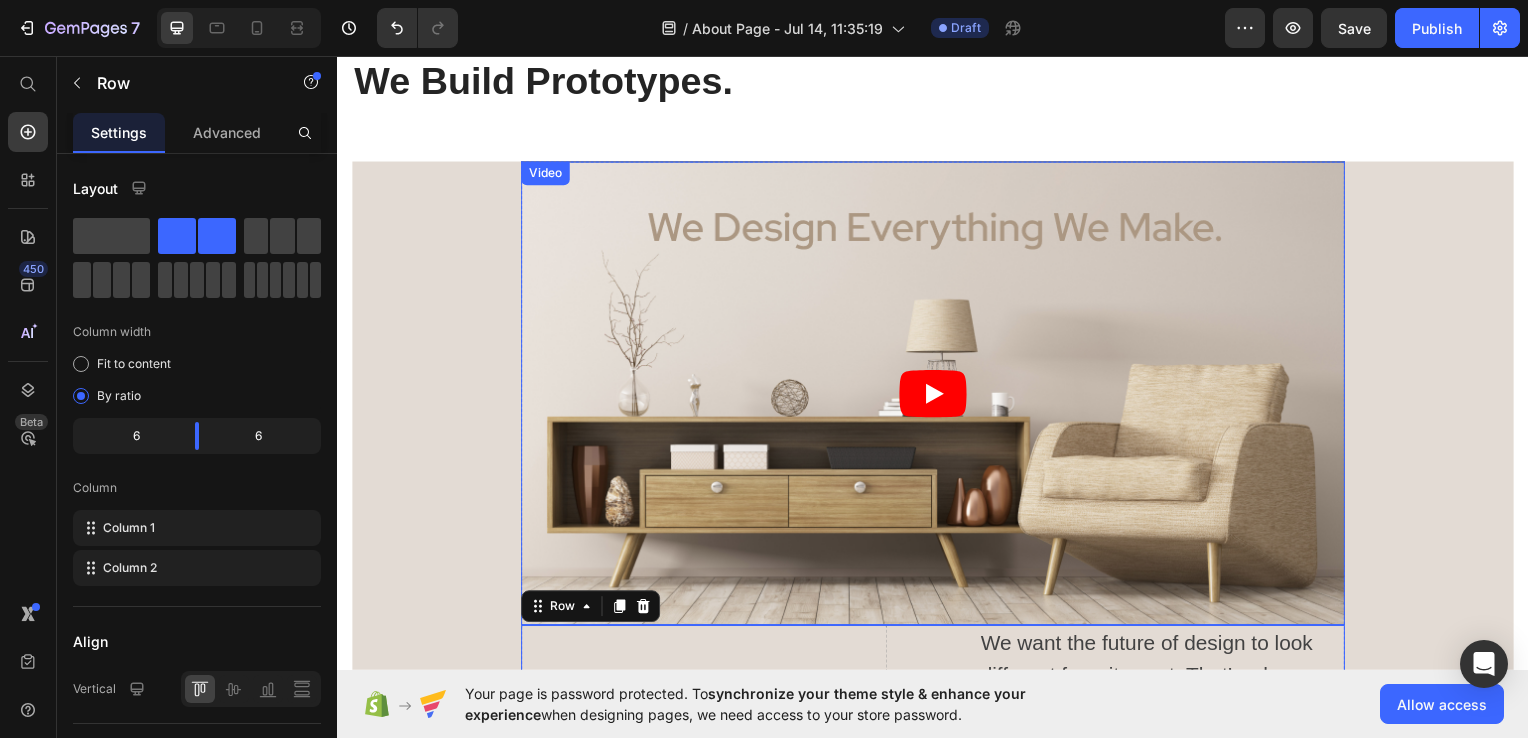 scroll, scrollTop: 0, scrollLeft: 0, axis: both 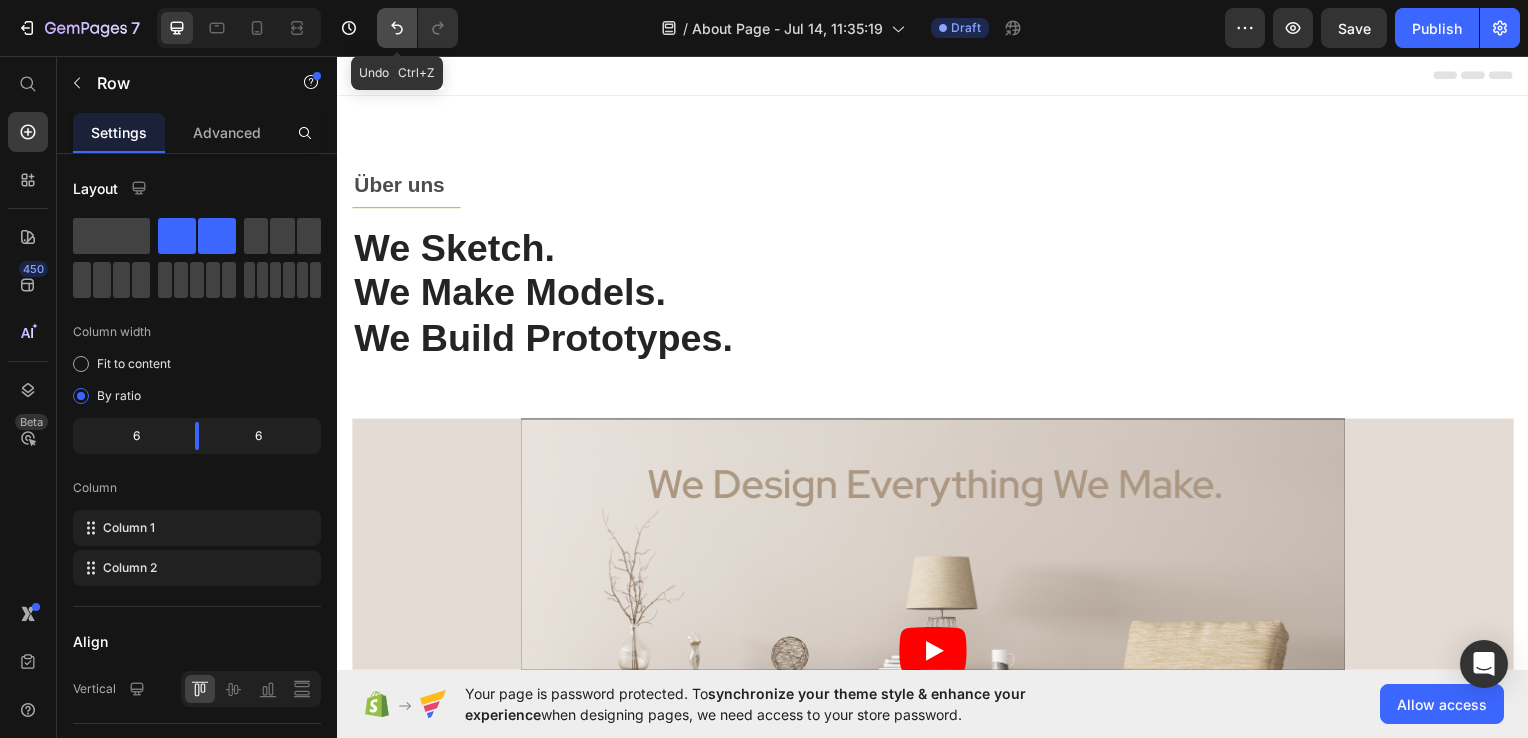 click 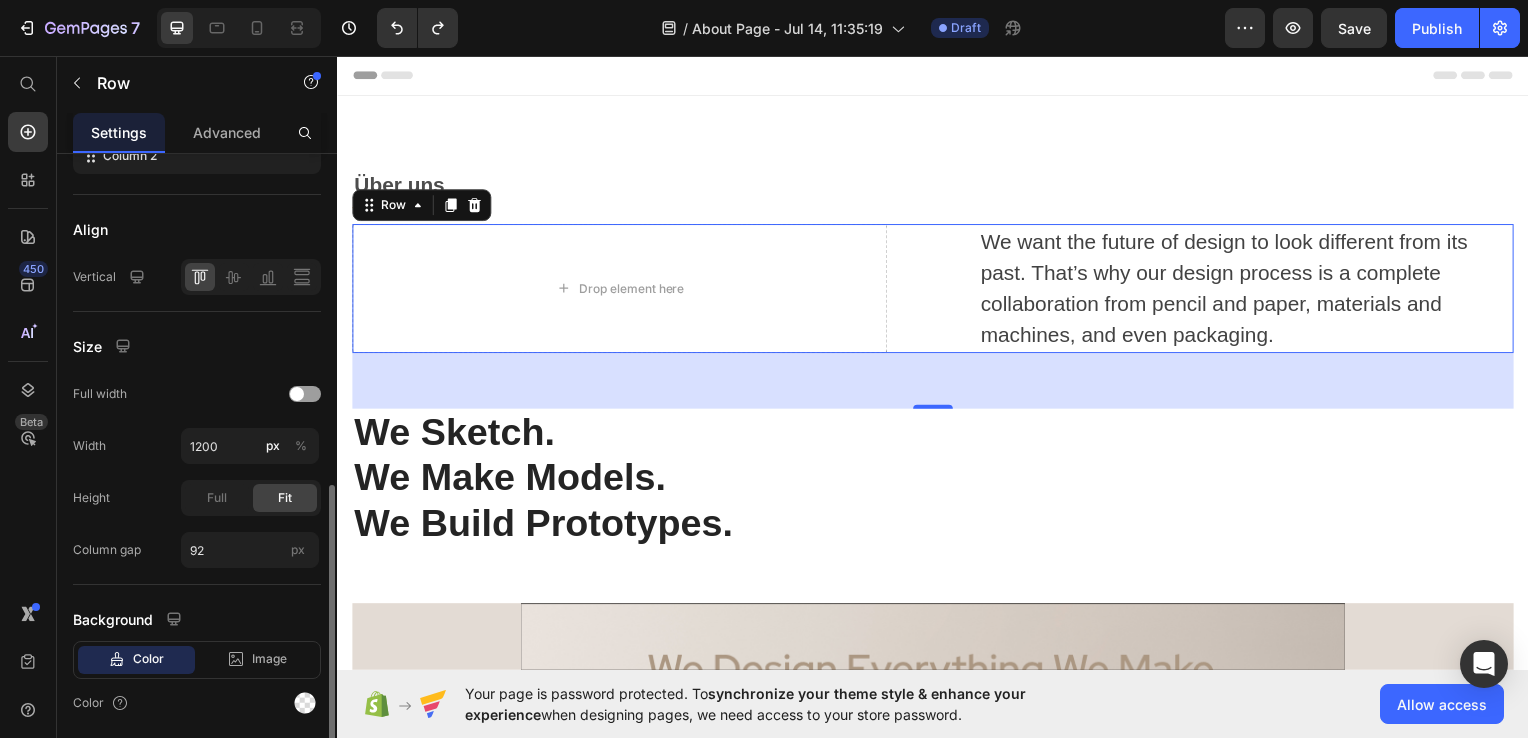 scroll, scrollTop: 477, scrollLeft: 0, axis: vertical 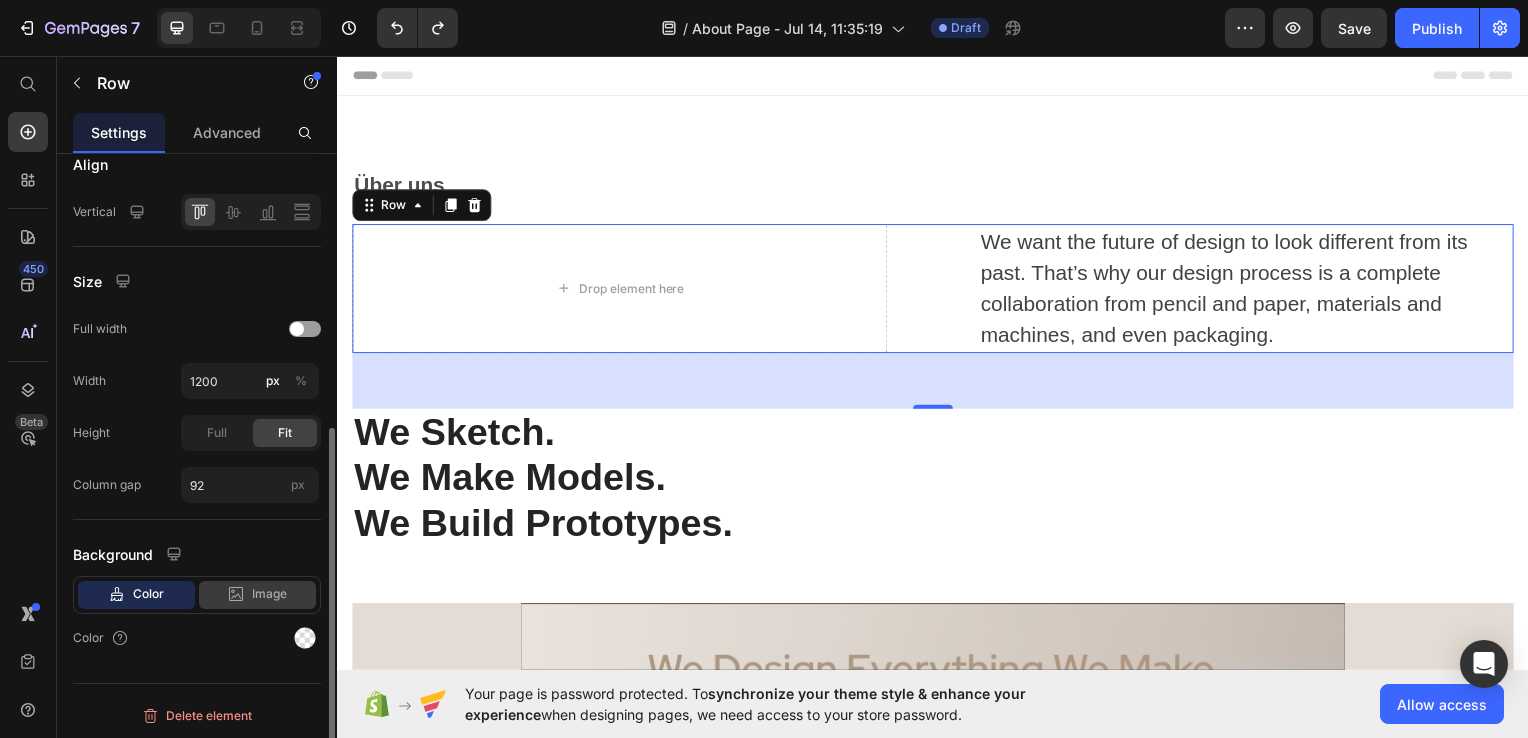 click on "Image" 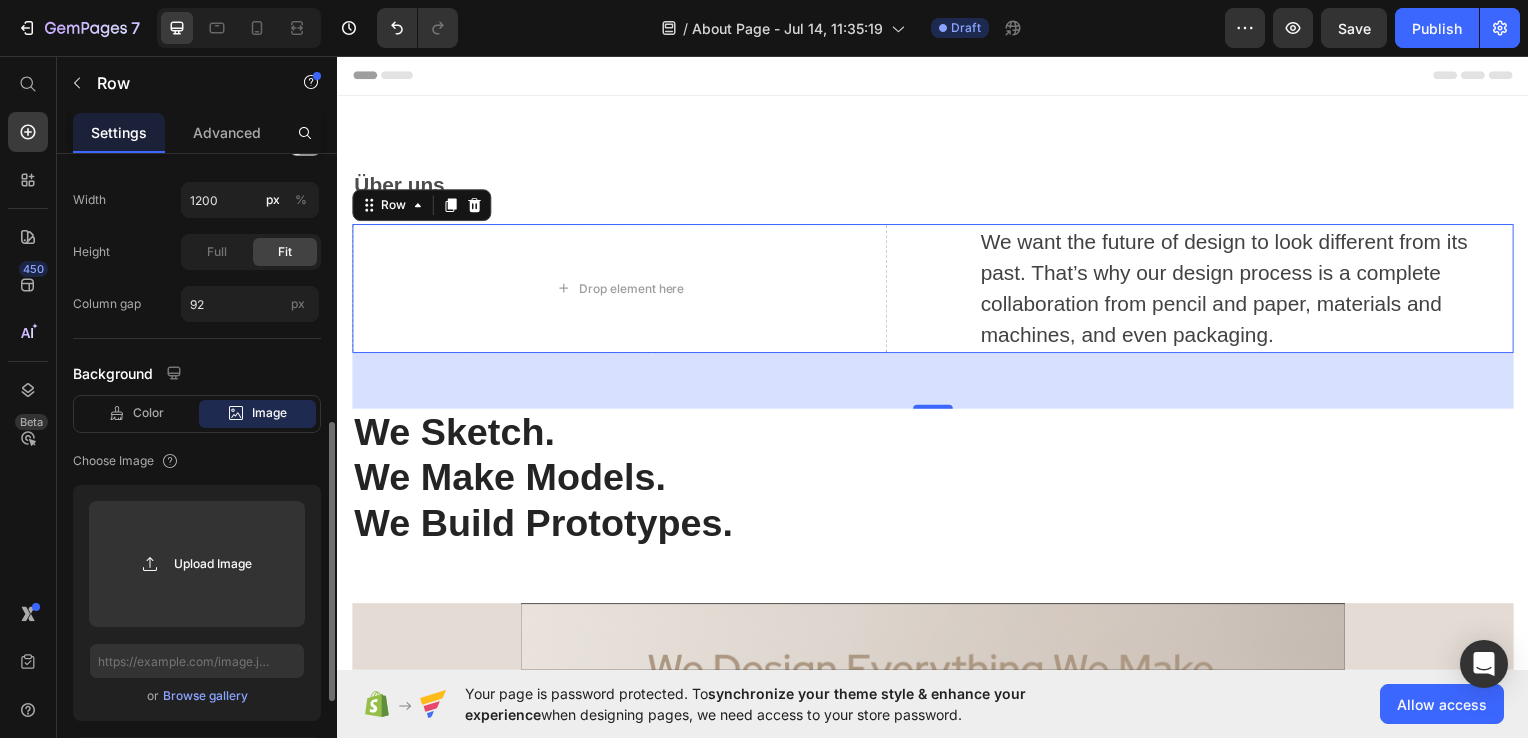 scroll, scrollTop: 672, scrollLeft: 0, axis: vertical 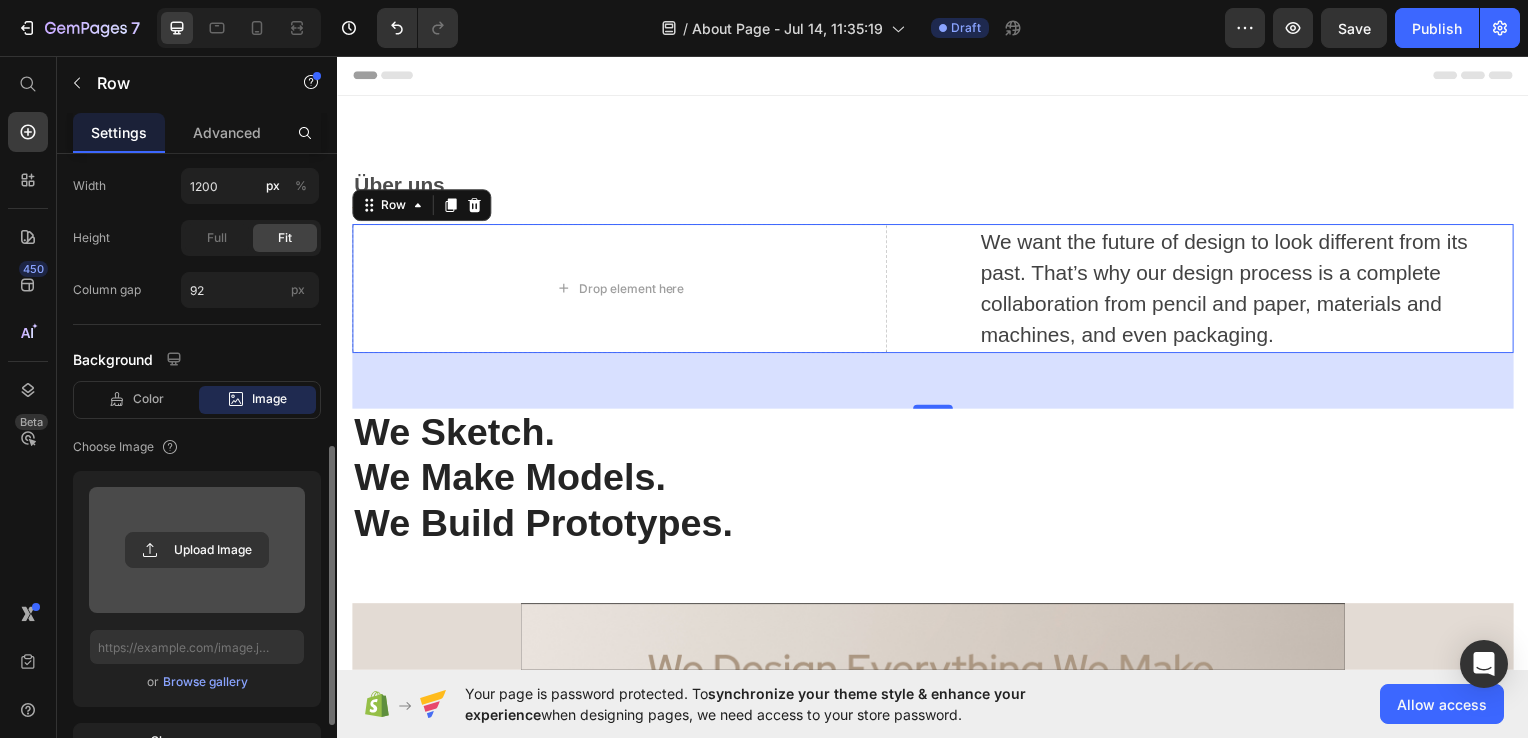 click at bounding box center (197, 550) 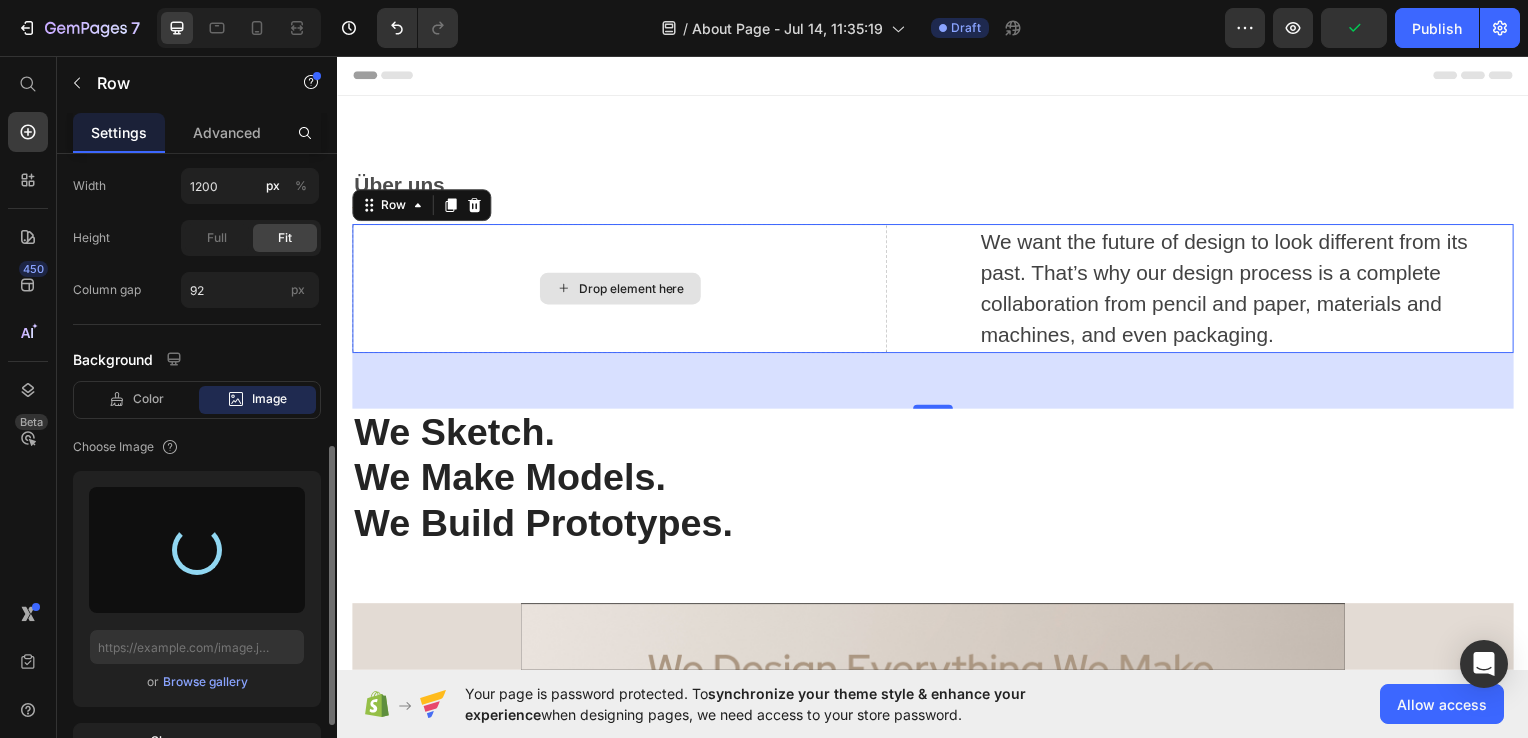 type on "https://cdn.shopify.com/s/files/1/0947/9477/6923/files/gempages_575384746108912159-7407fe54-c046-47ba-b946-14f799149a79.png" 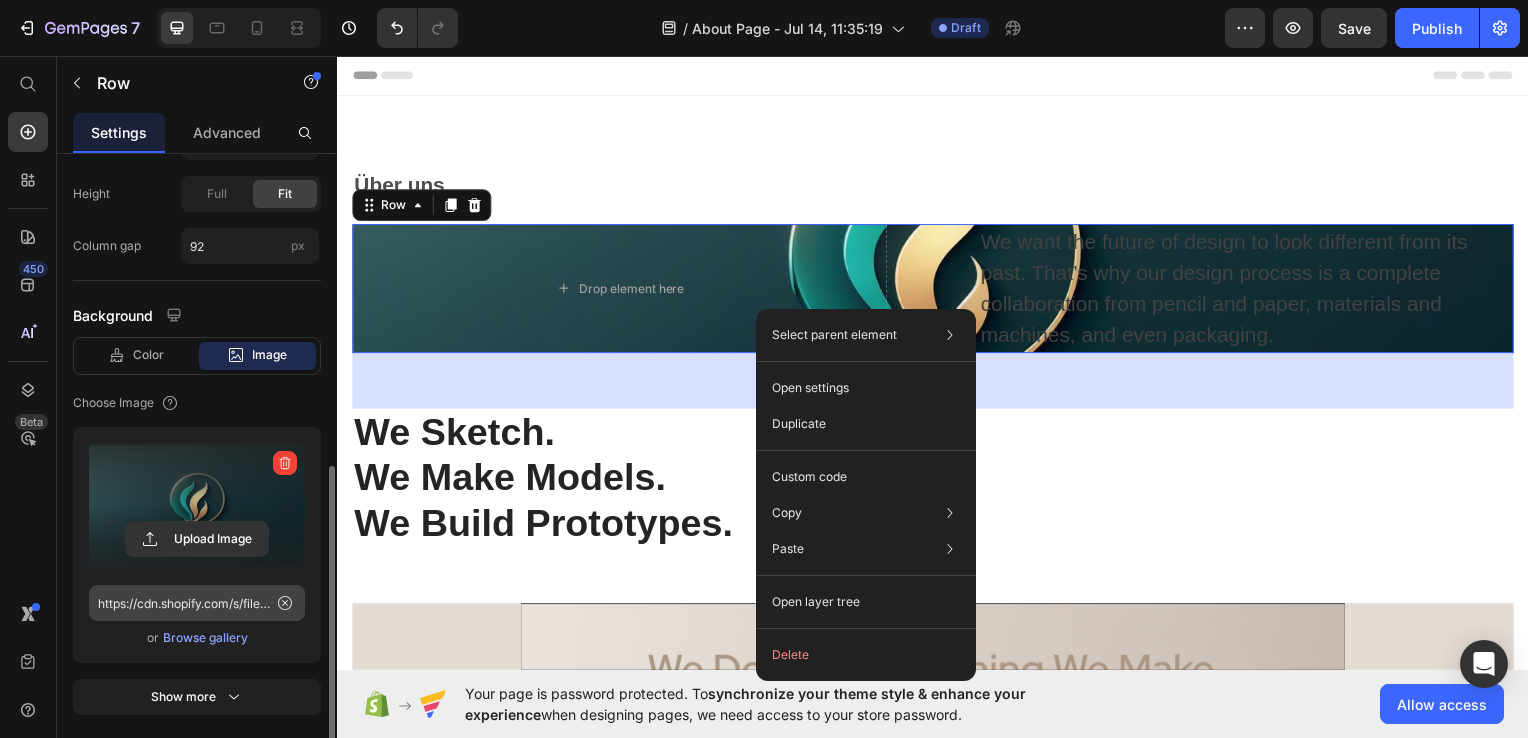scroll, scrollTop: 716, scrollLeft: 0, axis: vertical 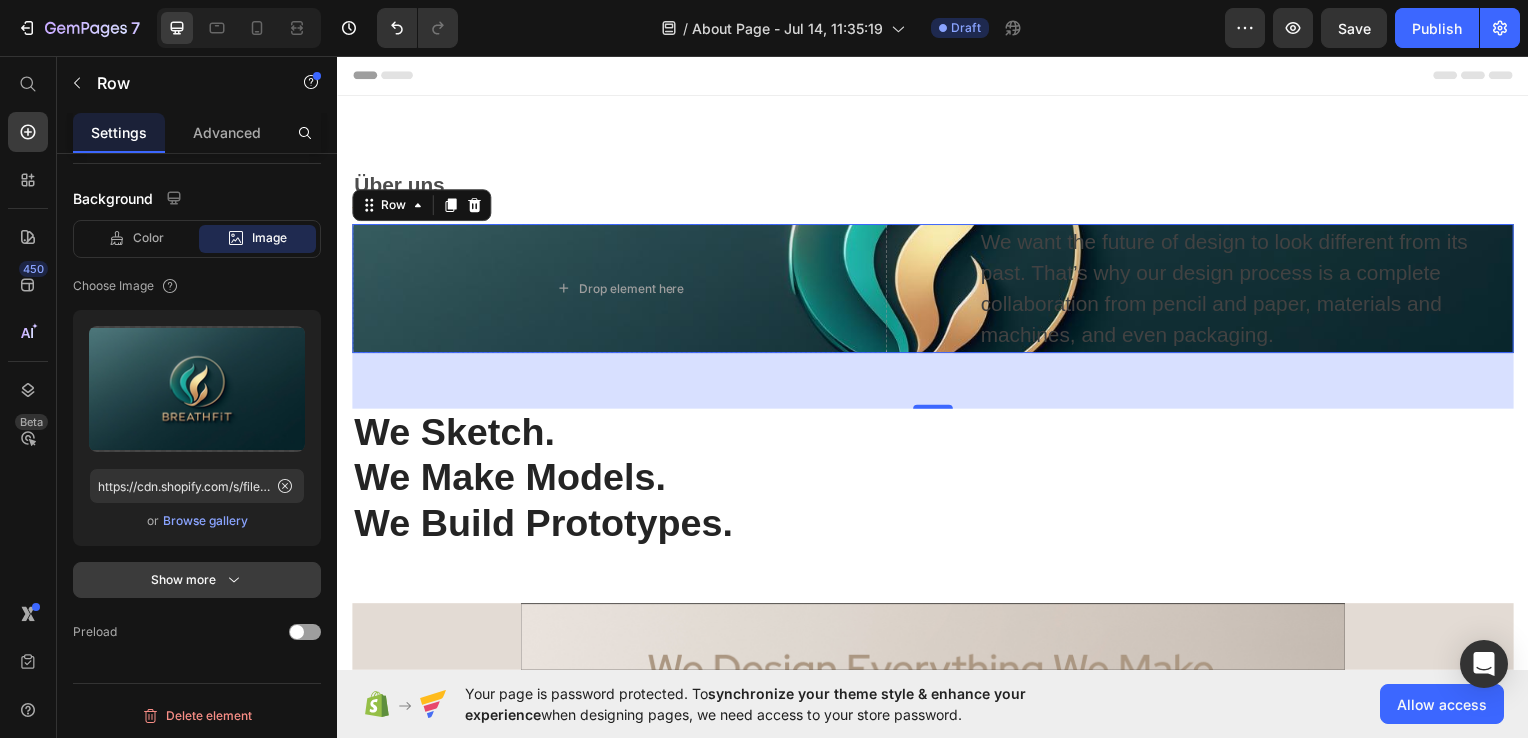 click on "Show more" at bounding box center (197, 580) 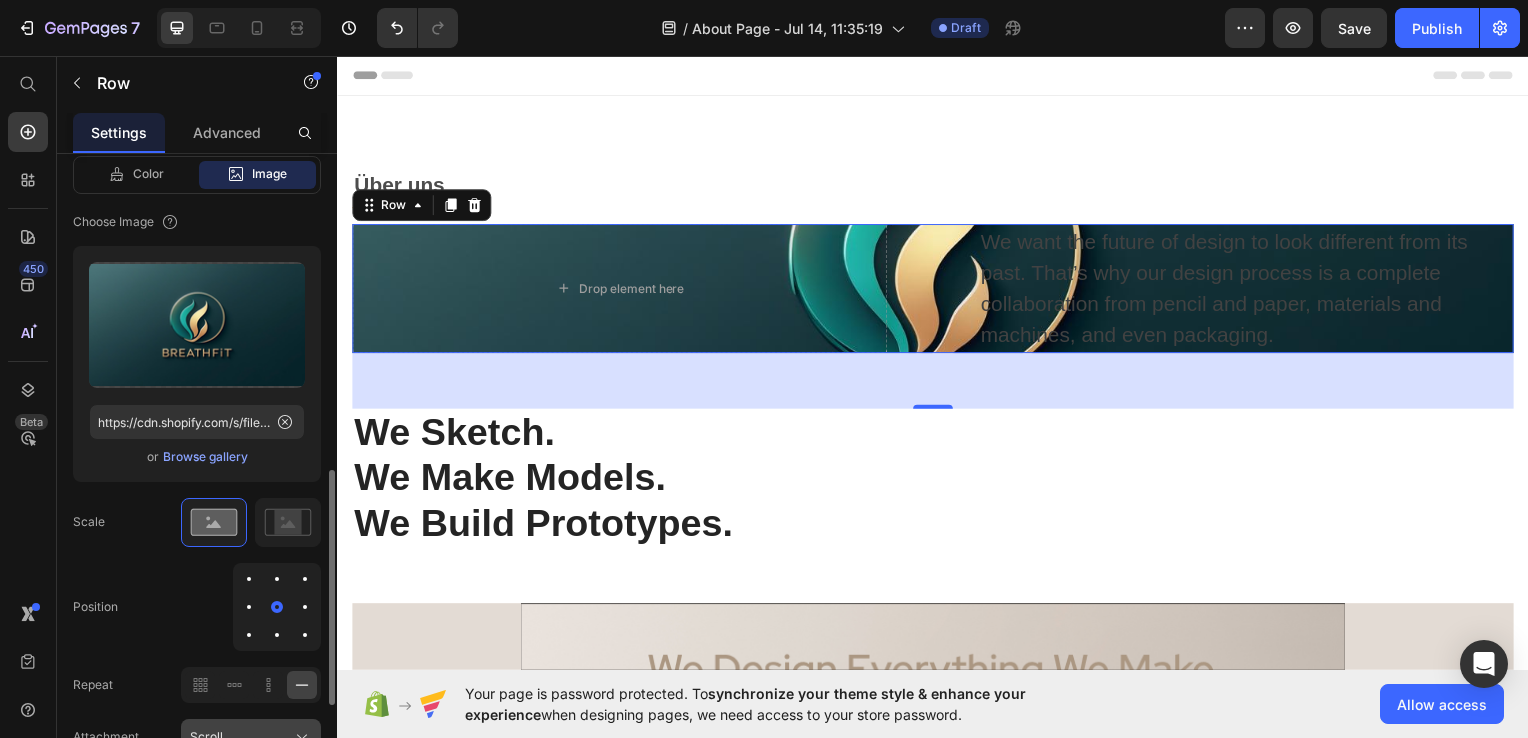 scroll, scrollTop: 884, scrollLeft: 0, axis: vertical 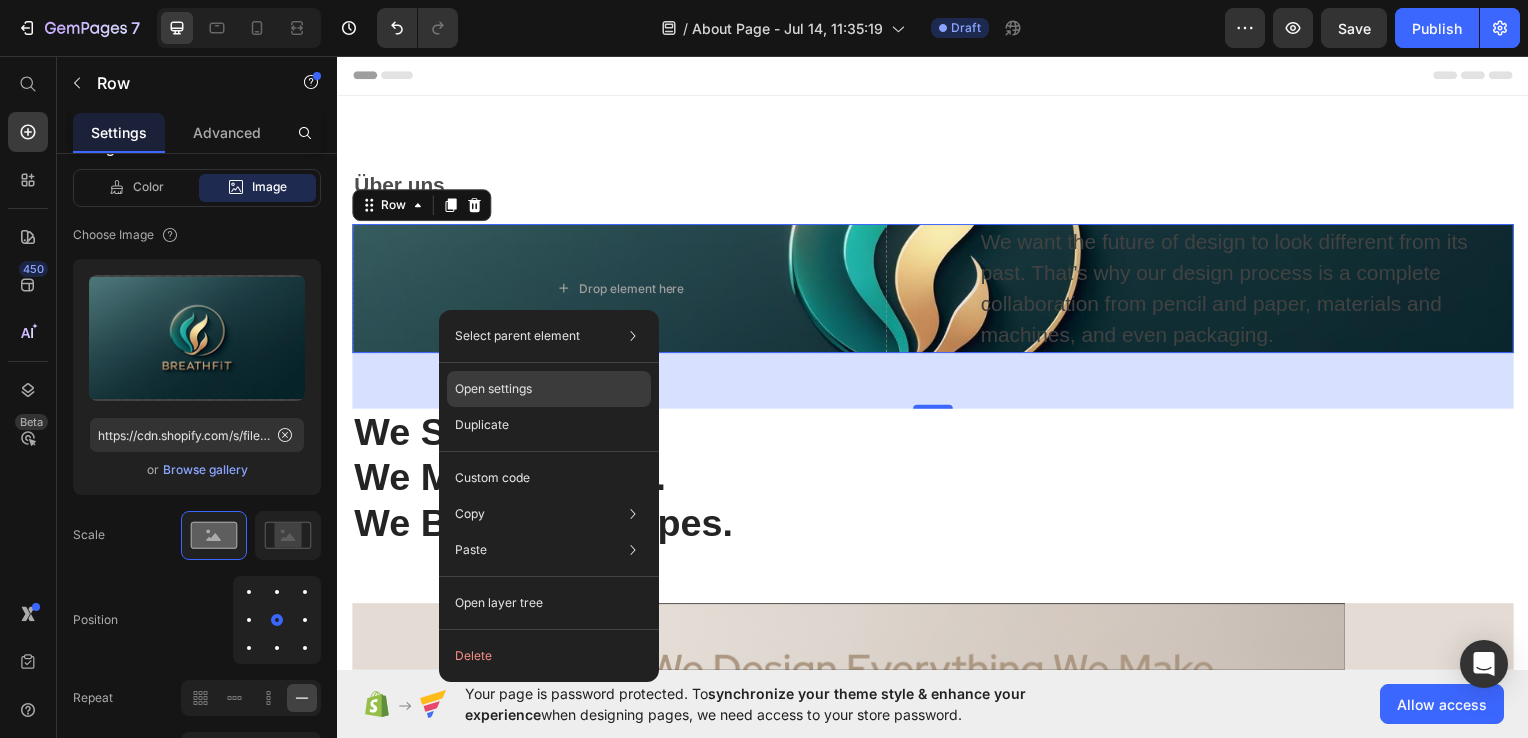 click on "Open settings" at bounding box center (493, 389) 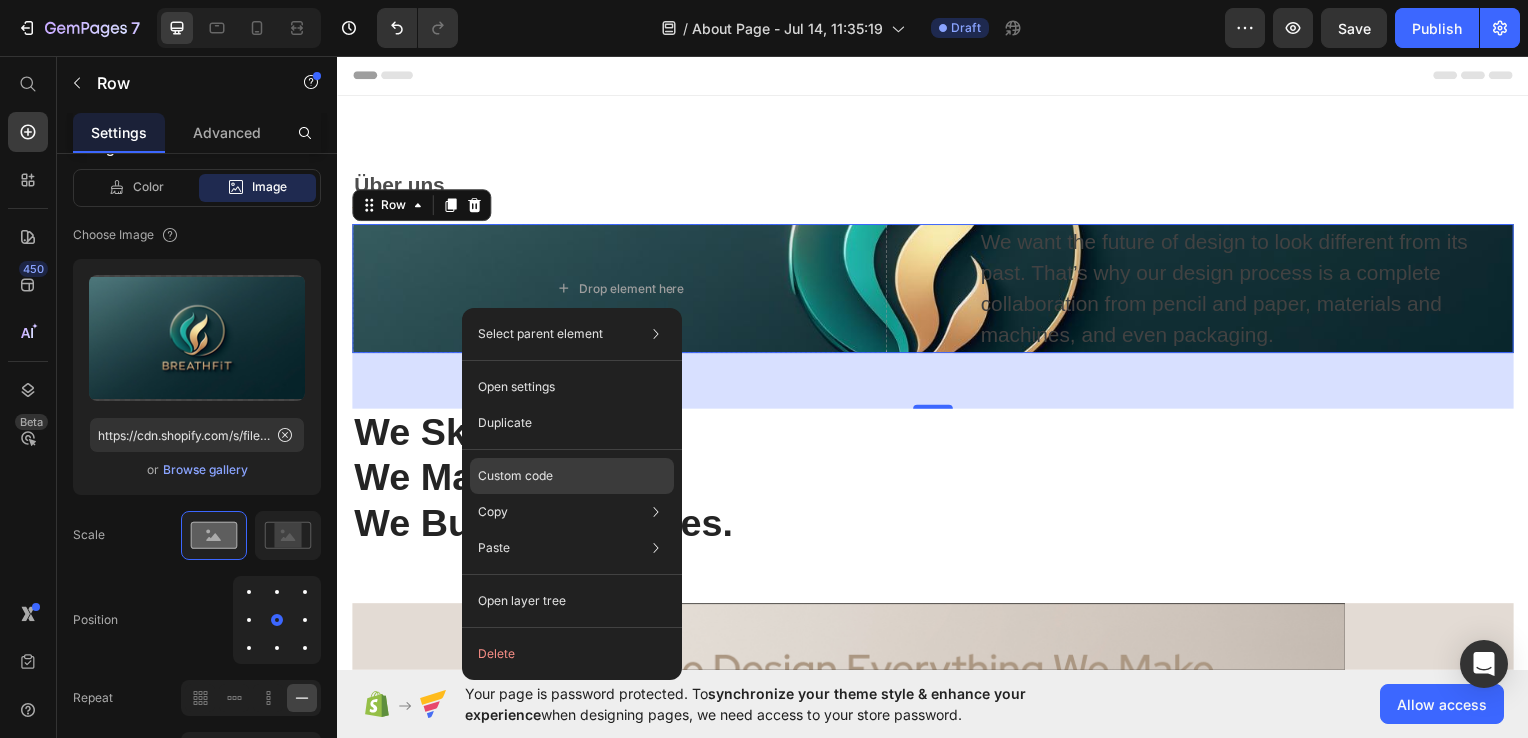 click on "Custom code" 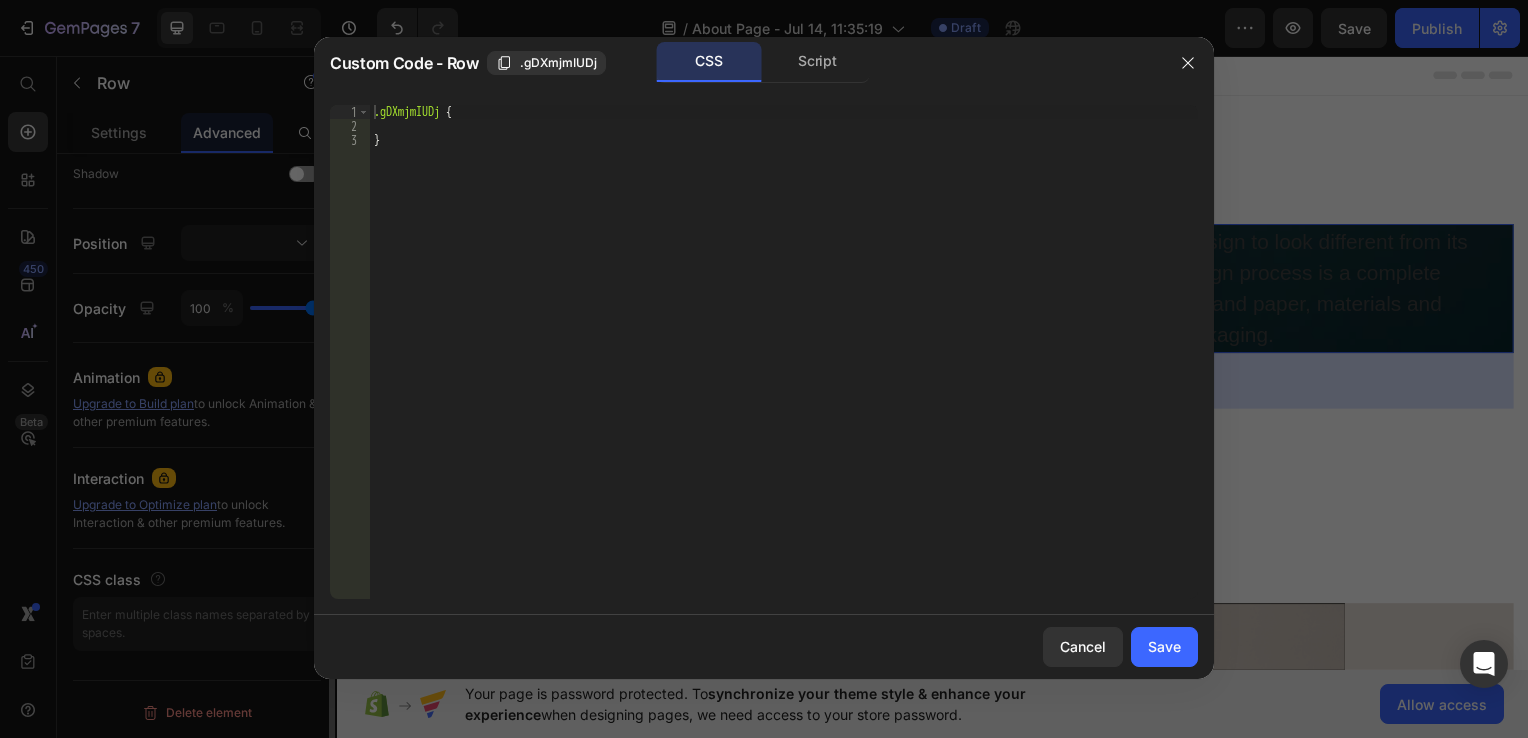 scroll, scrollTop: 661, scrollLeft: 0, axis: vertical 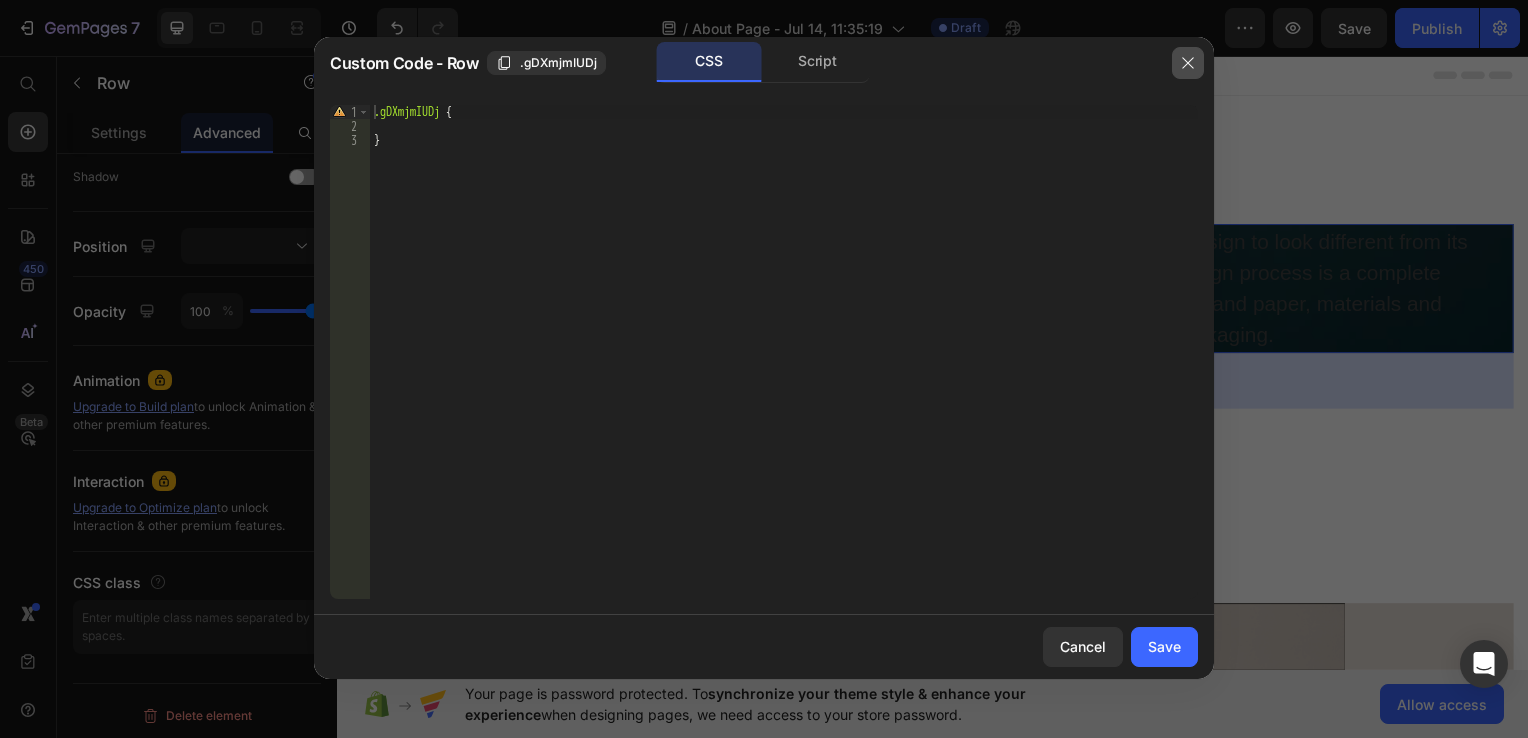 click 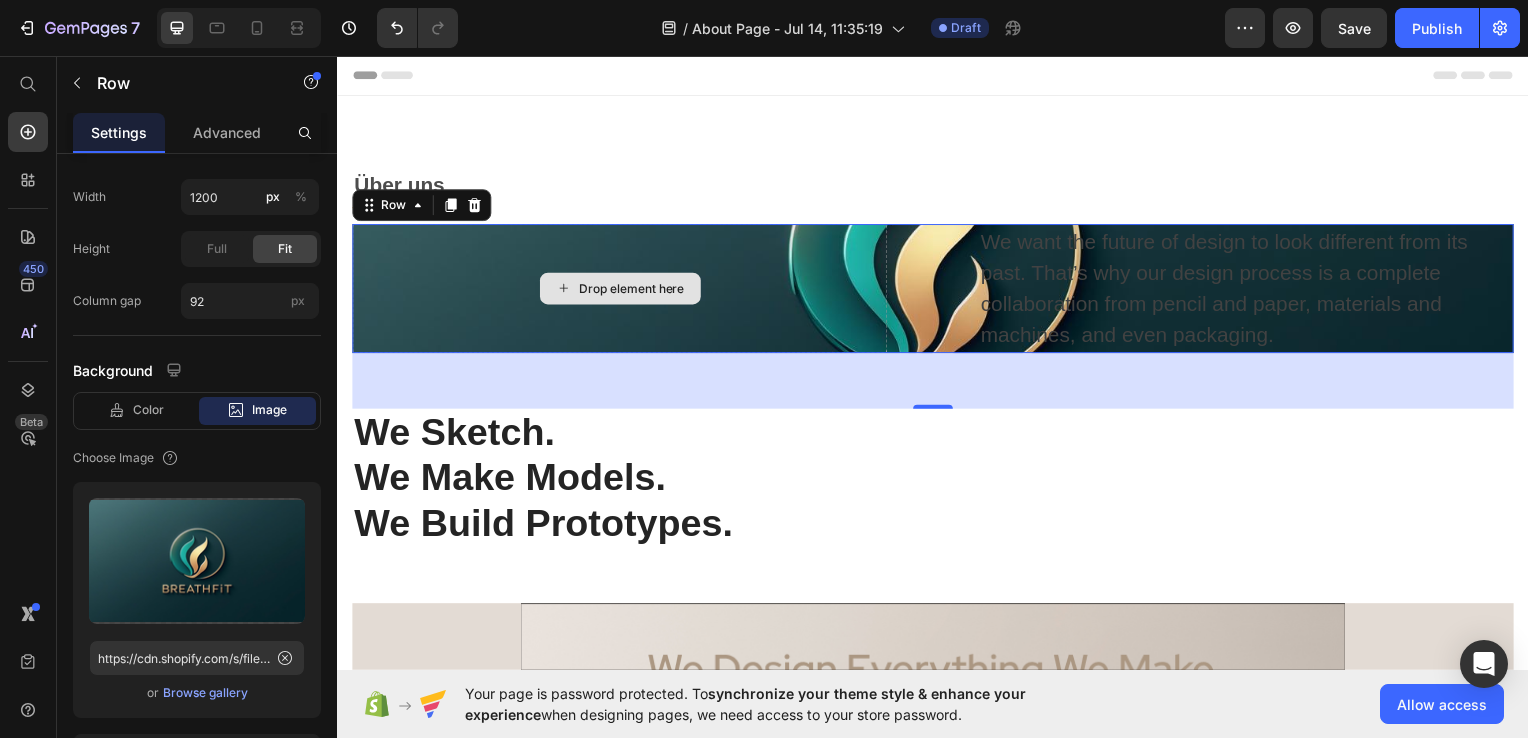 click on "Drop element here" at bounding box center (621, 290) 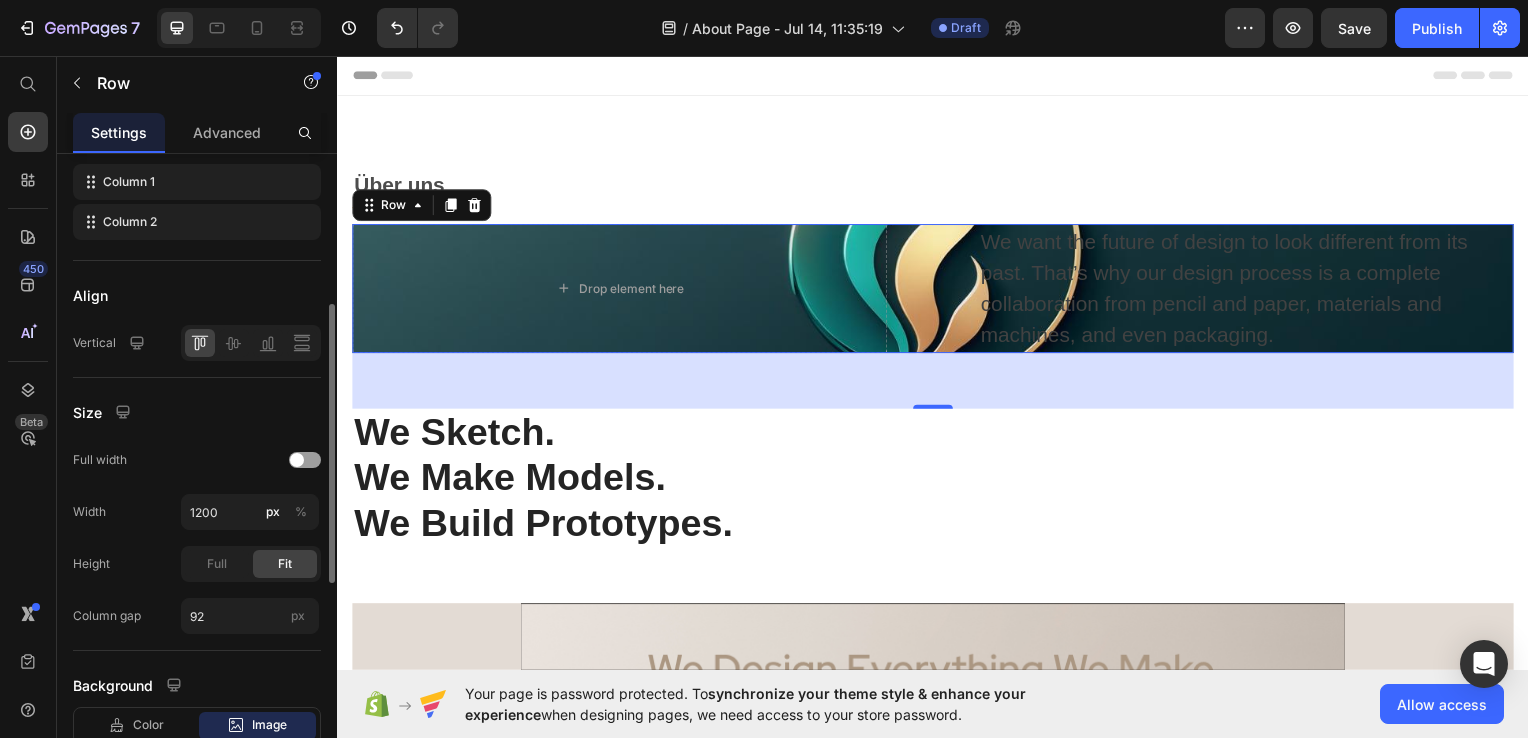 scroll, scrollTop: 345, scrollLeft: 0, axis: vertical 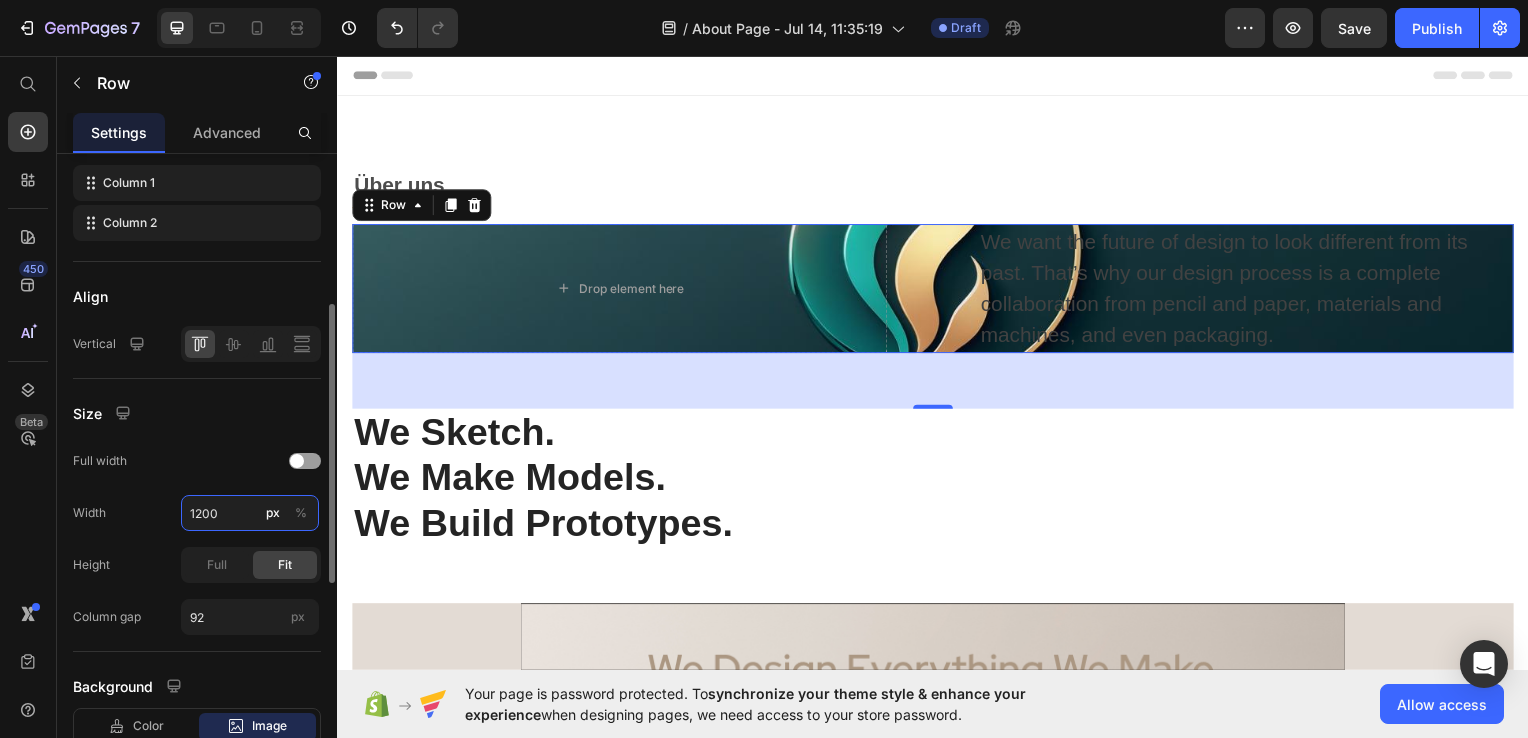 click on "1200" at bounding box center [250, 513] 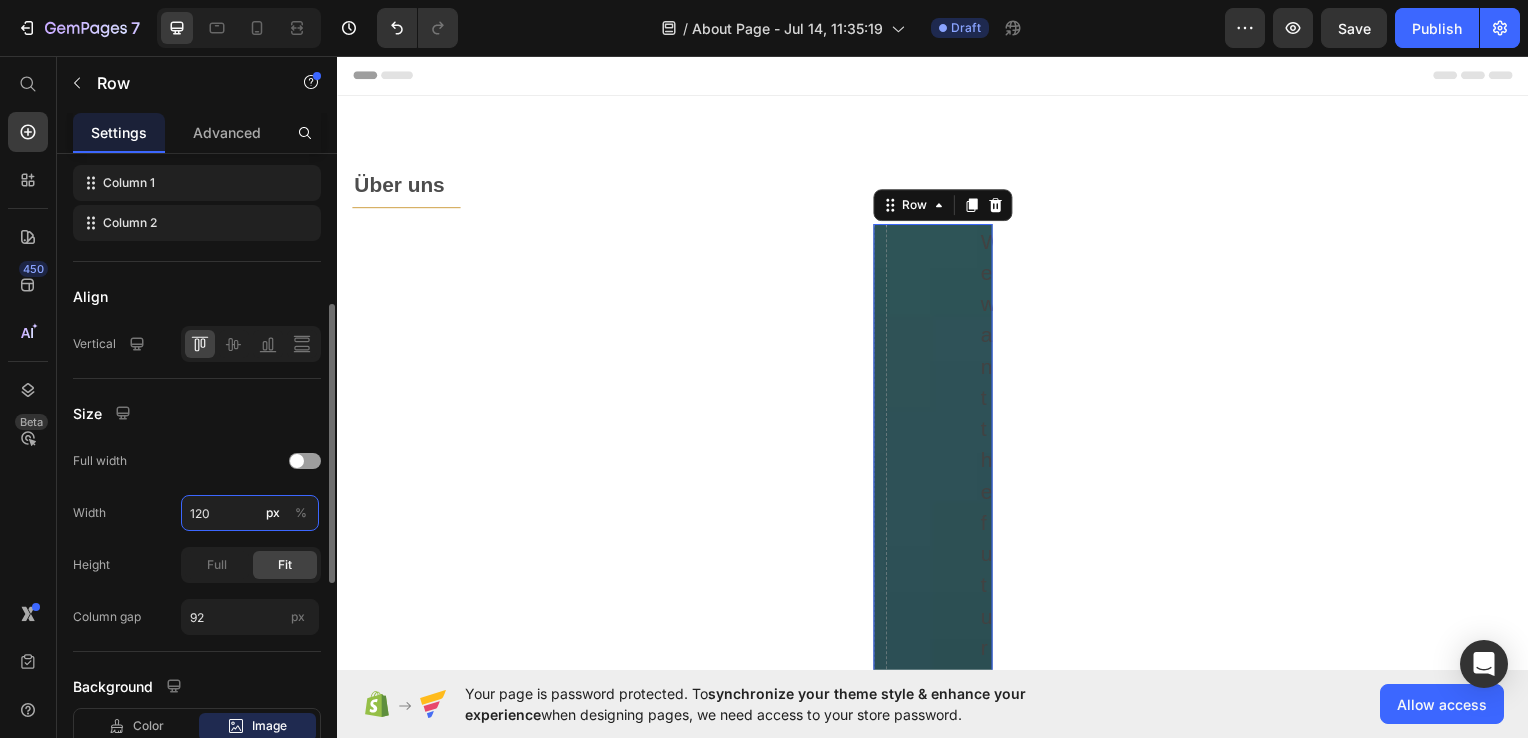 type on "1200" 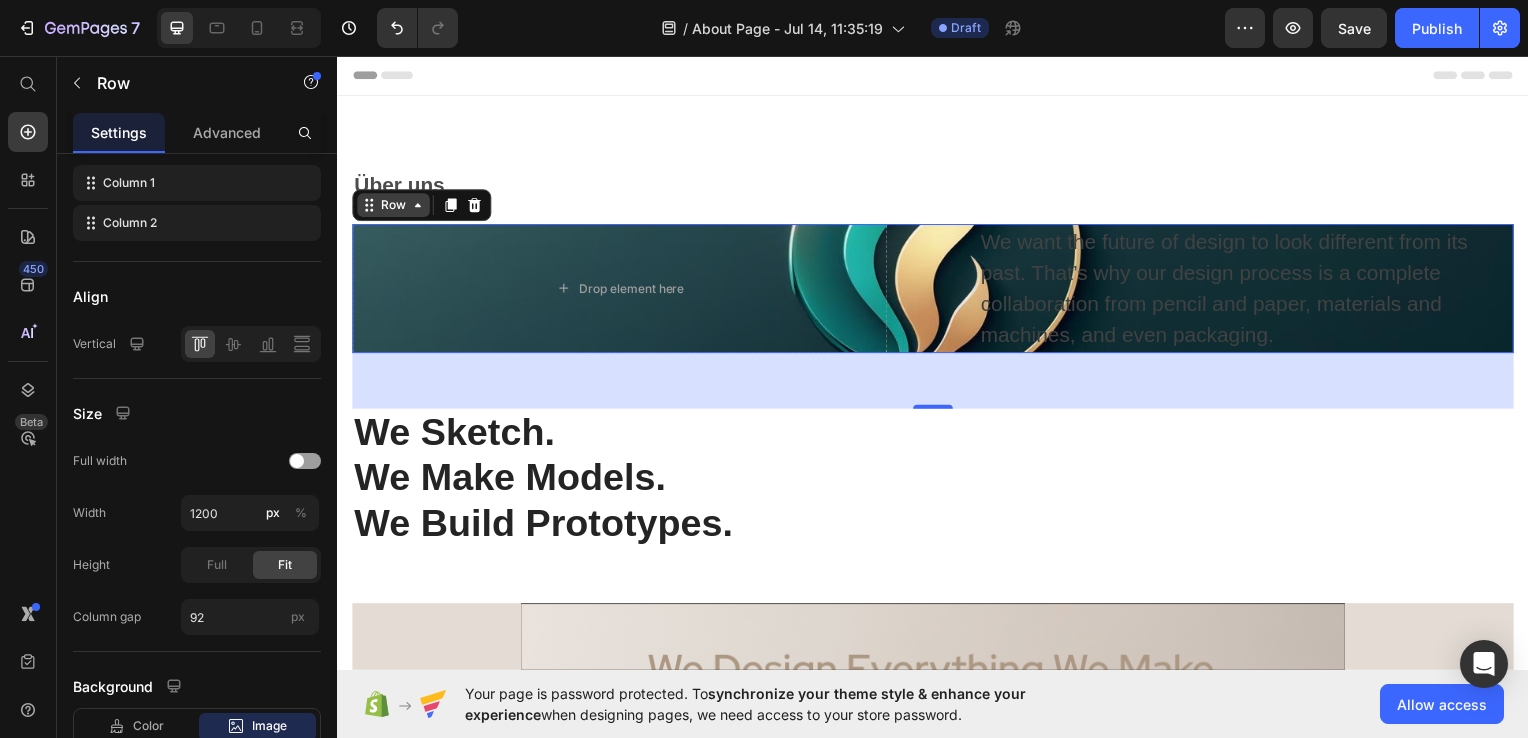 click 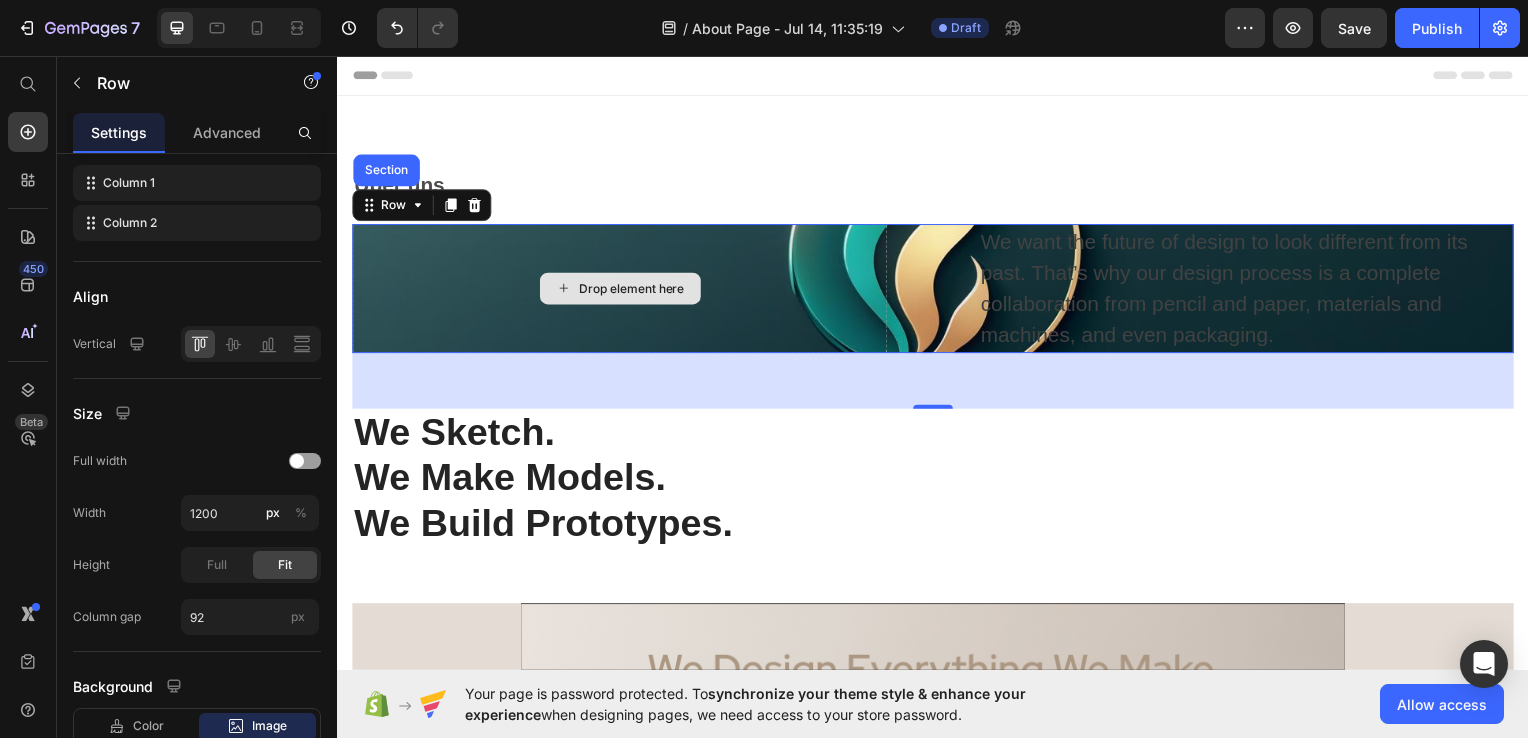 click on "Drop element here" at bounding box center (621, 290) 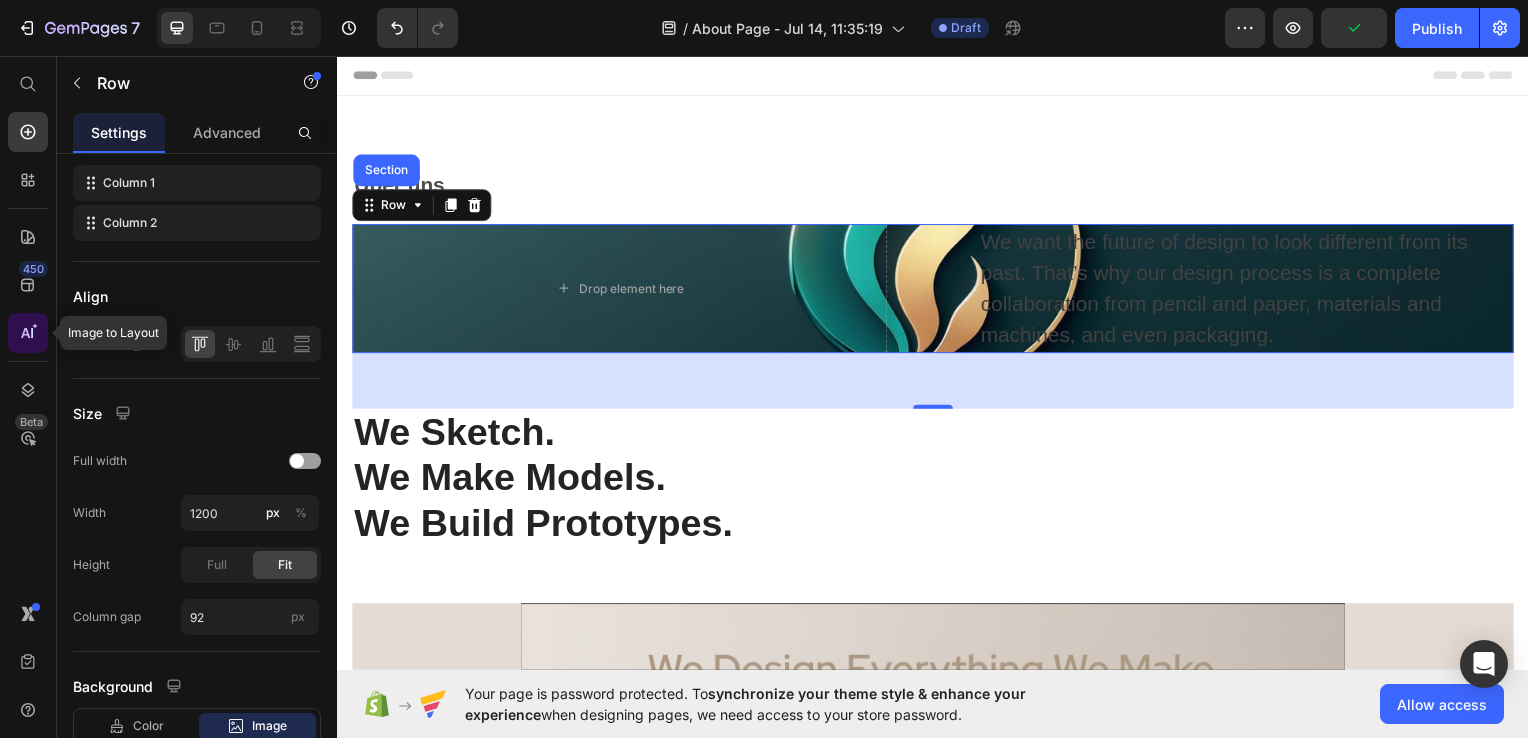click 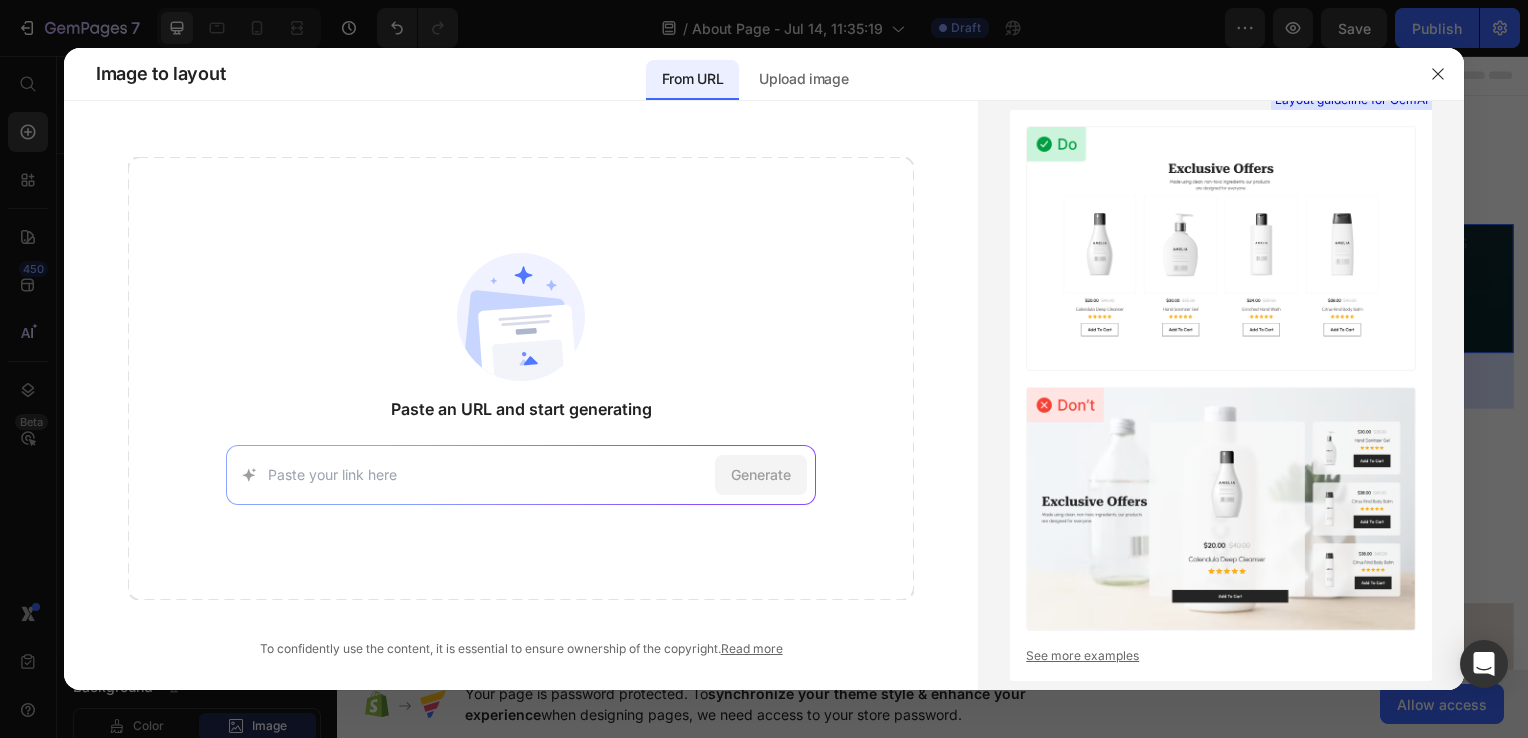 drag, startPoint x: 472, startPoint y: 476, endPoint x: 310, endPoint y: 342, distance: 210.23796 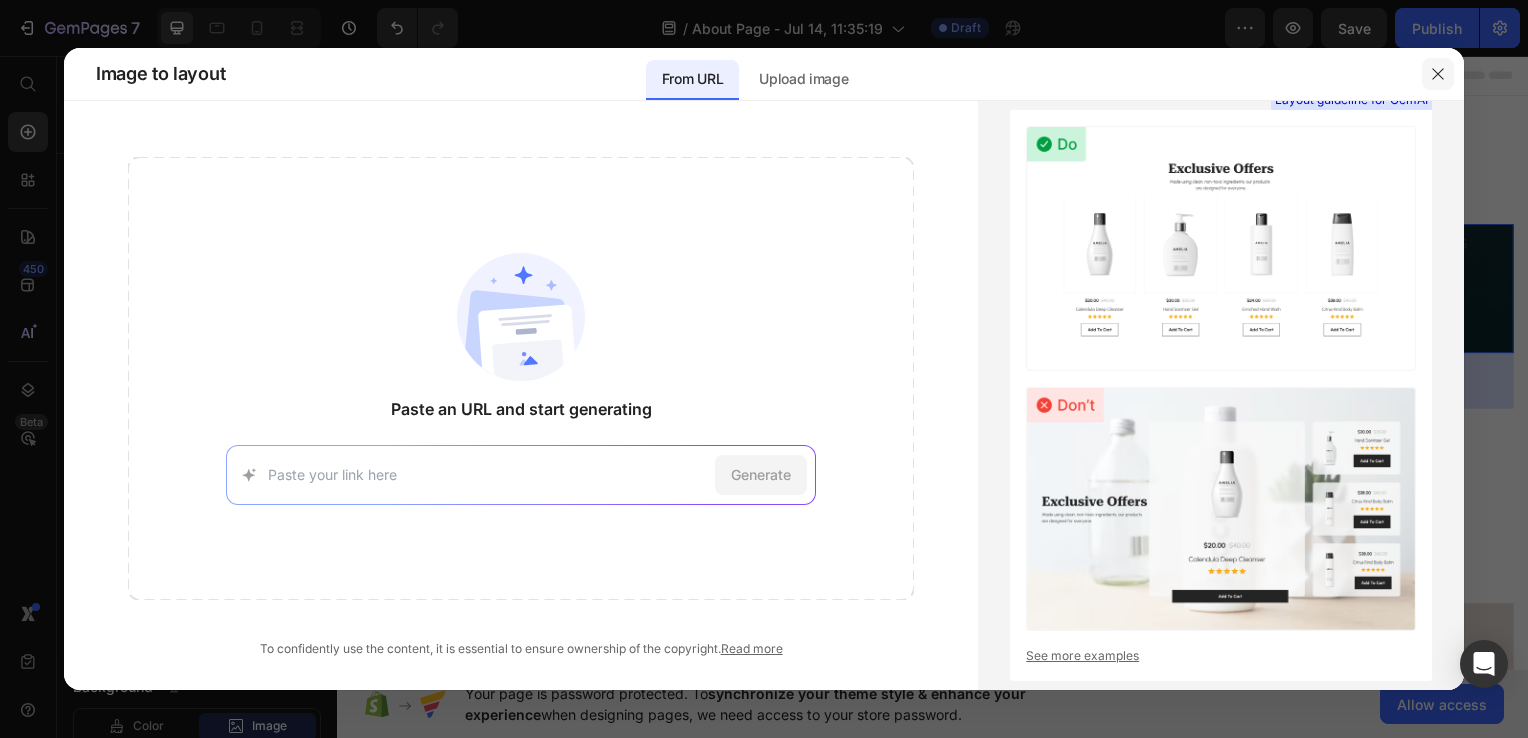 click 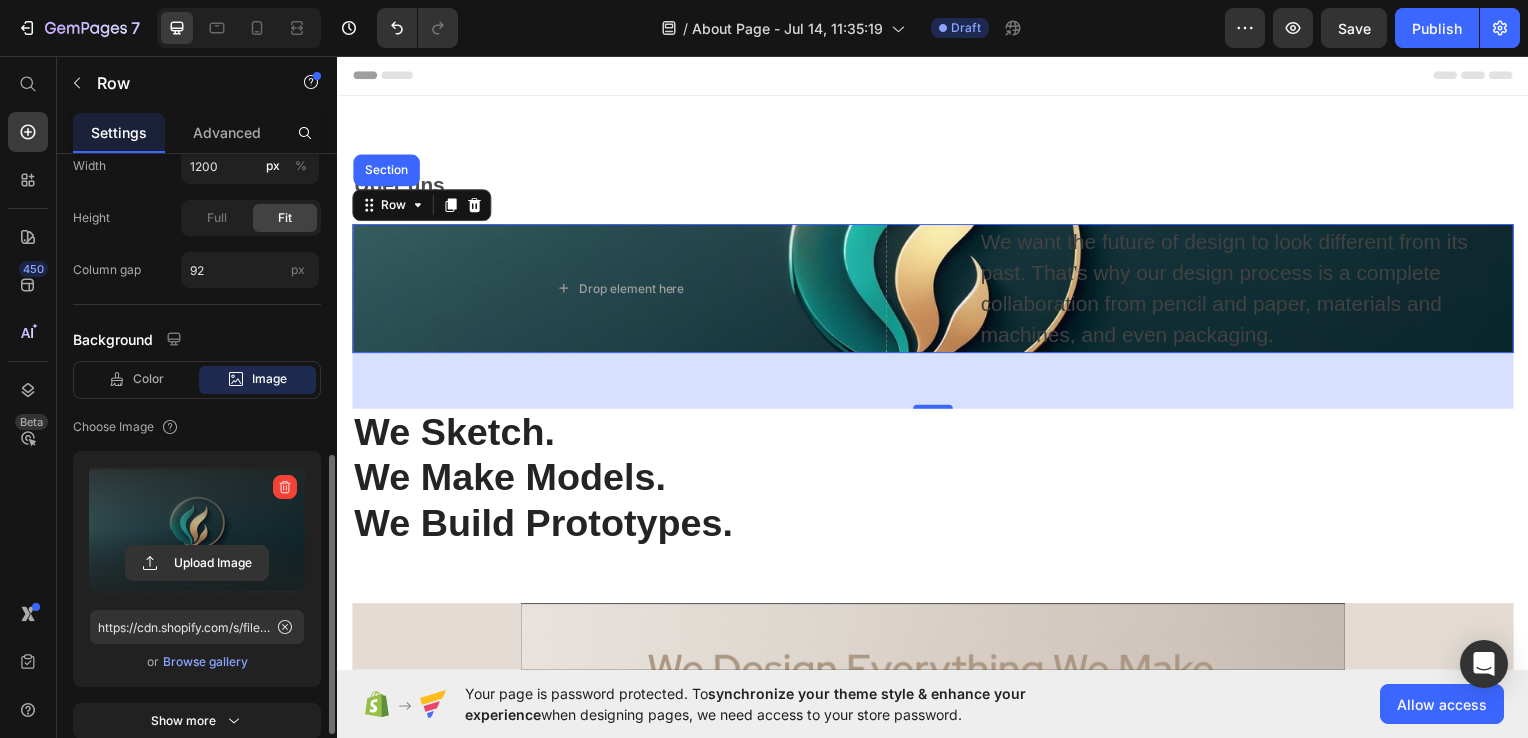 scroll, scrollTop: 700, scrollLeft: 0, axis: vertical 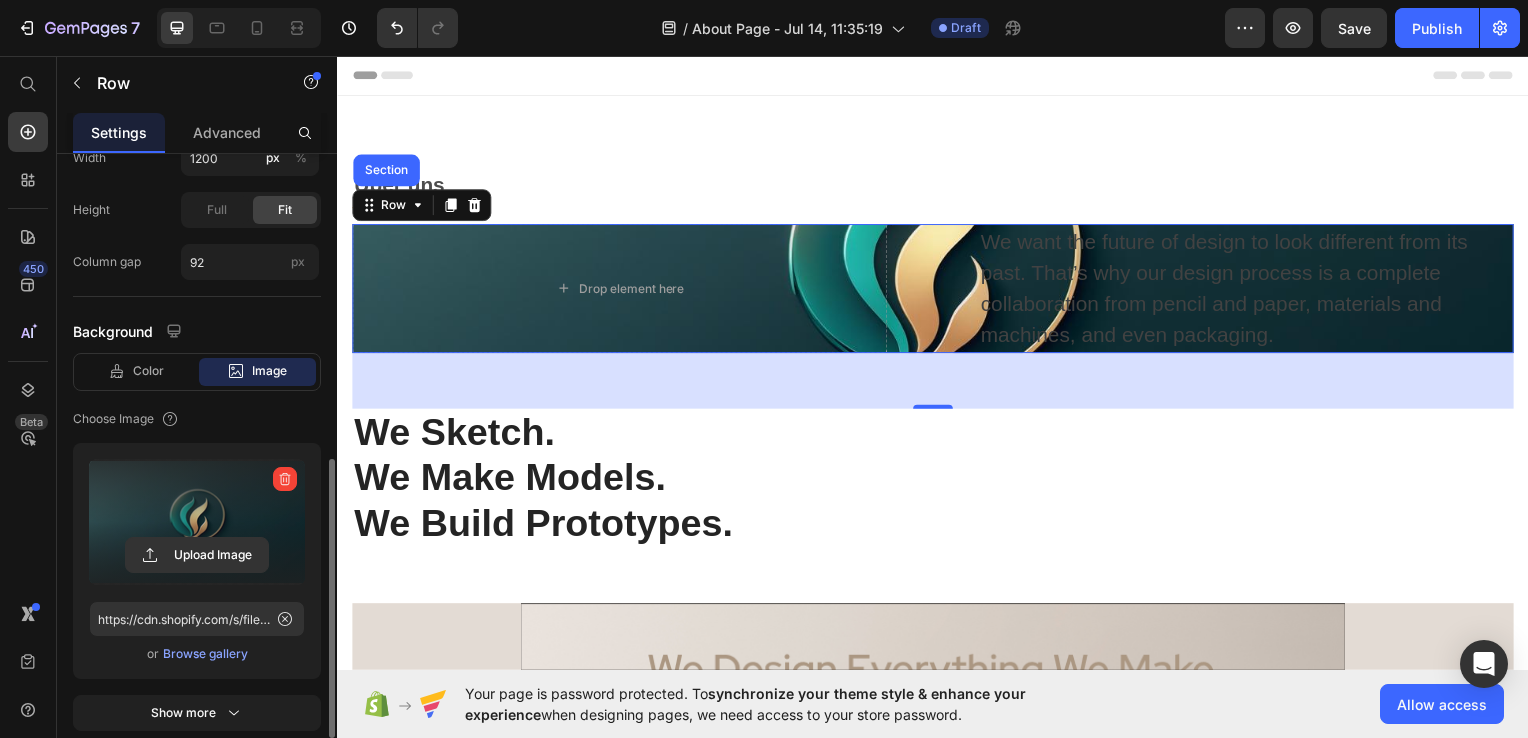 click at bounding box center [197, 522] 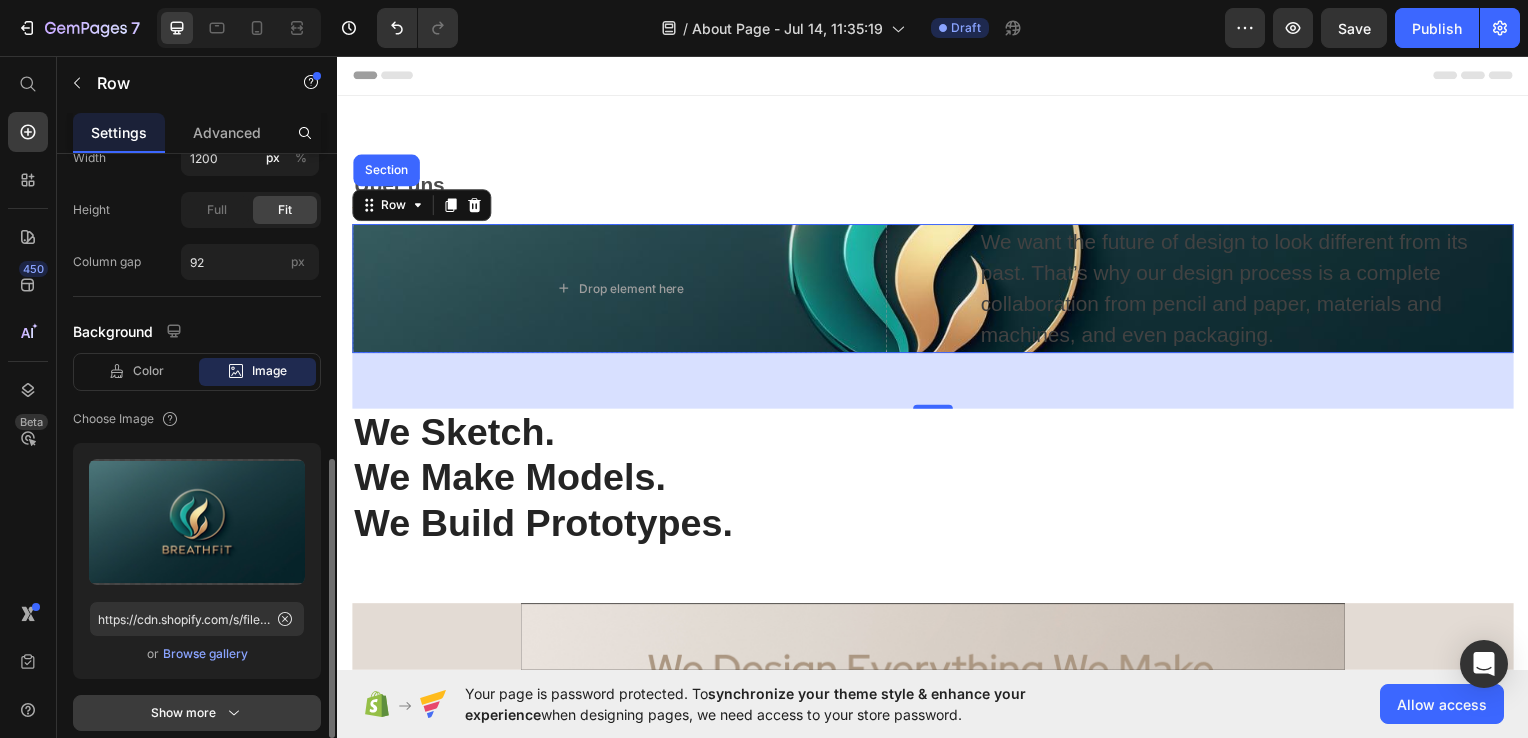 scroll, scrollTop: 757, scrollLeft: 0, axis: vertical 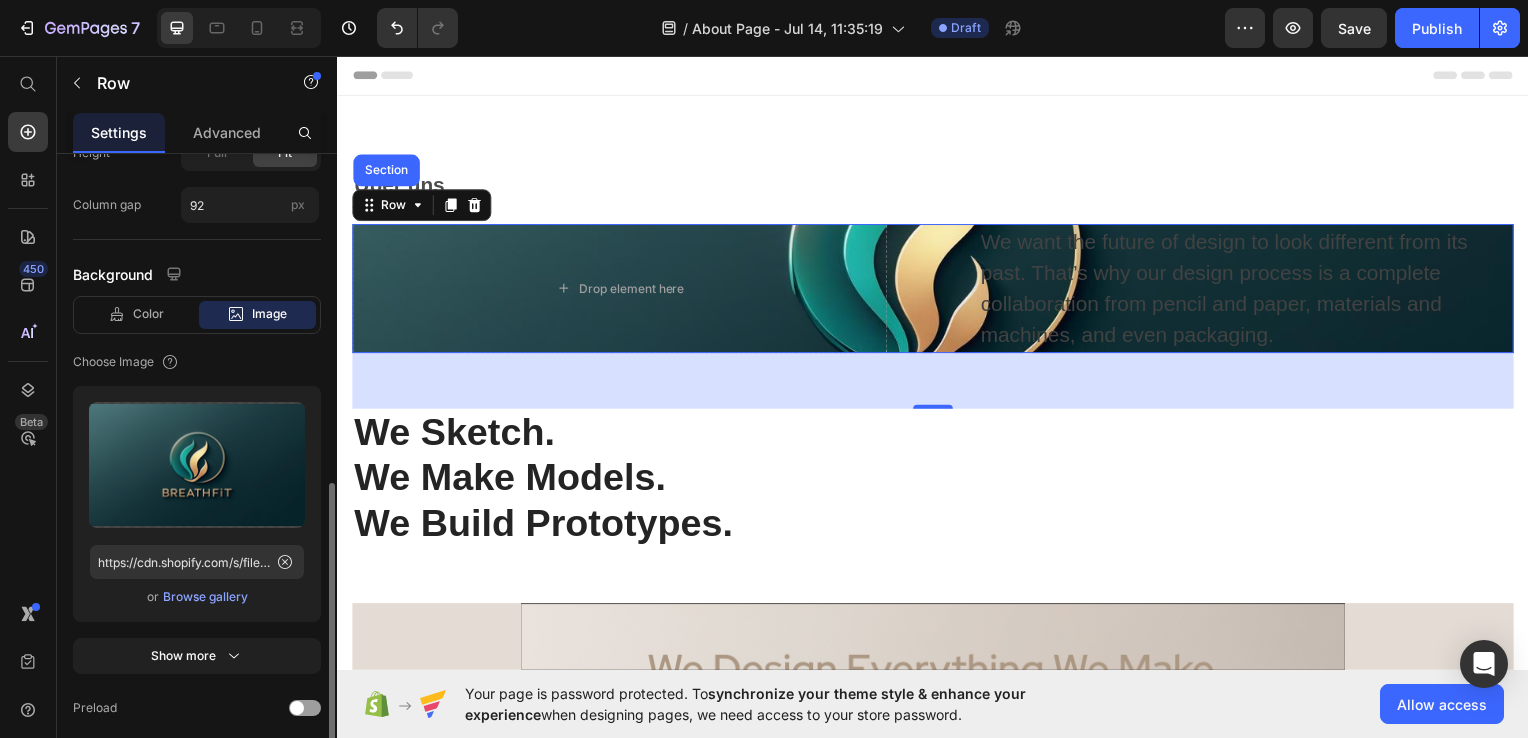 click on "Browse gallery" at bounding box center (205, 597) 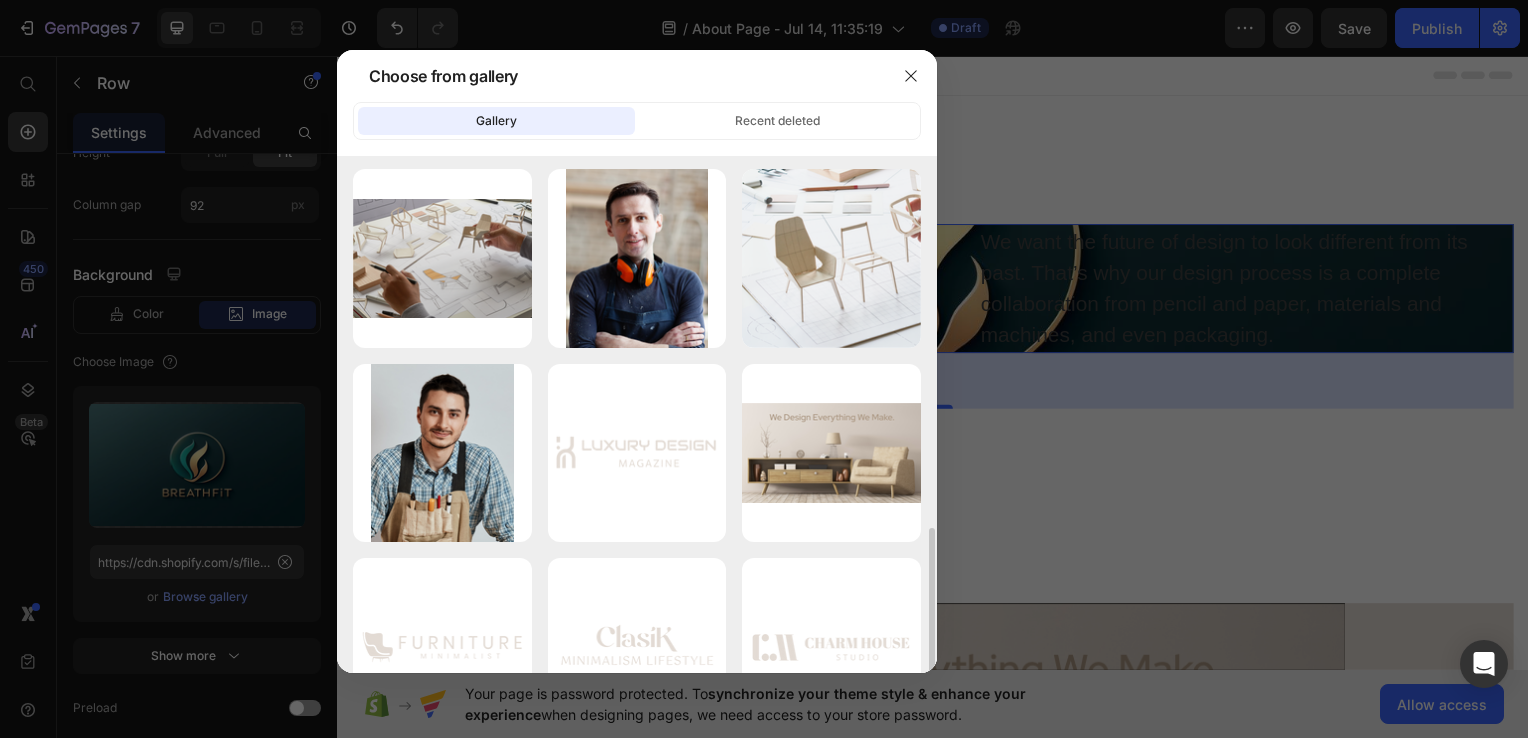 scroll, scrollTop: 667, scrollLeft: 0, axis: vertical 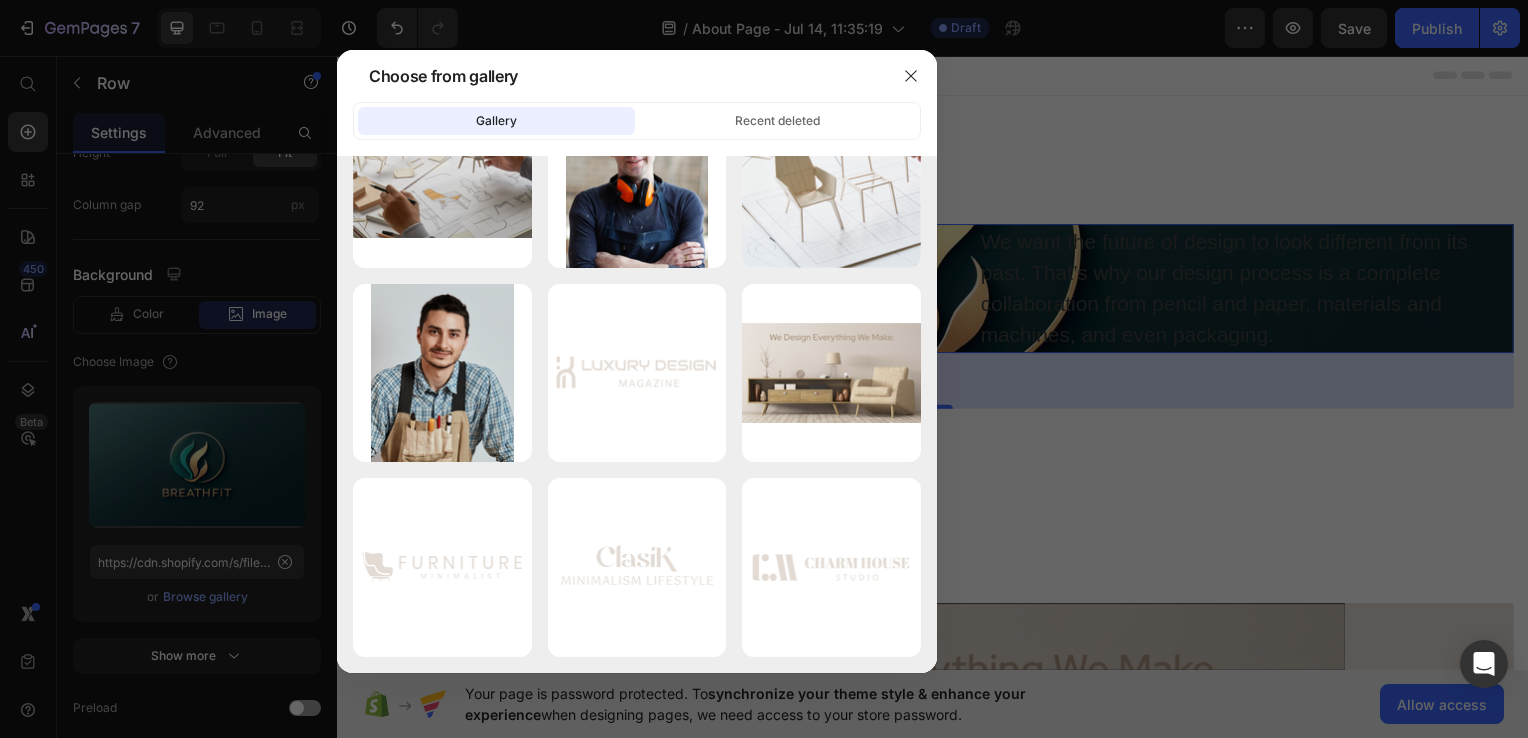 click at bounding box center (764, 369) 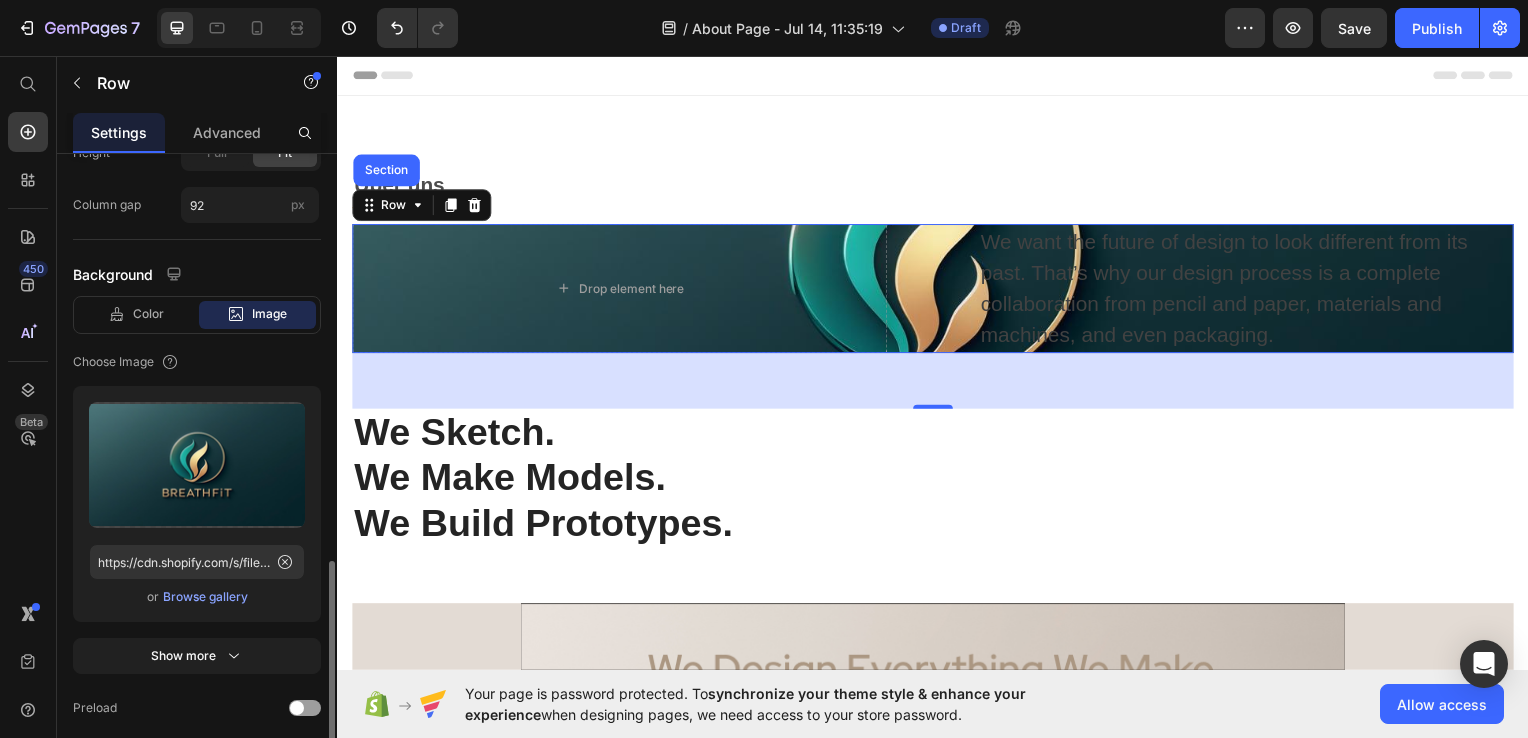 scroll, scrollTop: 833, scrollLeft: 0, axis: vertical 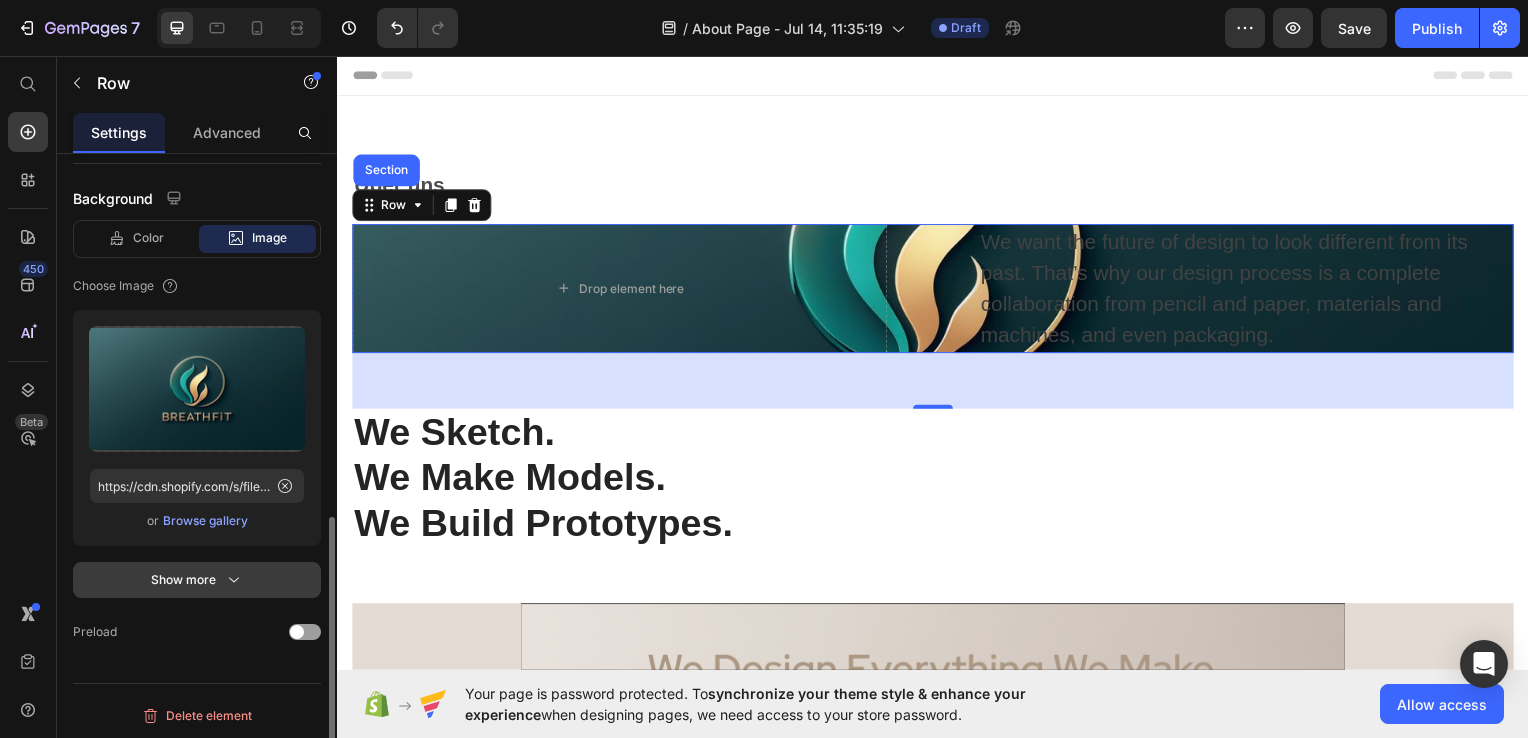 click 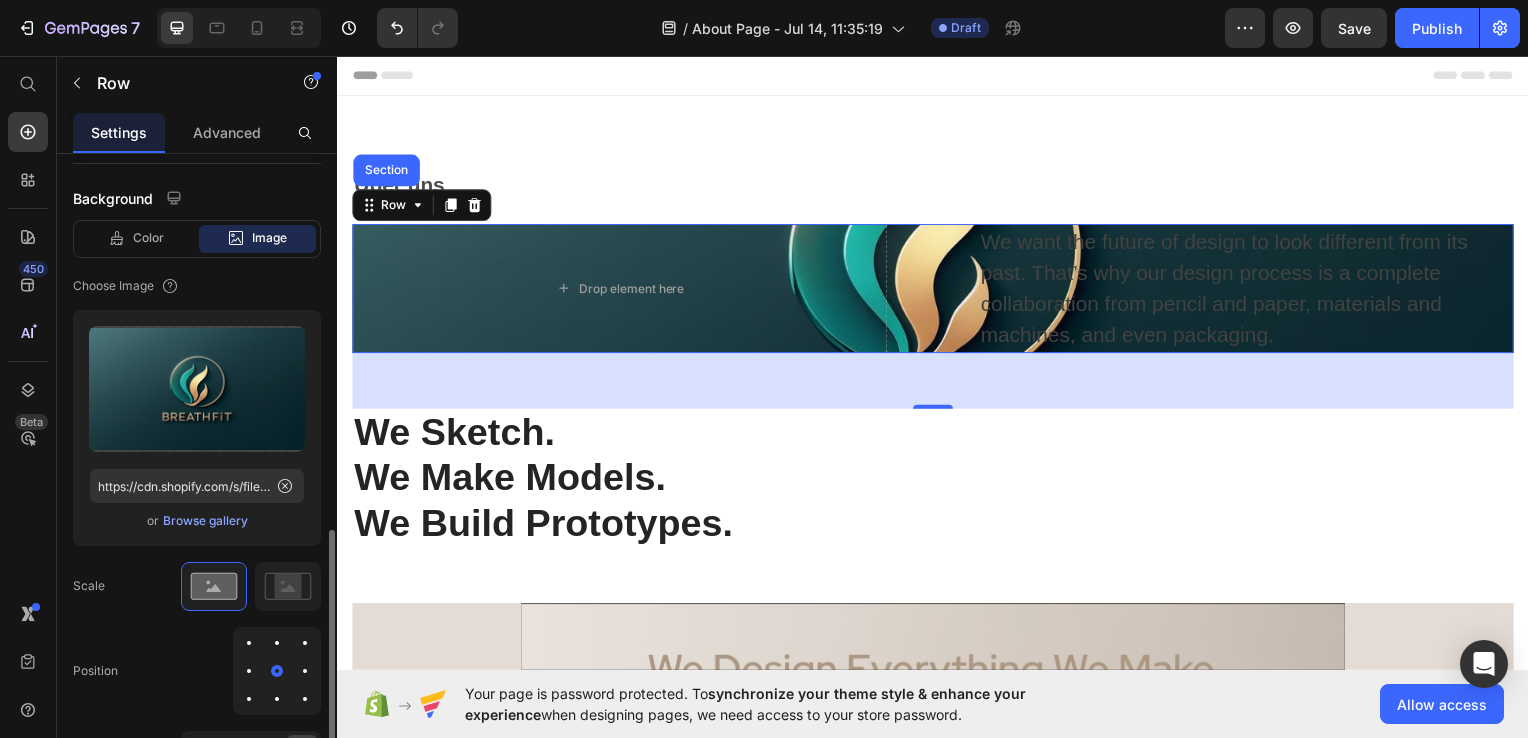 scroll, scrollTop: 888, scrollLeft: 0, axis: vertical 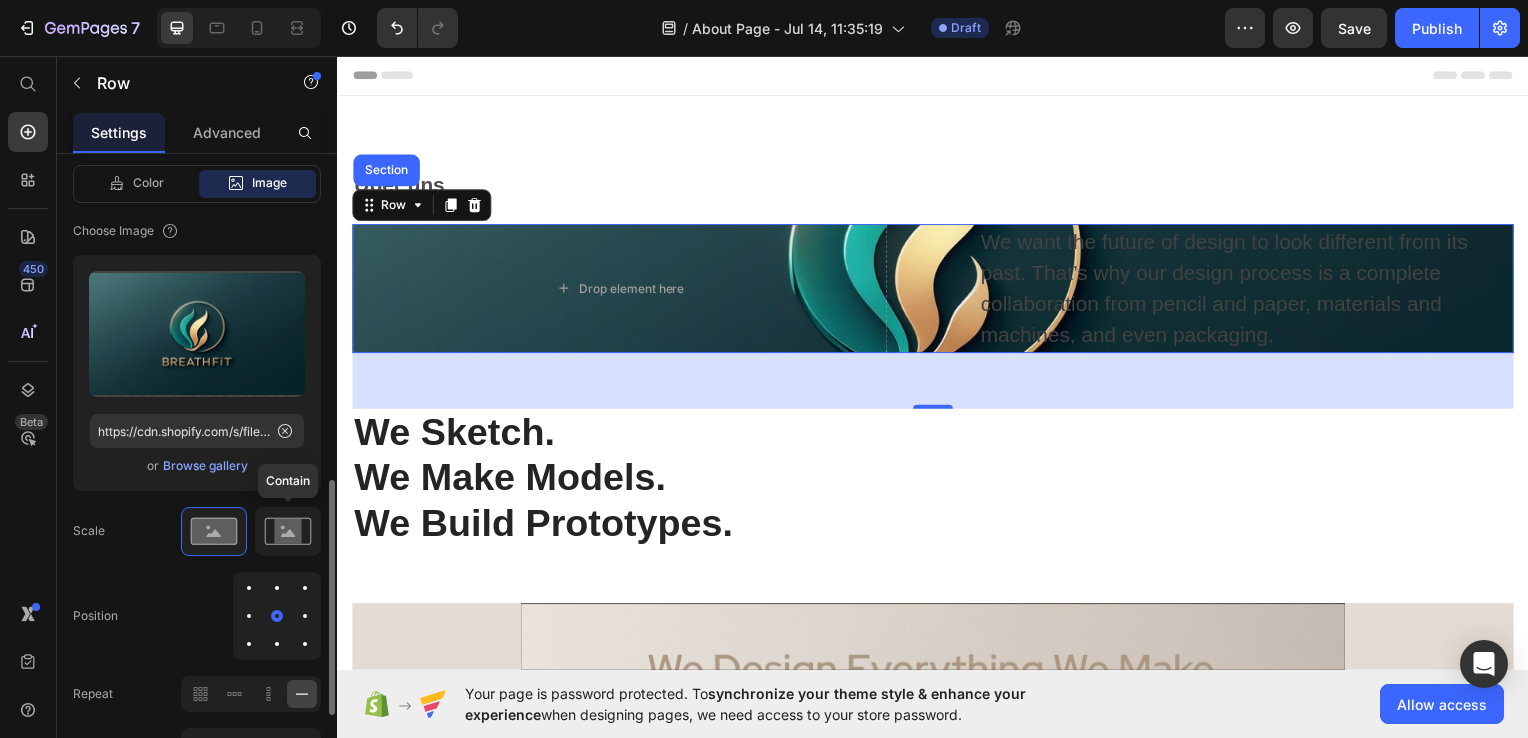 click 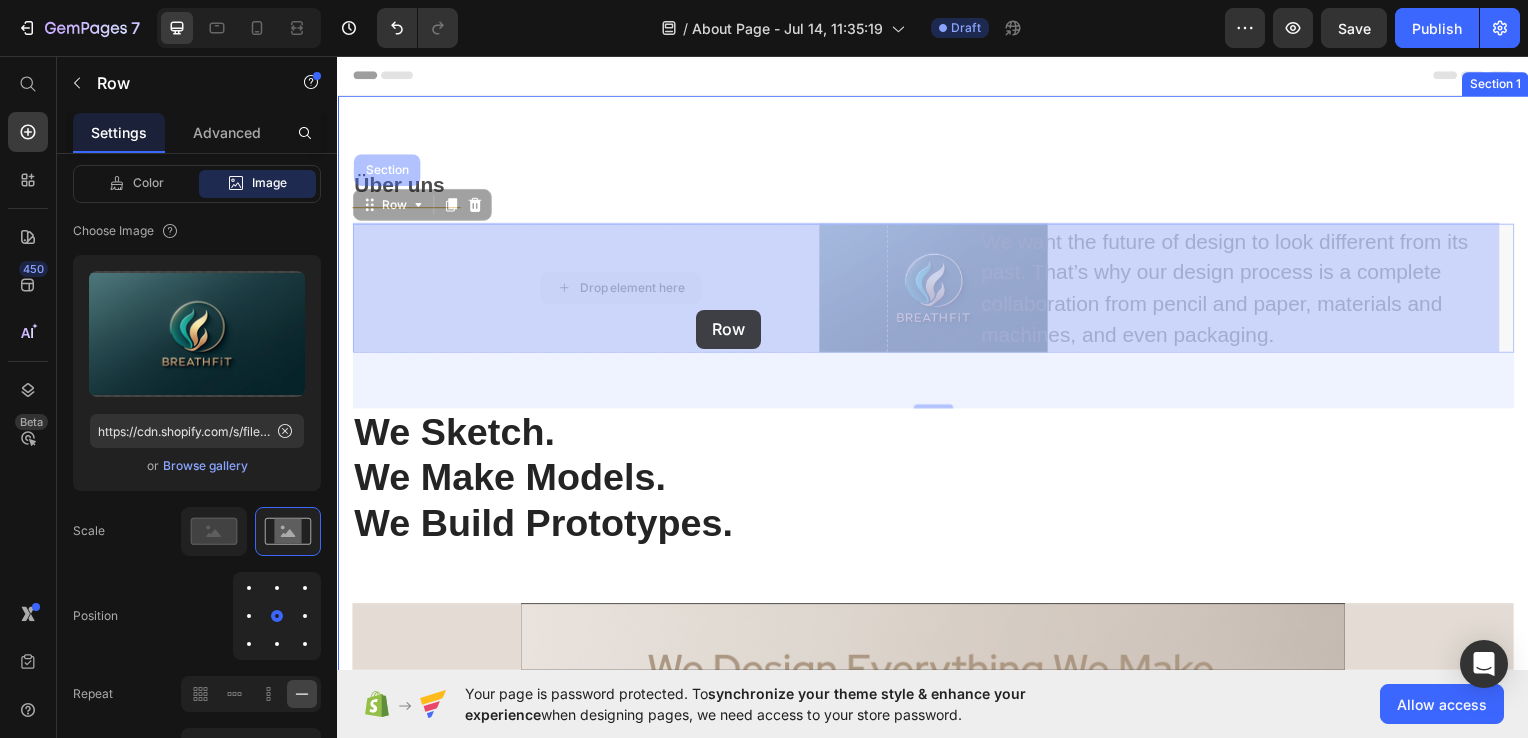 drag, startPoint x: 823, startPoint y: 305, endPoint x: 699, endPoint y: 311, distance: 124.14507 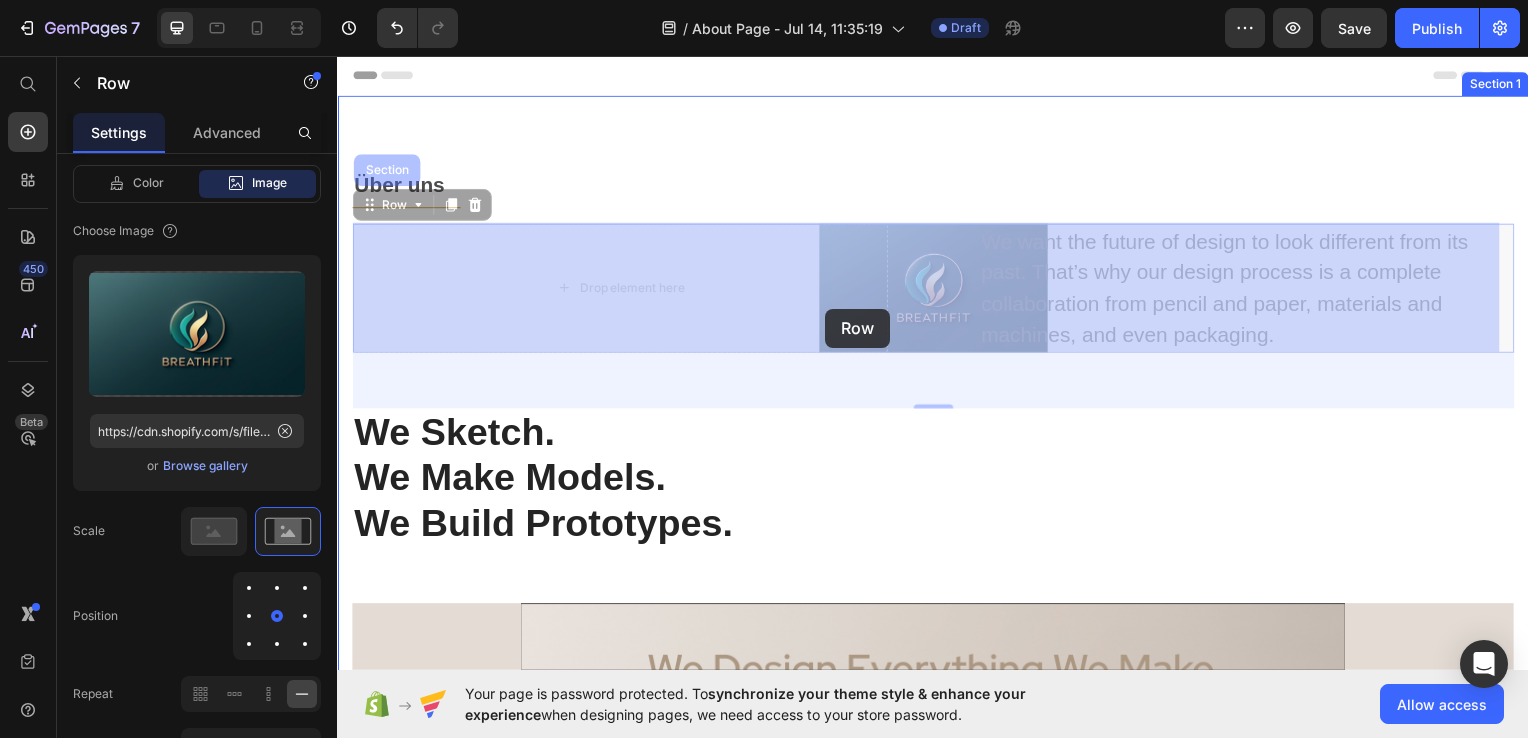 drag, startPoint x: 888, startPoint y: 300, endPoint x: 804, endPoint y: 313, distance: 85 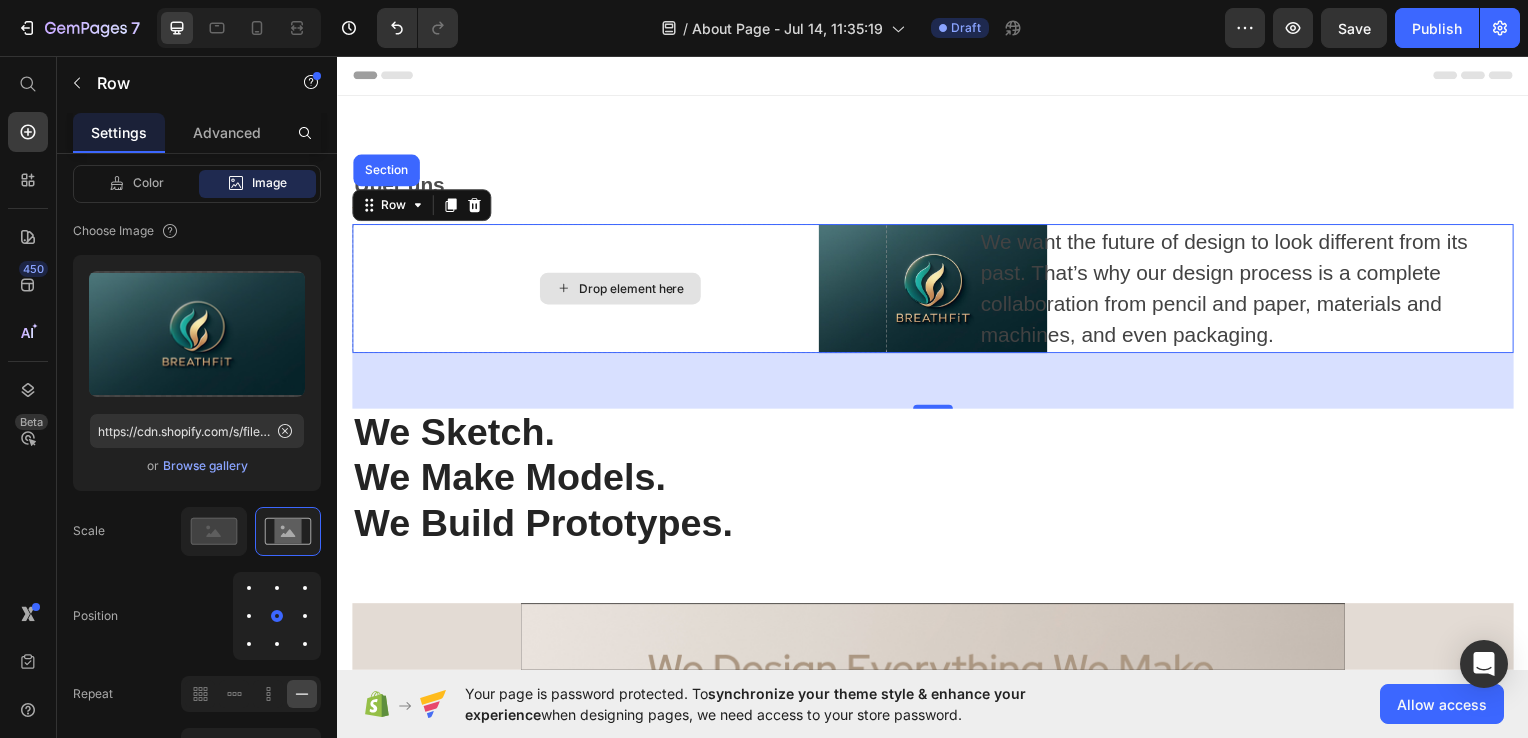 click on "Drop element here" at bounding box center (621, 290) 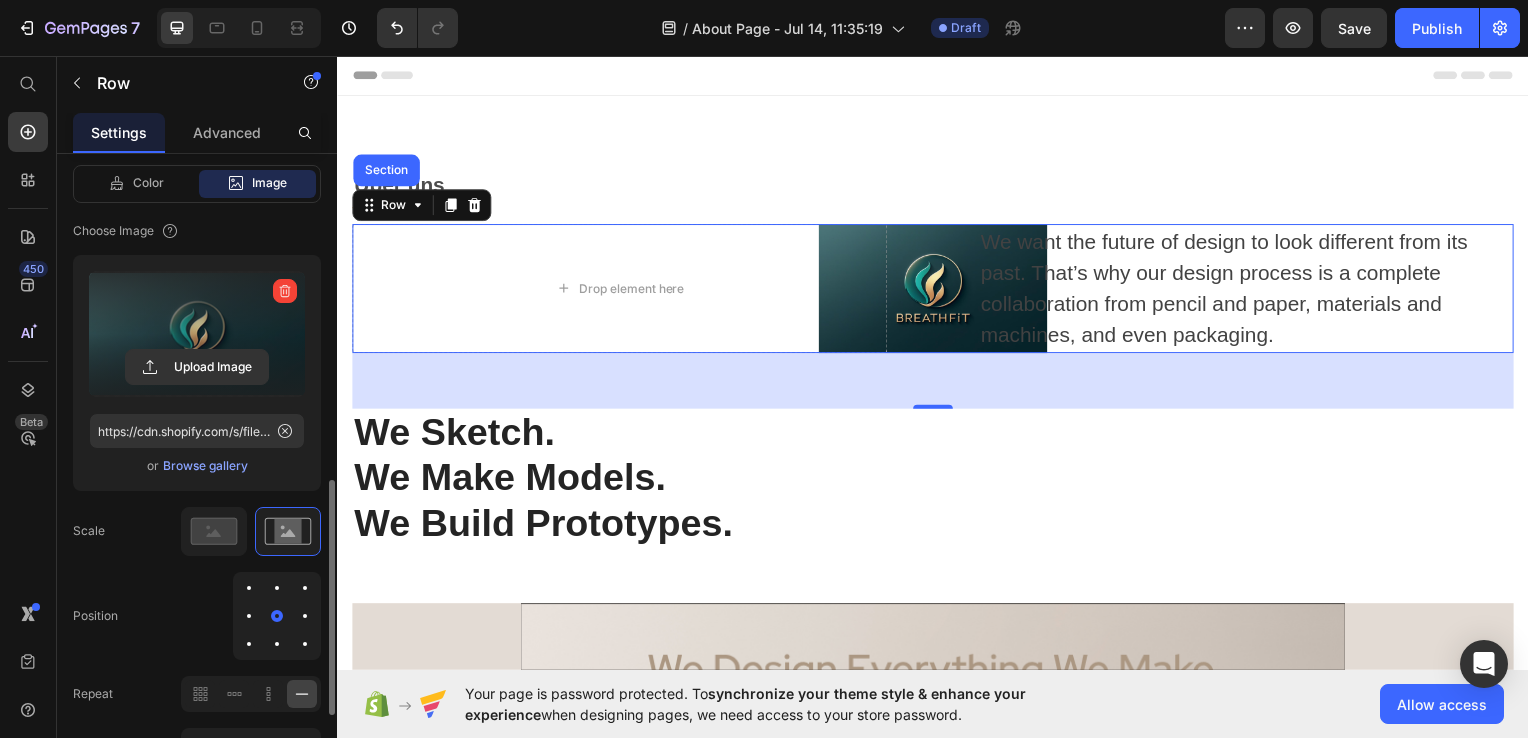 click at bounding box center [197, 334] 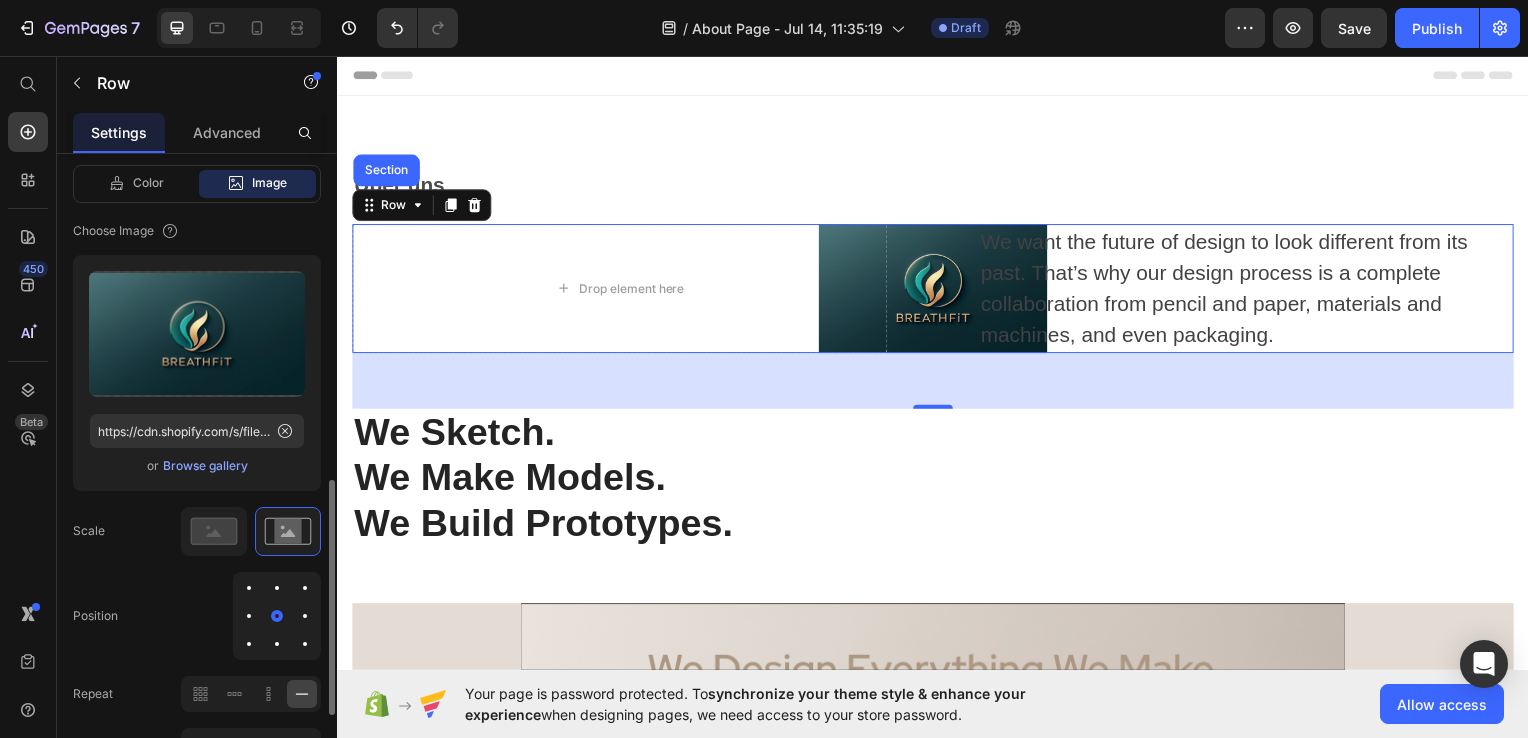 click at bounding box center (249, 616) 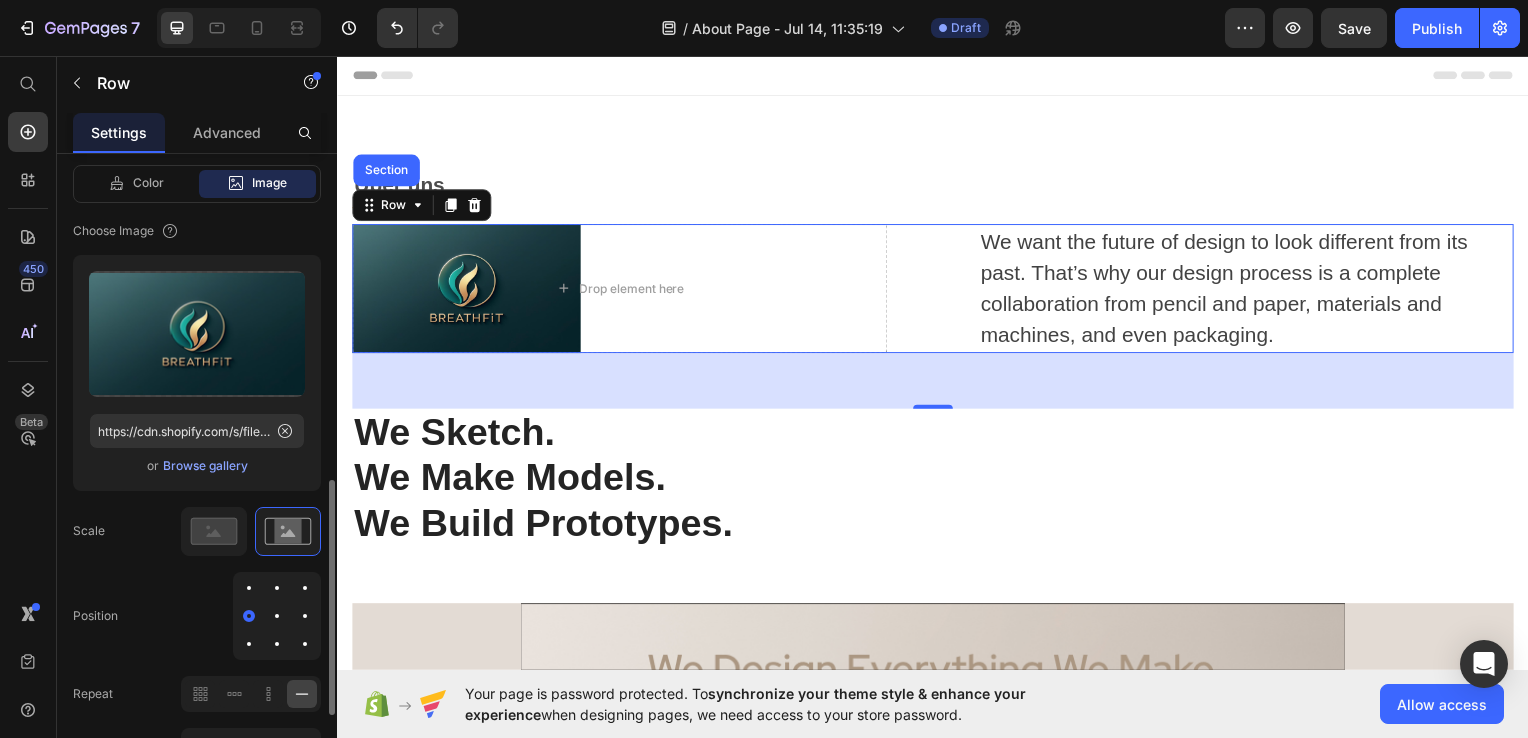 click at bounding box center (277, 616) 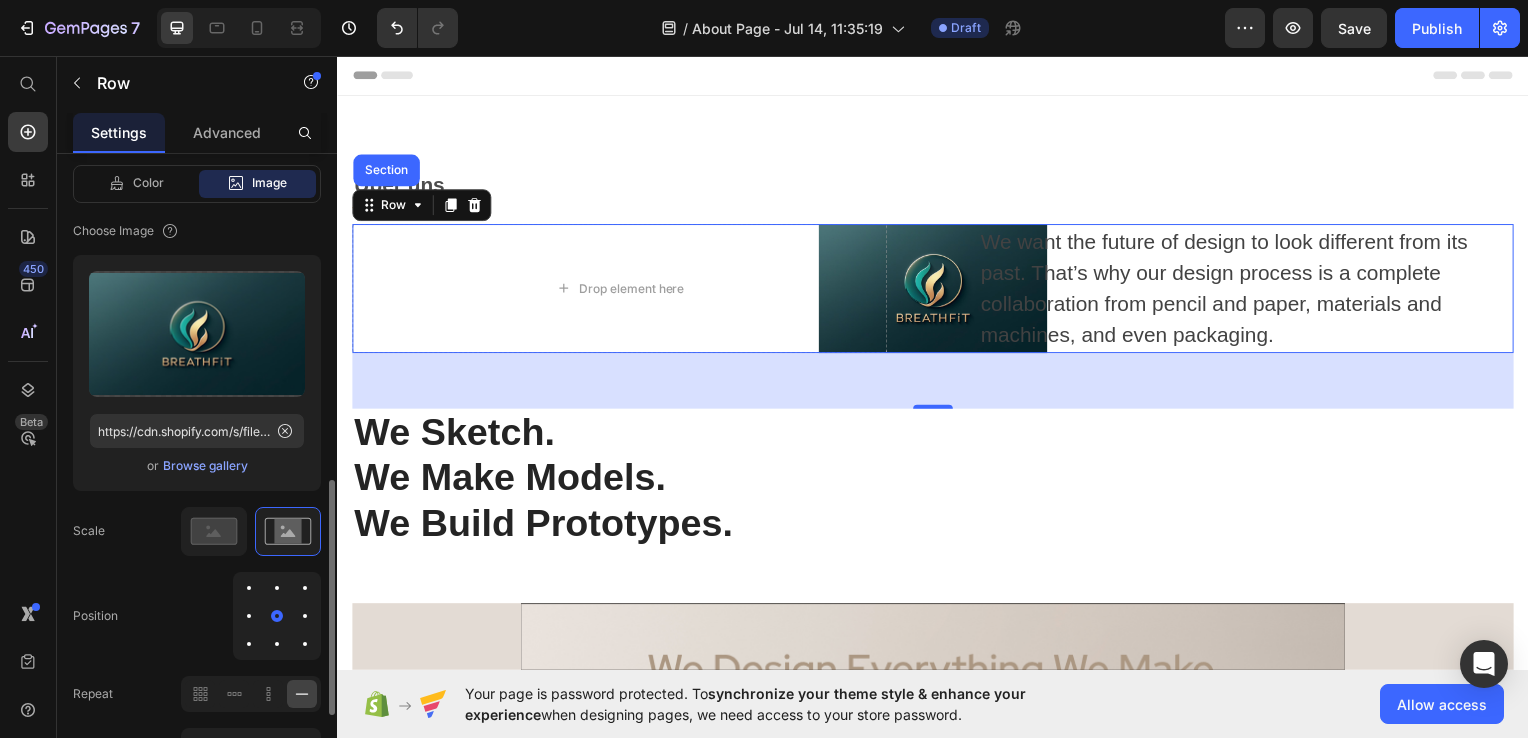 drag, startPoint x: 279, startPoint y: 613, endPoint x: 238, endPoint y: 610, distance: 41.109608 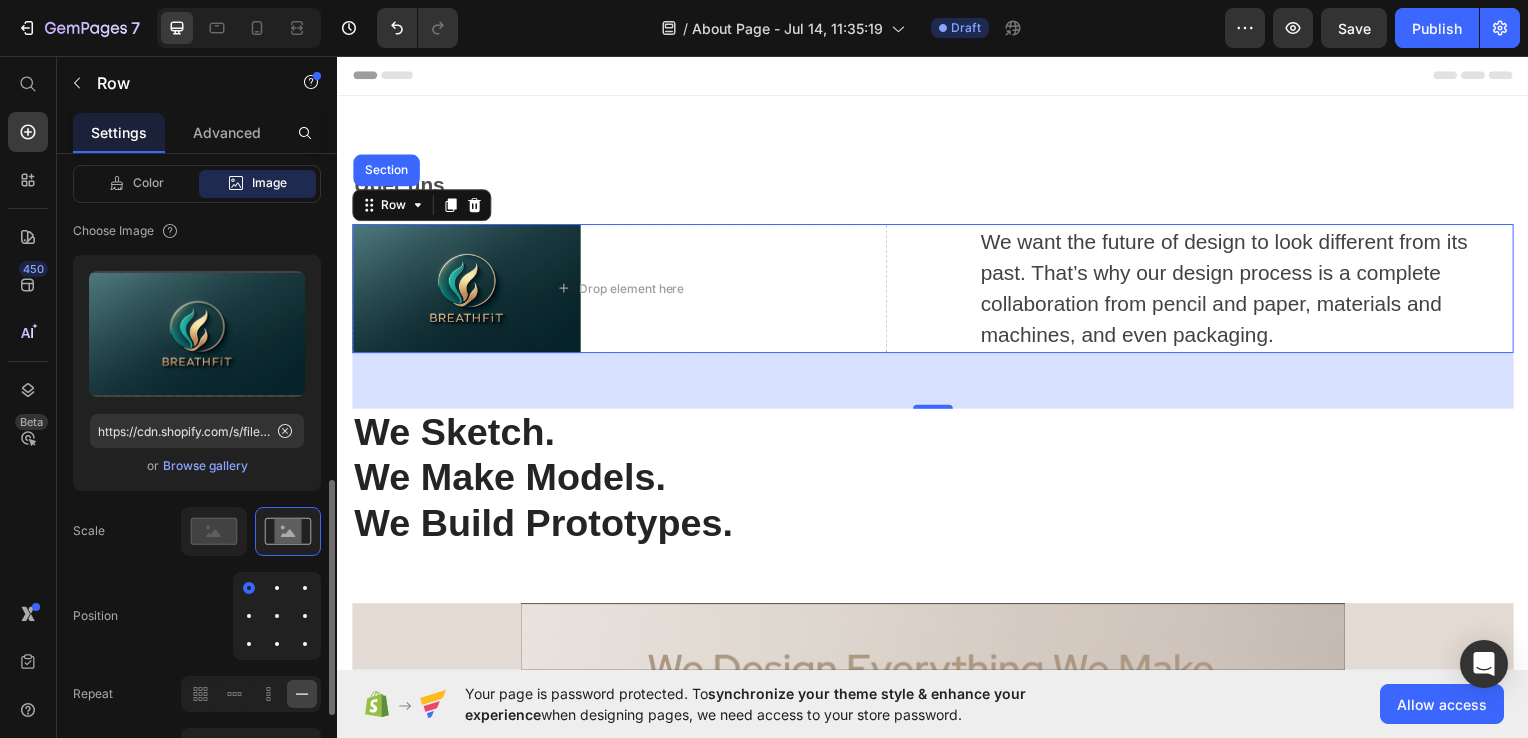 click at bounding box center [277, 616] 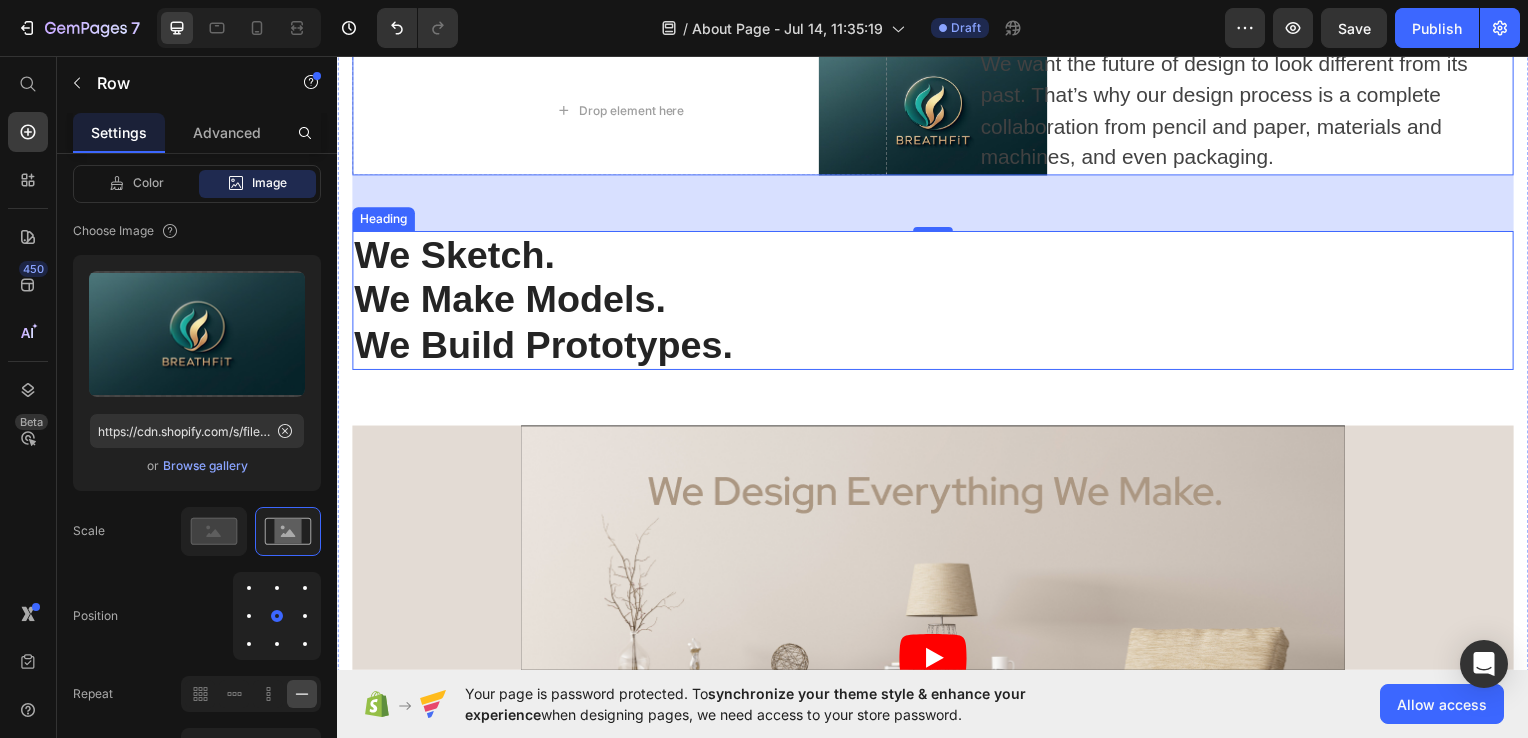 scroll, scrollTop: 180, scrollLeft: 0, axis: vertical 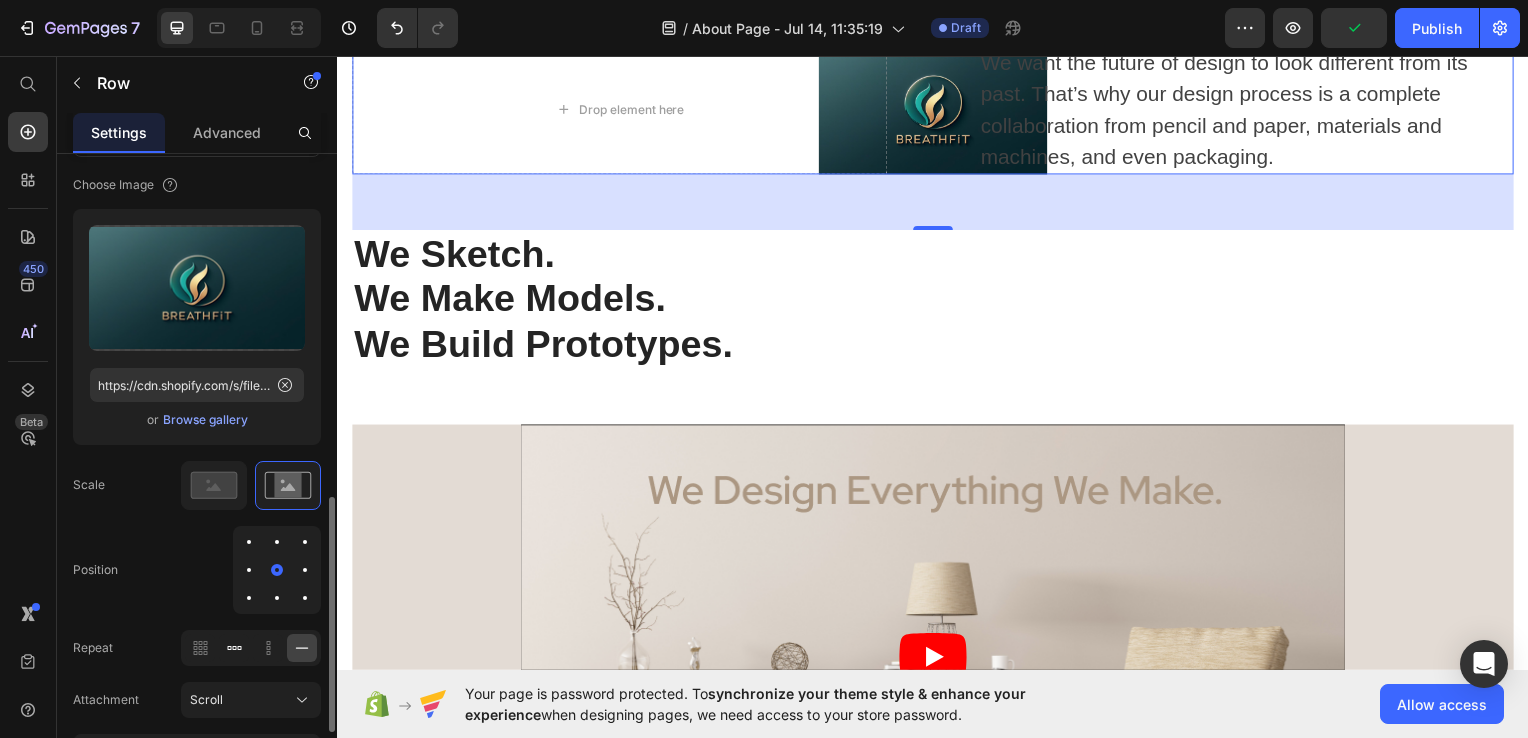 click 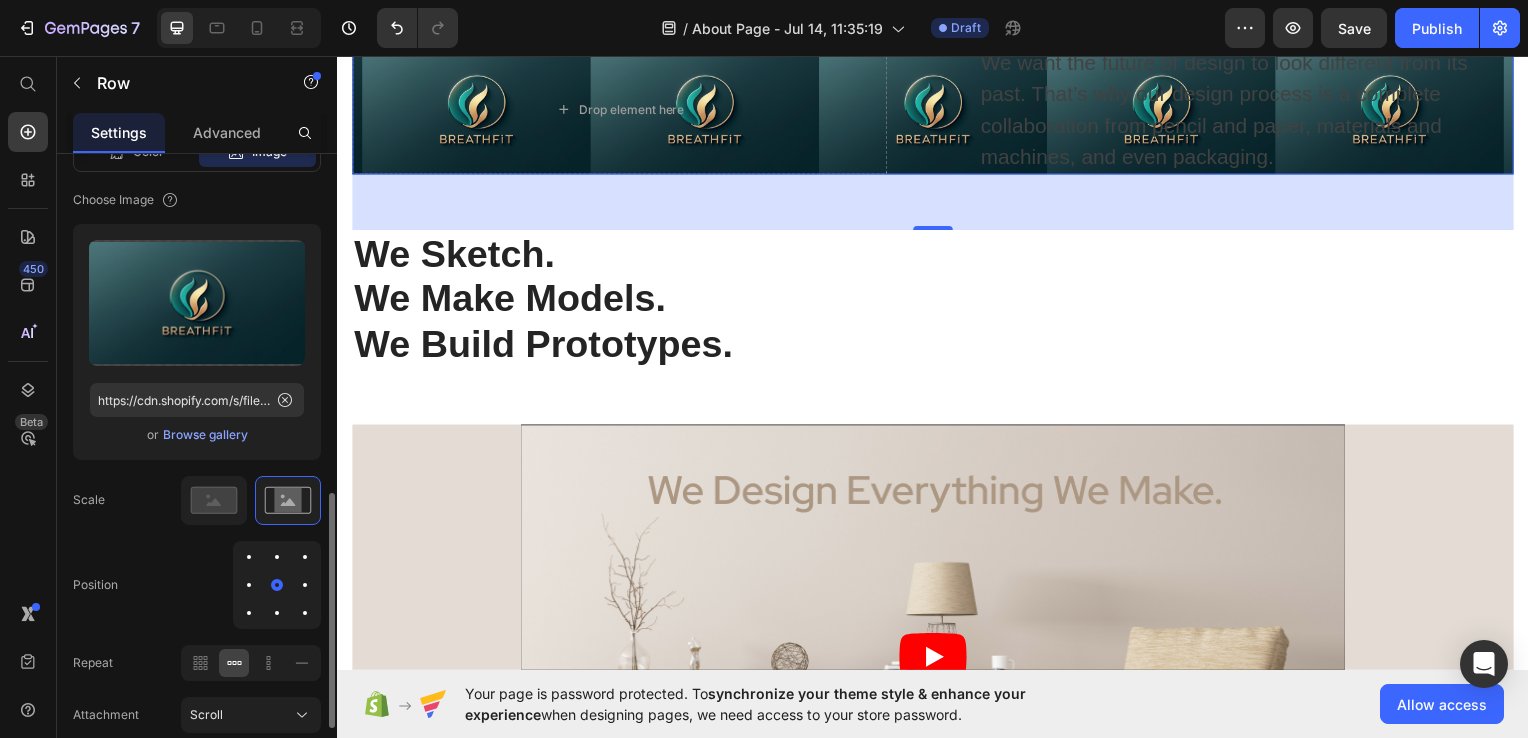 scroll, scrollTop: 920, scrollLeft: 0, axis: vertical 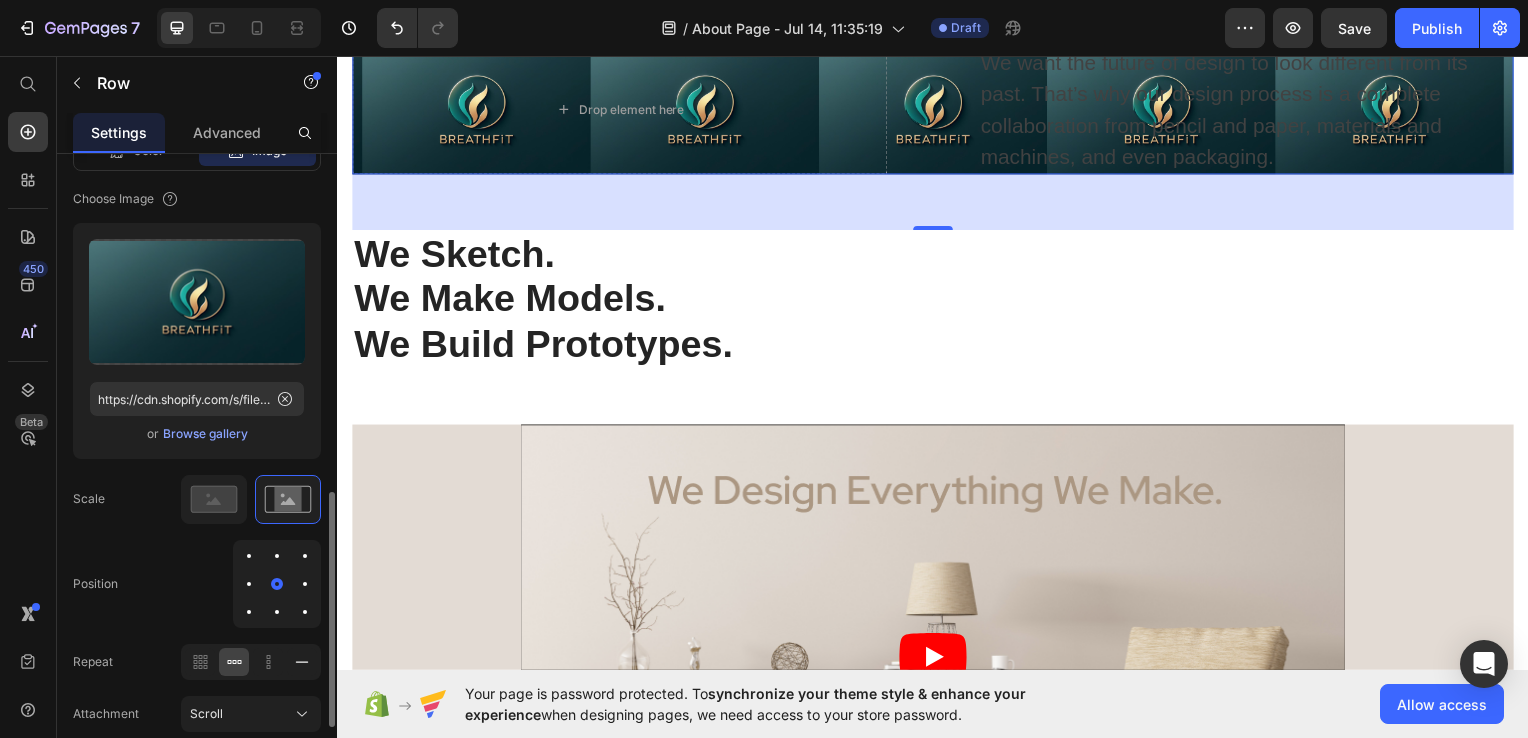click 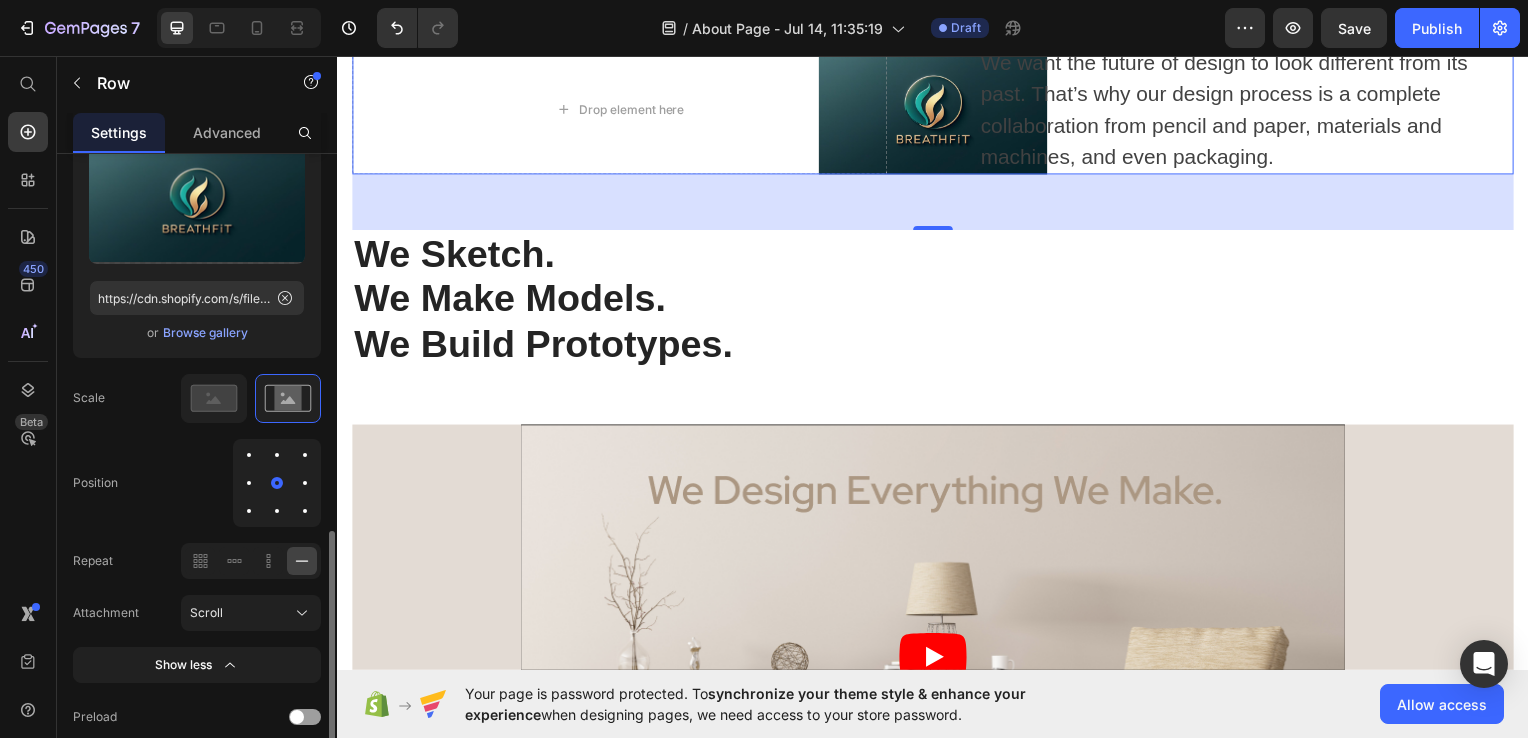 scroll, scrollTop: 1022, scrollLeft: 0, axis: vertical 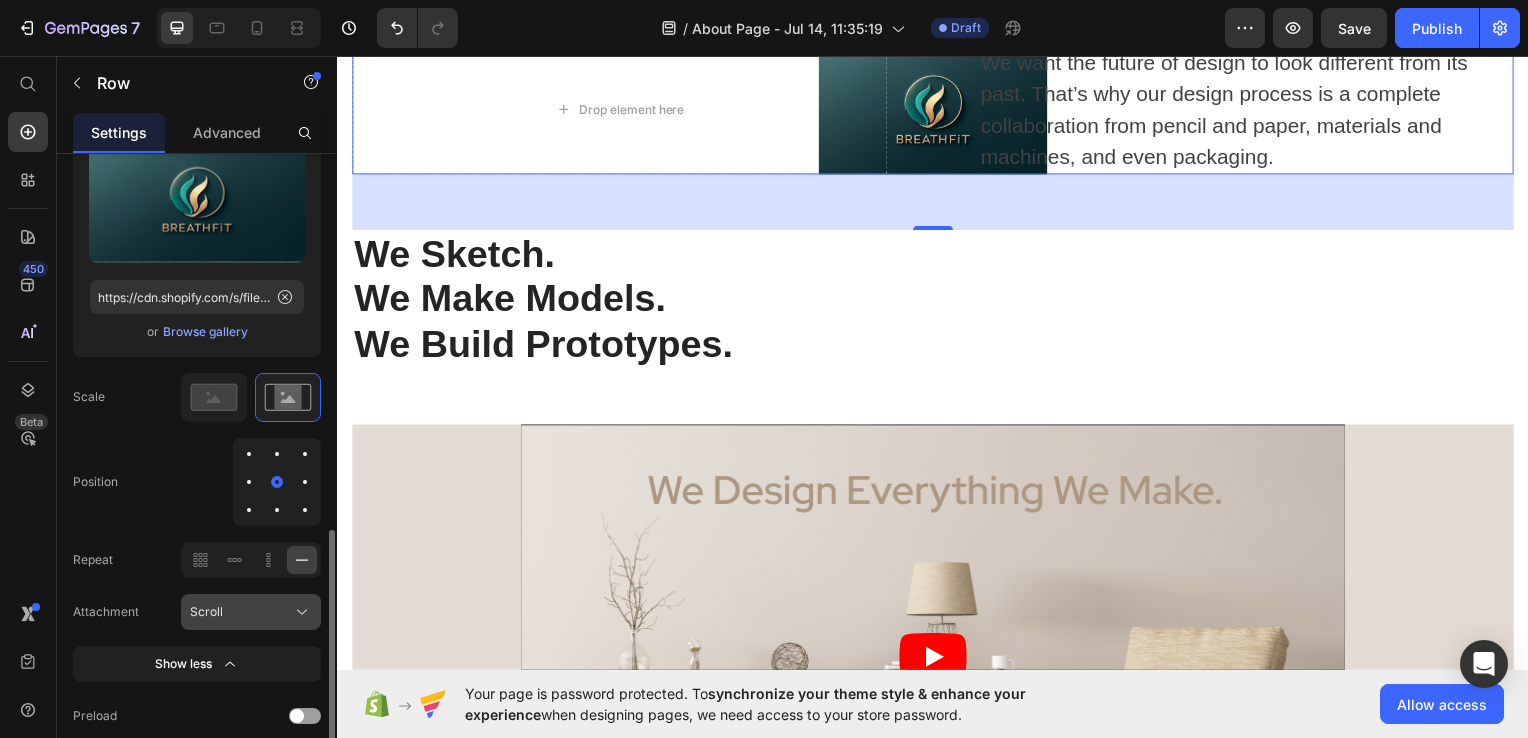 click on "Scroll" 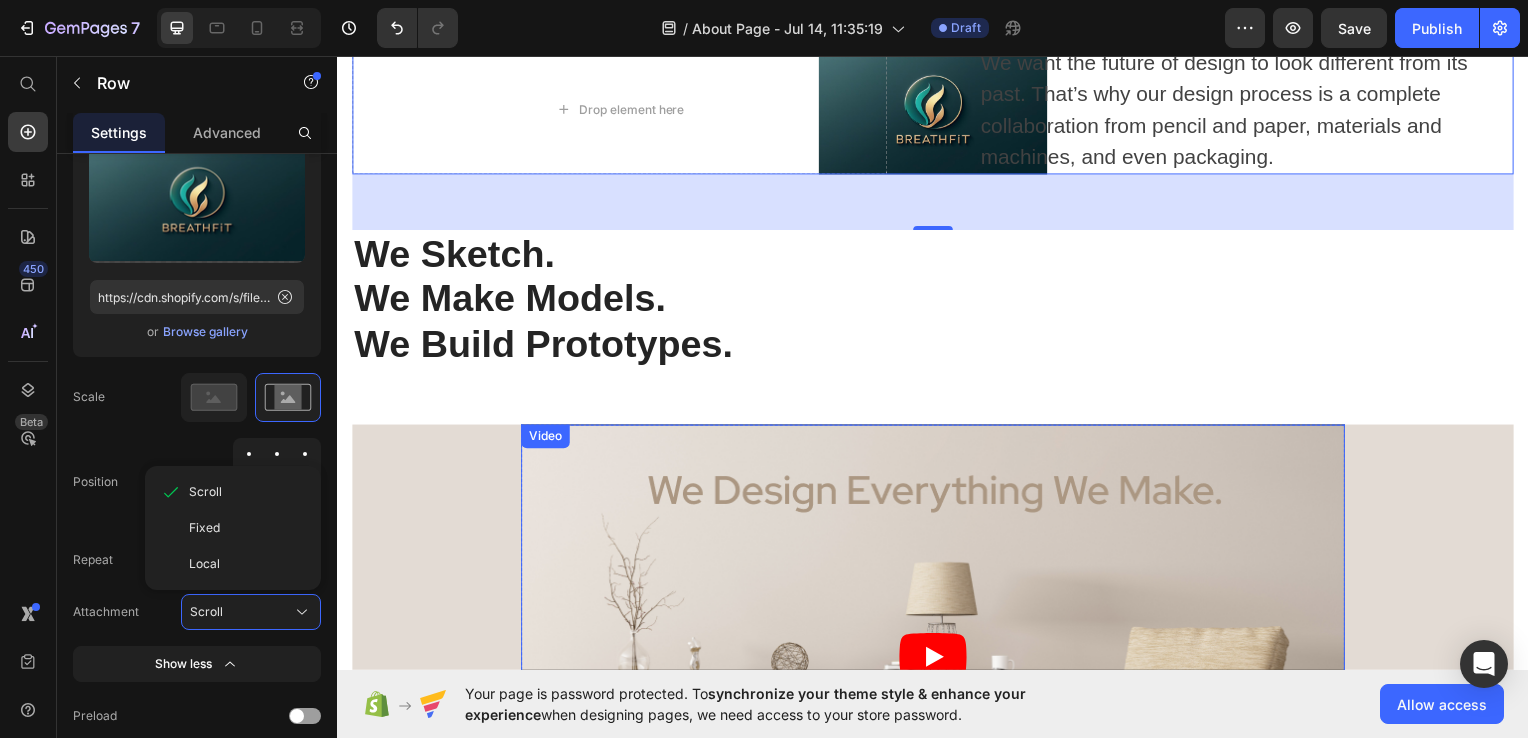 scroll, scrollTop: 0, scrollLeft: 0, axis: both 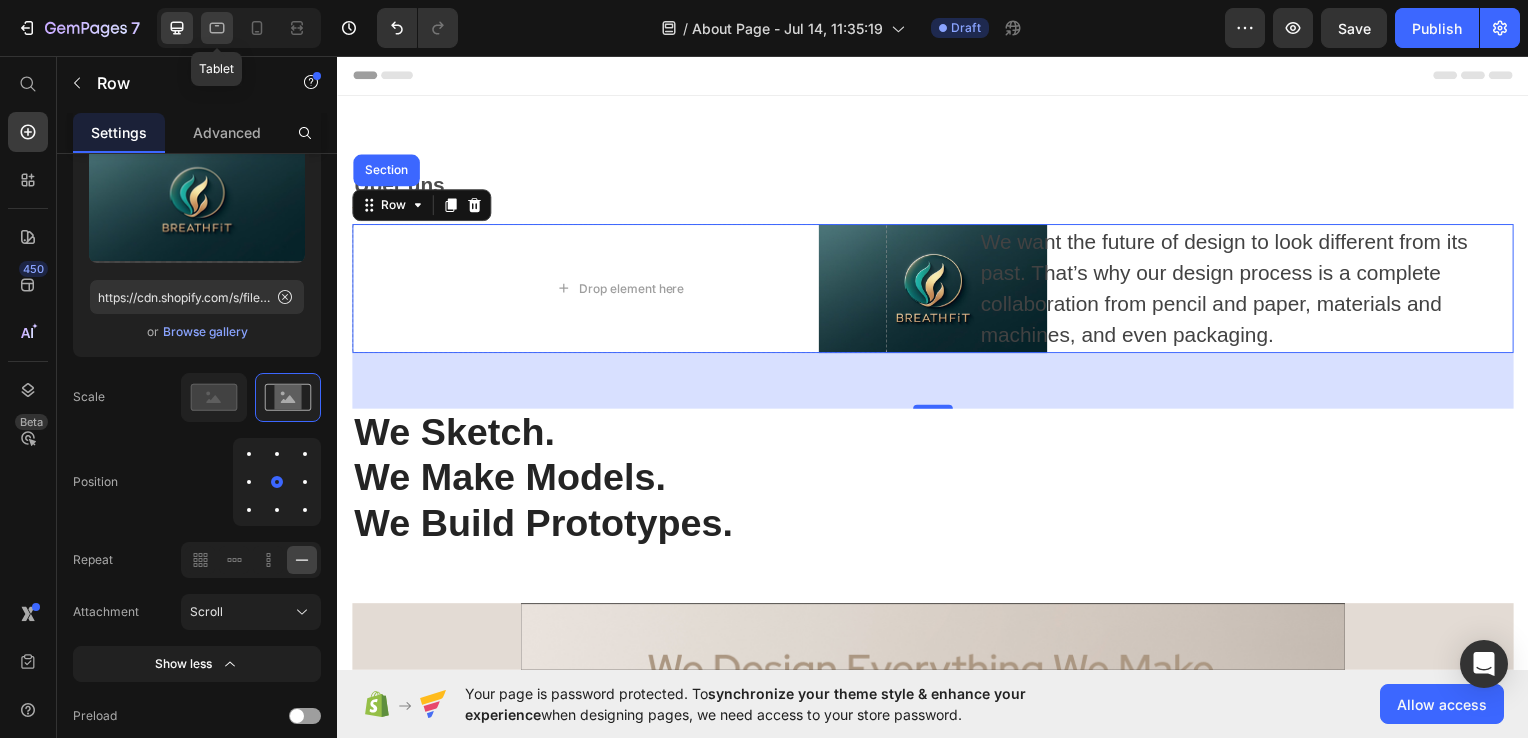 click 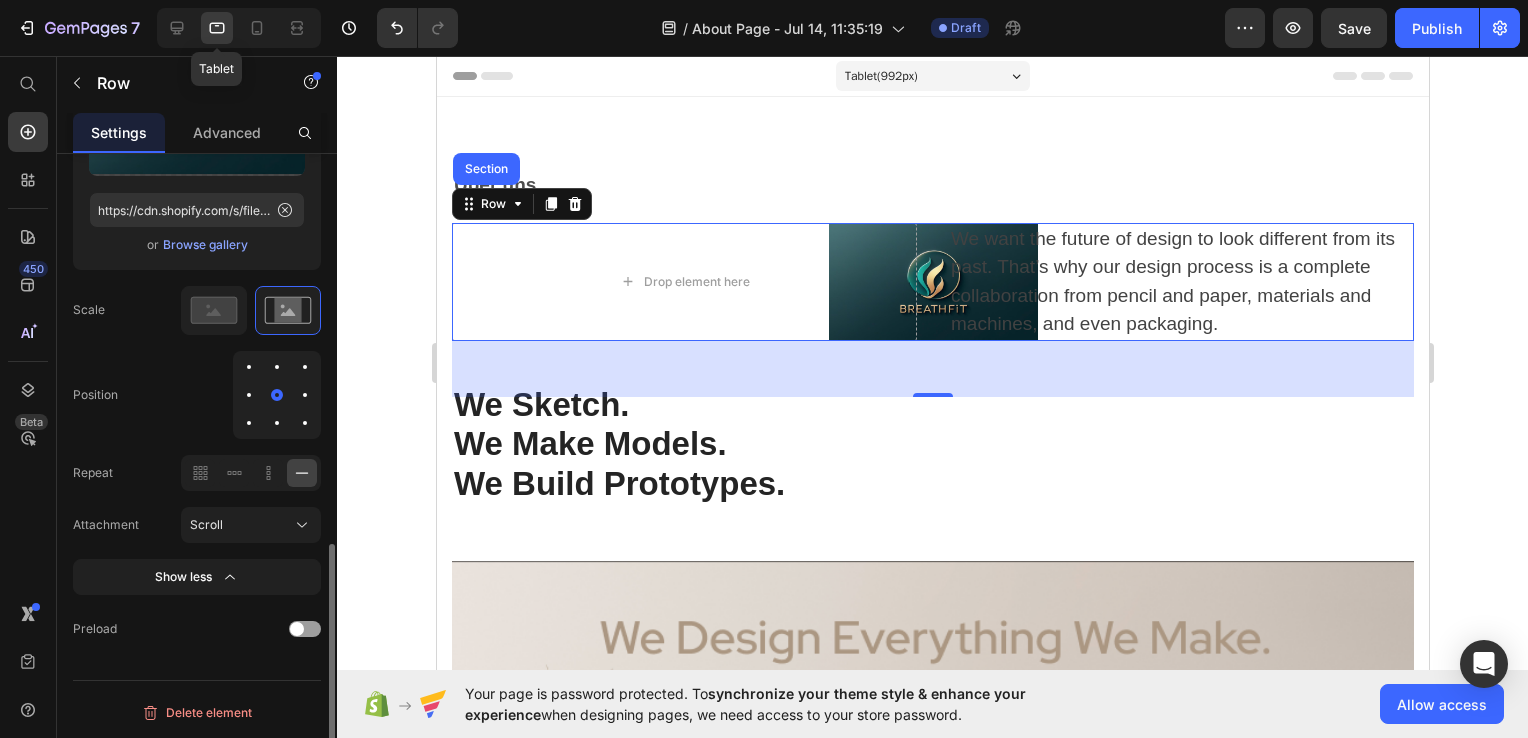 scroll, scrollTop: 1010, scrollLeft: 0, axis: vertical 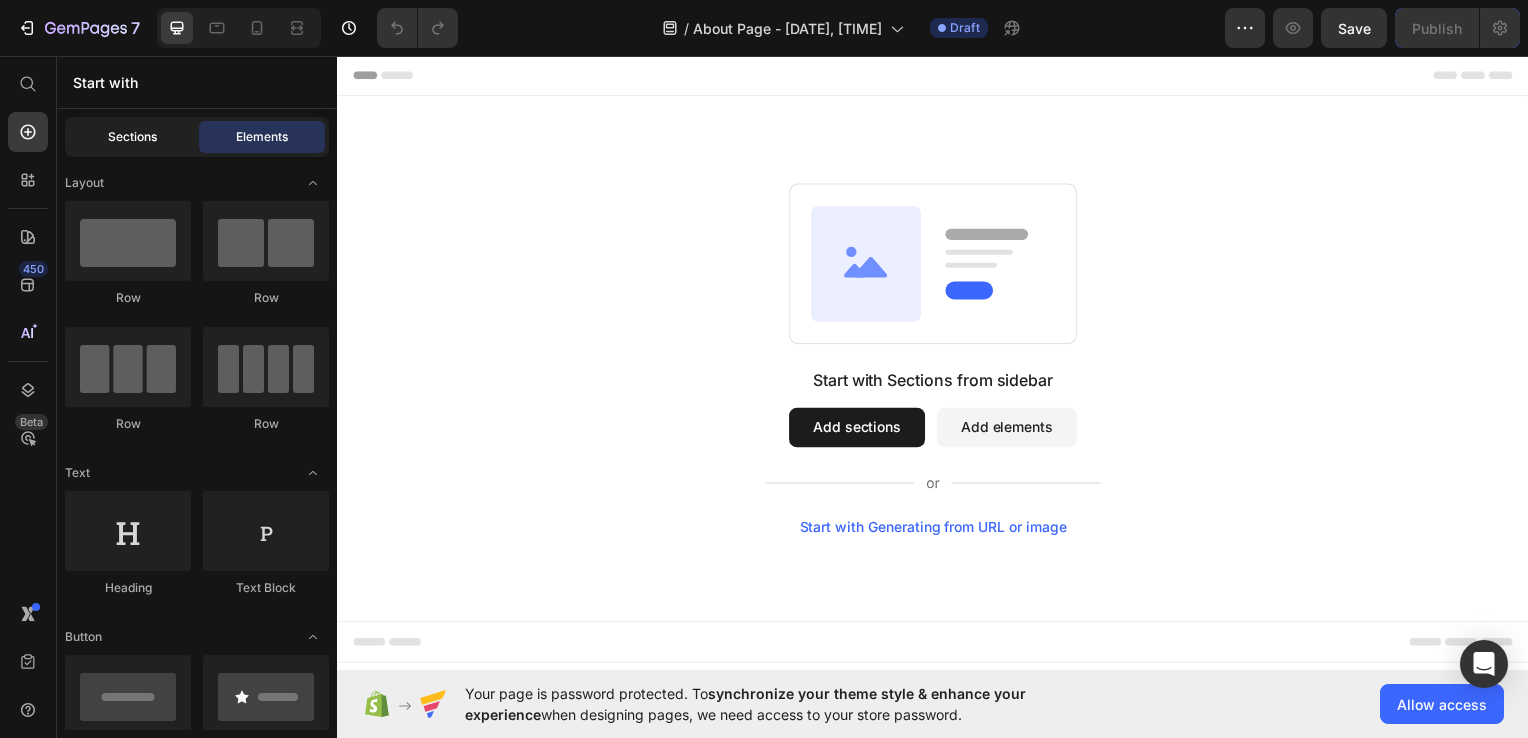 click on "Sections" at bounding box center [132, 137] 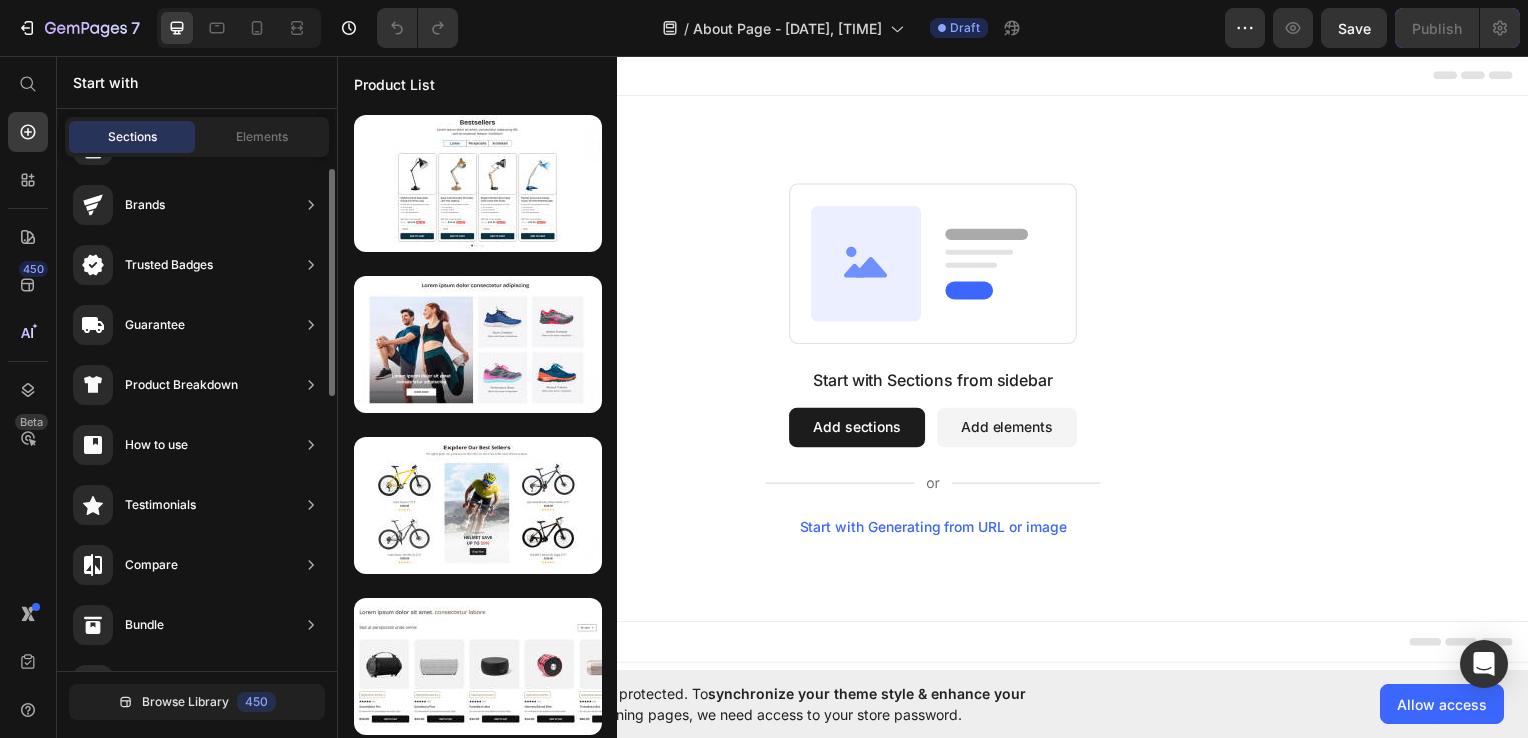 scroll, scrollTop: 0, scrollLeft: 0, axis: both 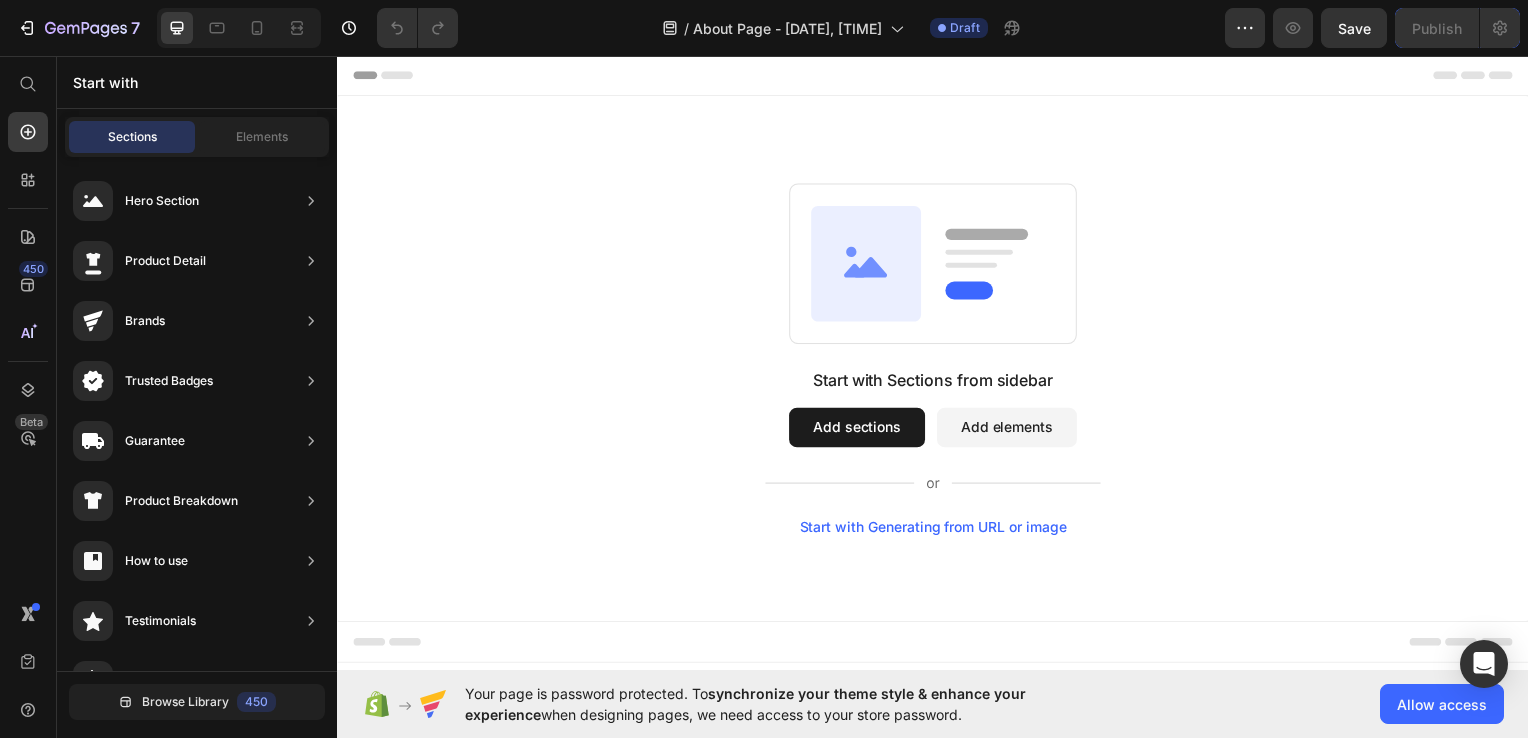 click on "Add elements" at bounding box center (1011, 430) 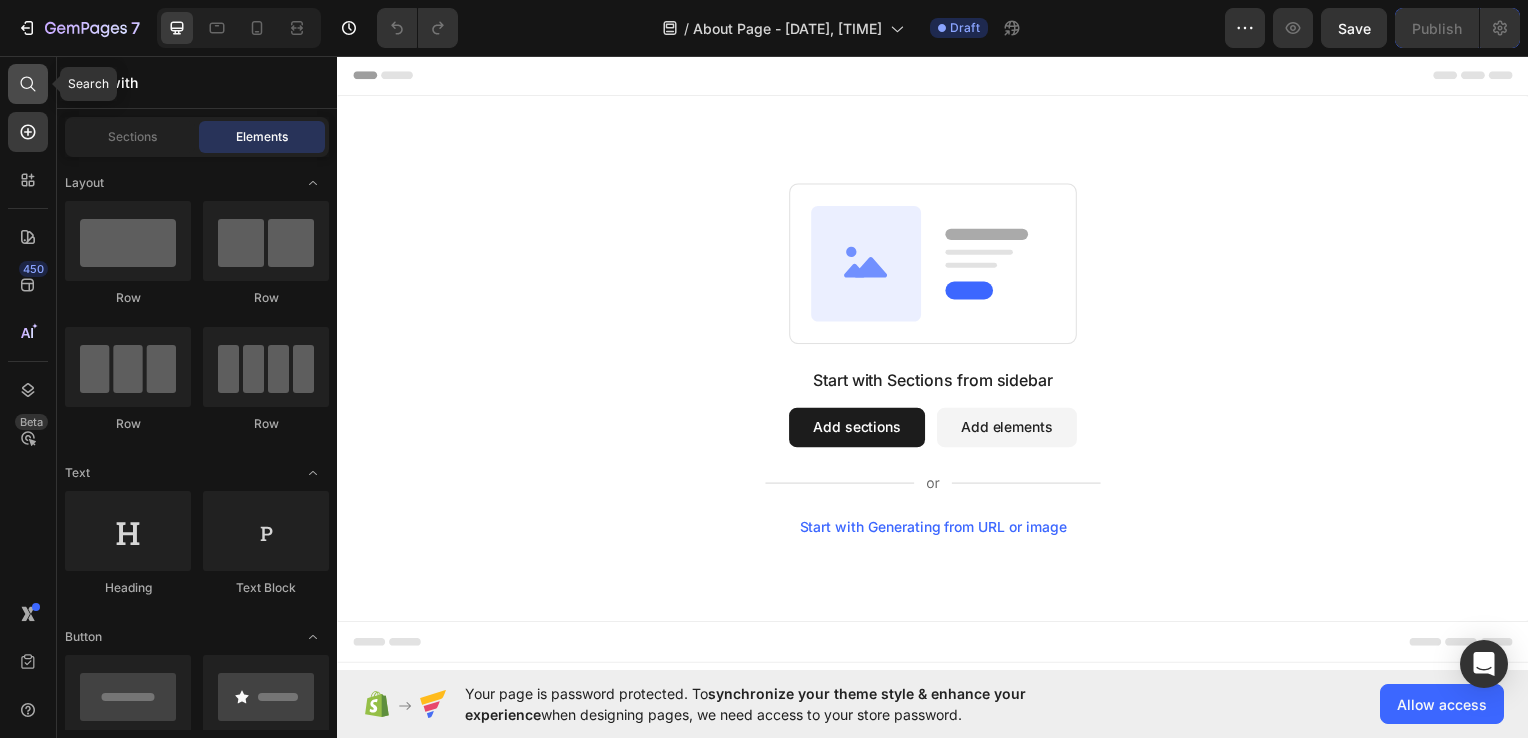 click 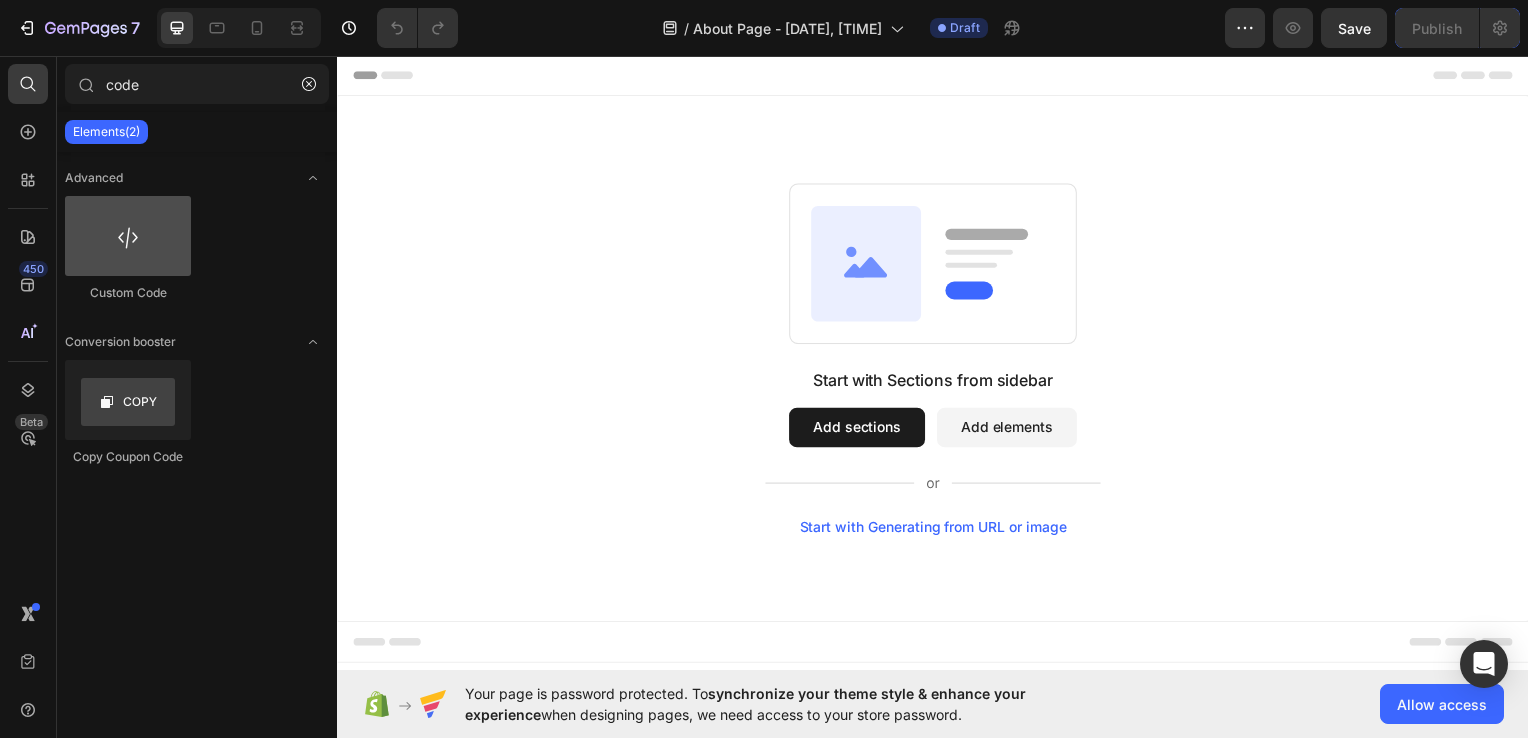 type on "code" 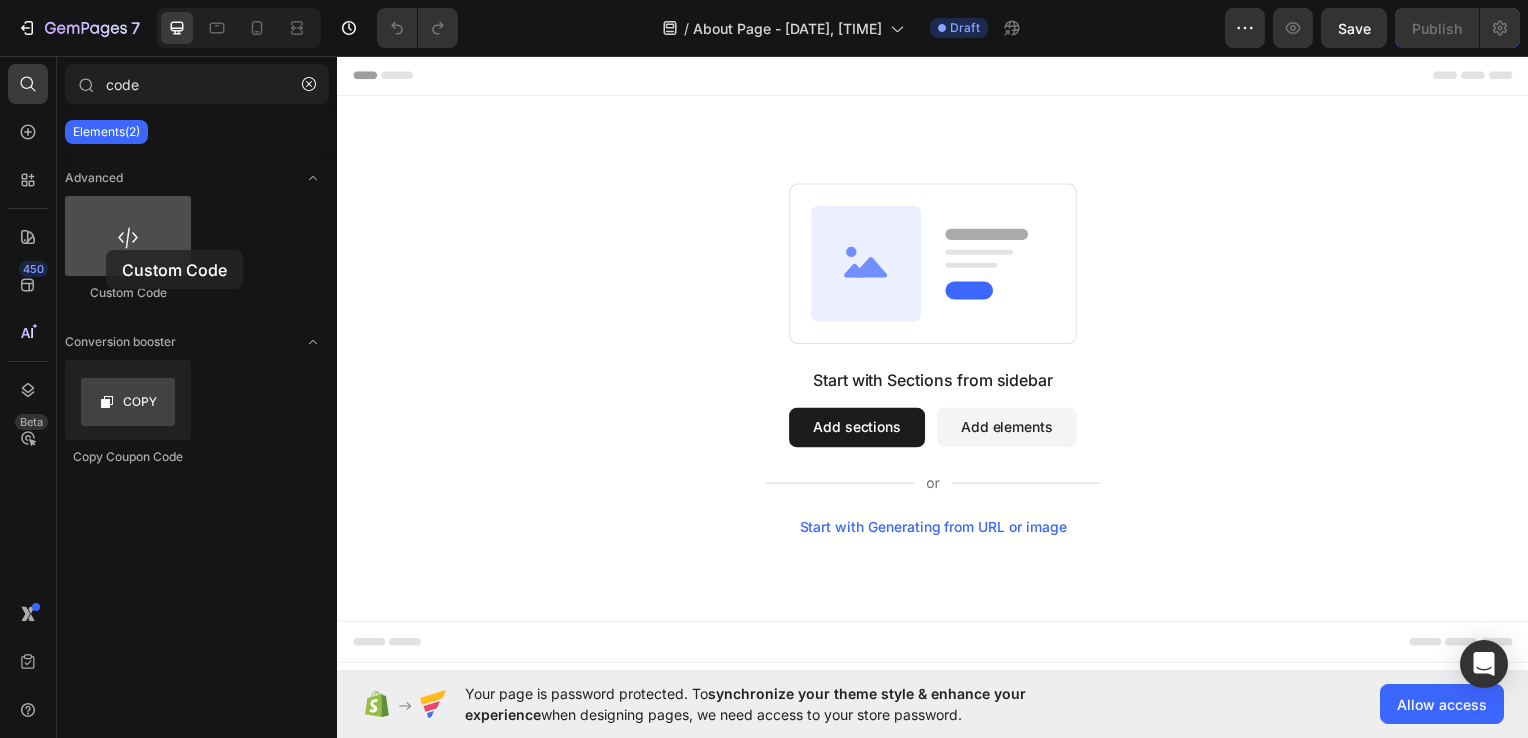 click at bounding box center [128, 236] 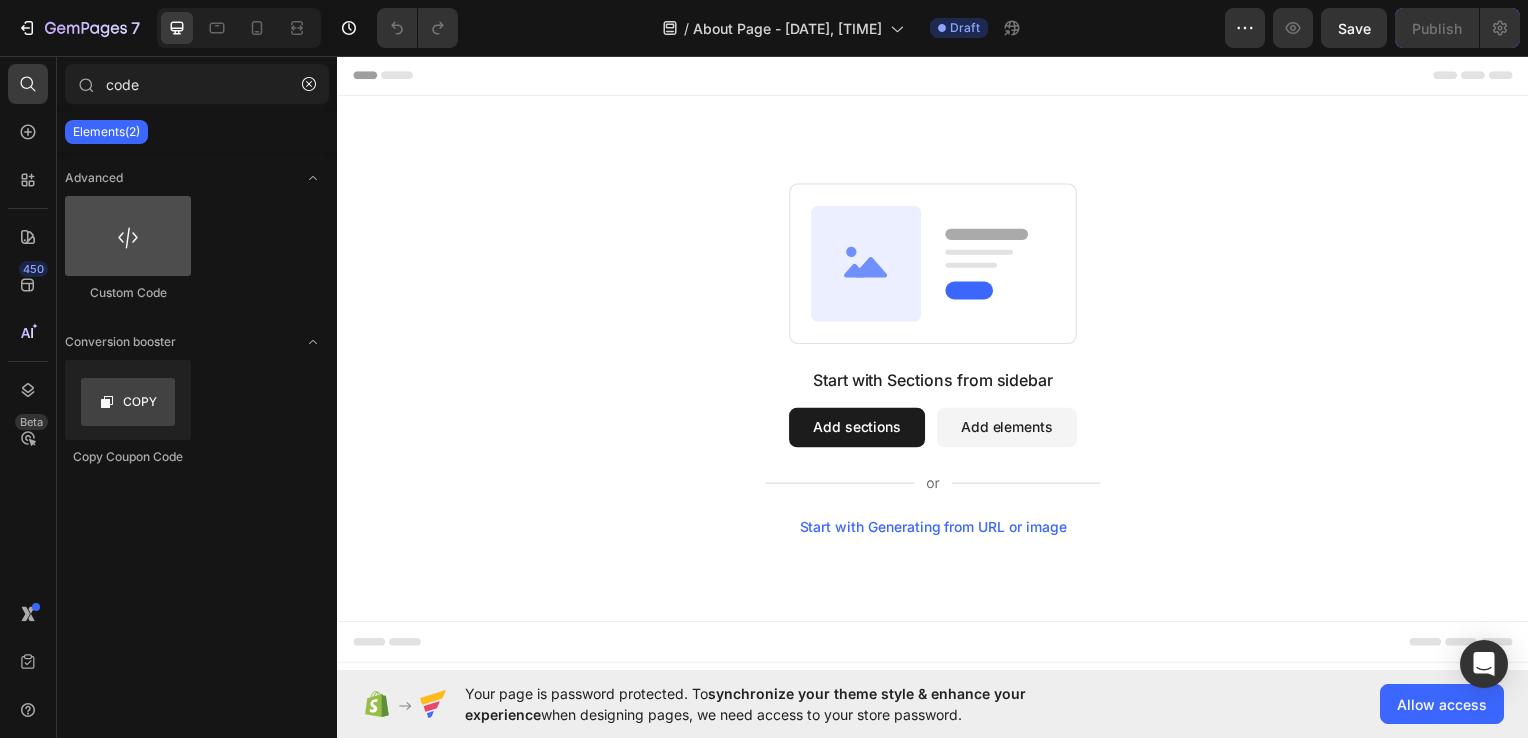 click at bounding box center (128, 236) 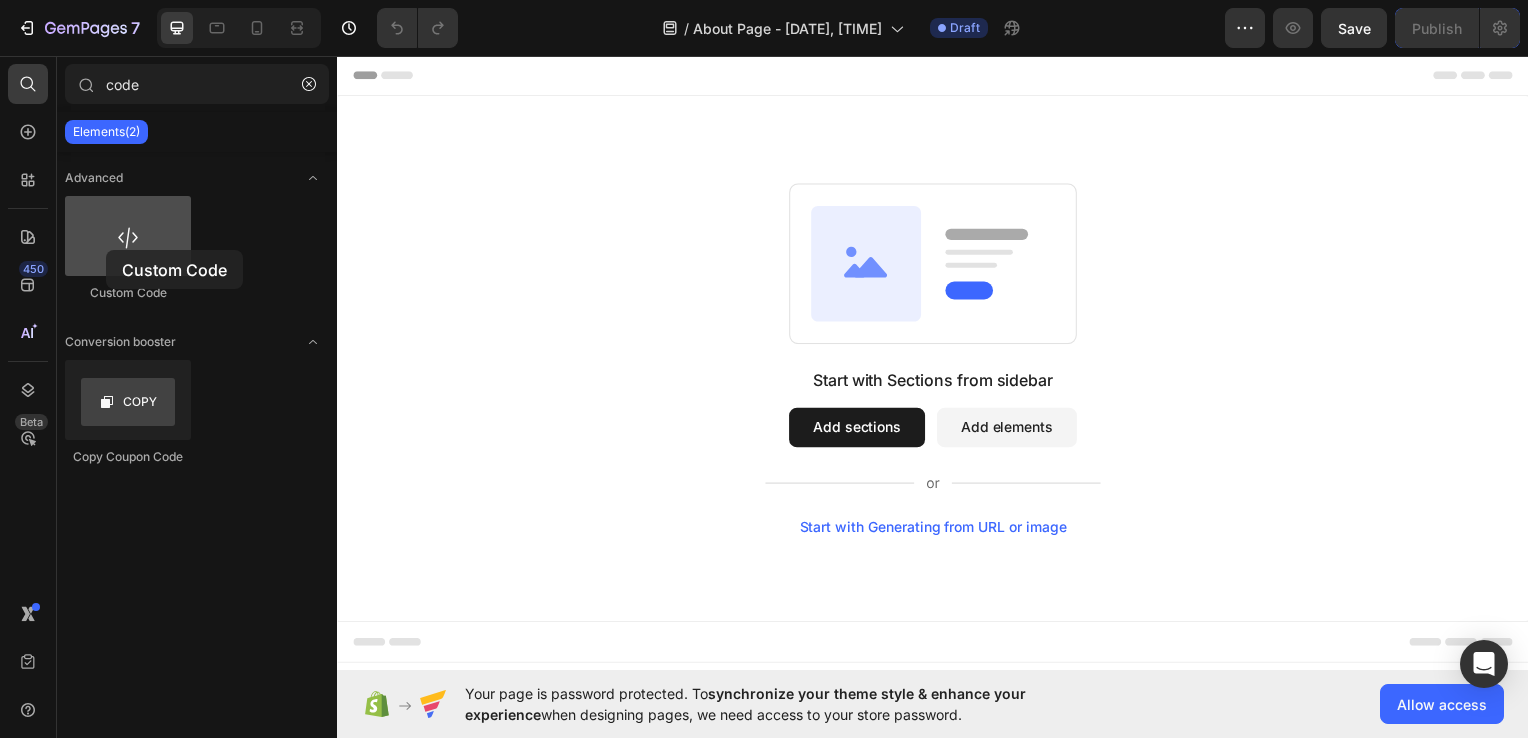click at bounding box center (128, 236) 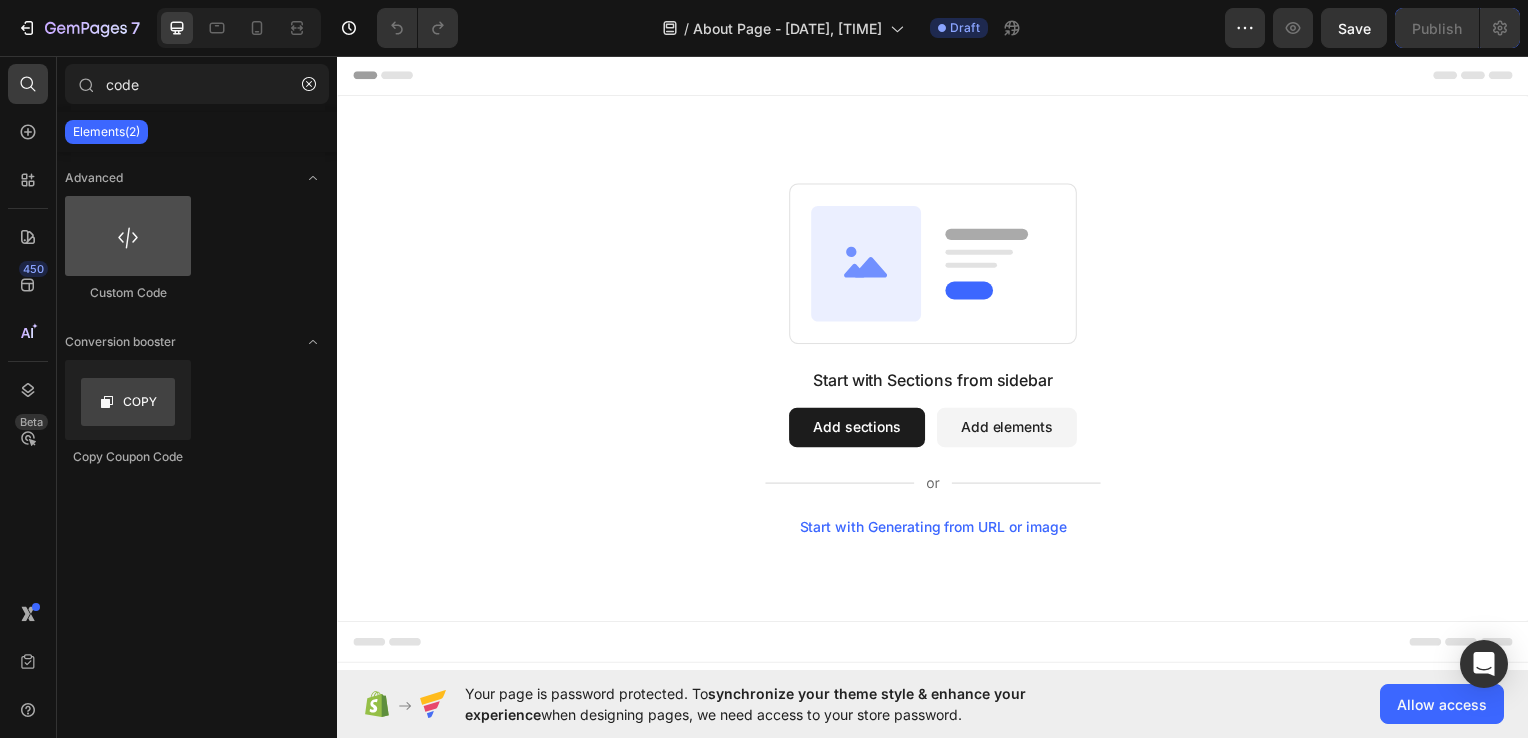 click at bounding box center (128, 236) 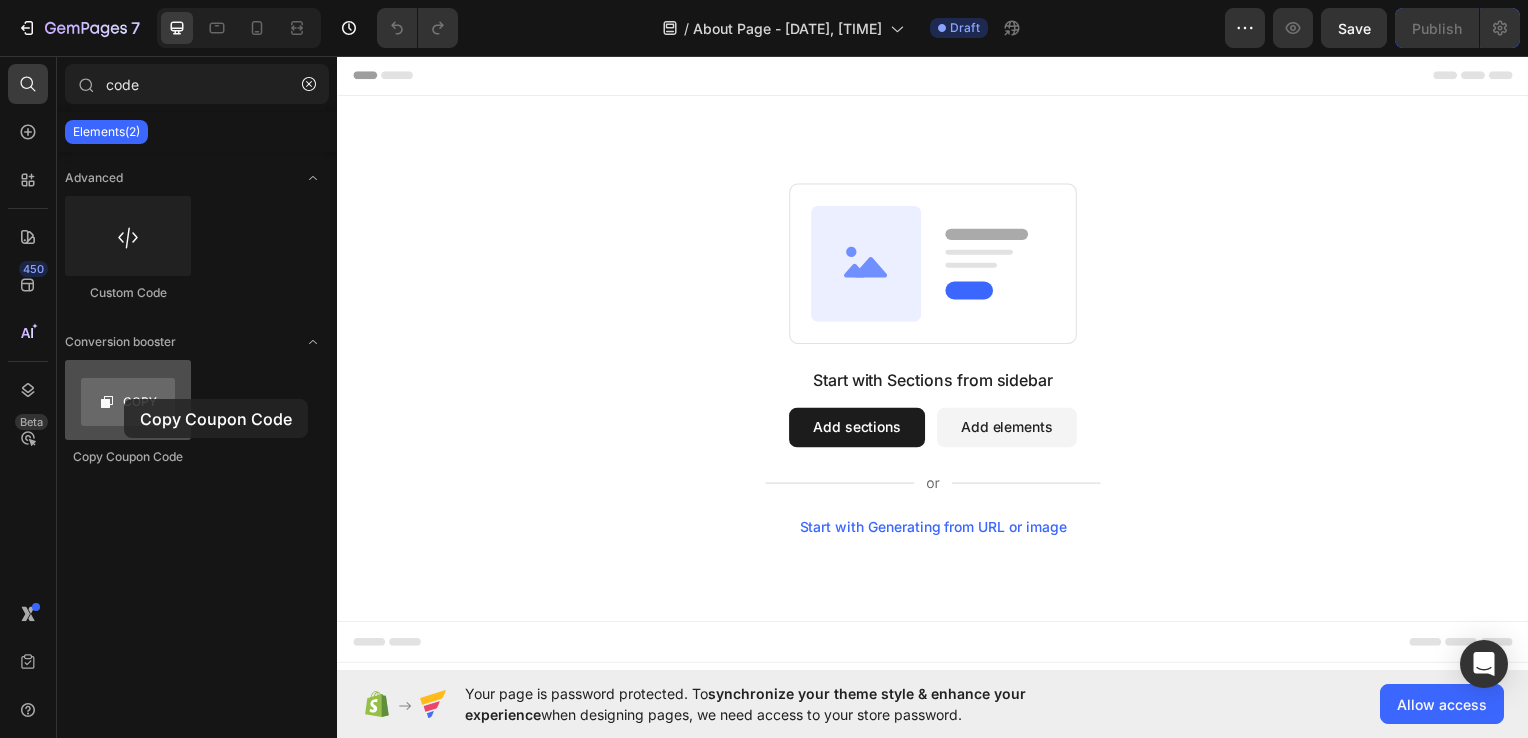 click at bounding box center [128, 400] 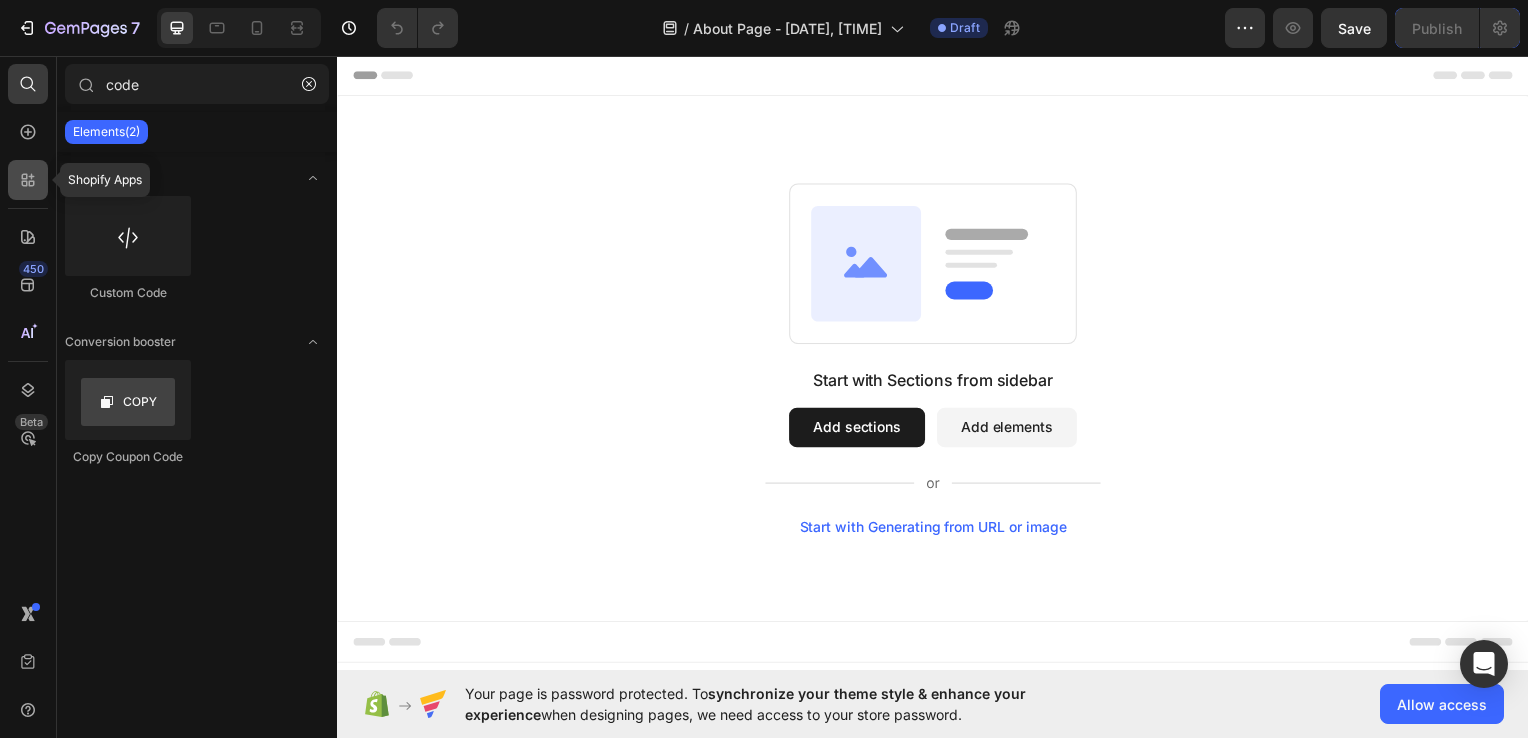 click 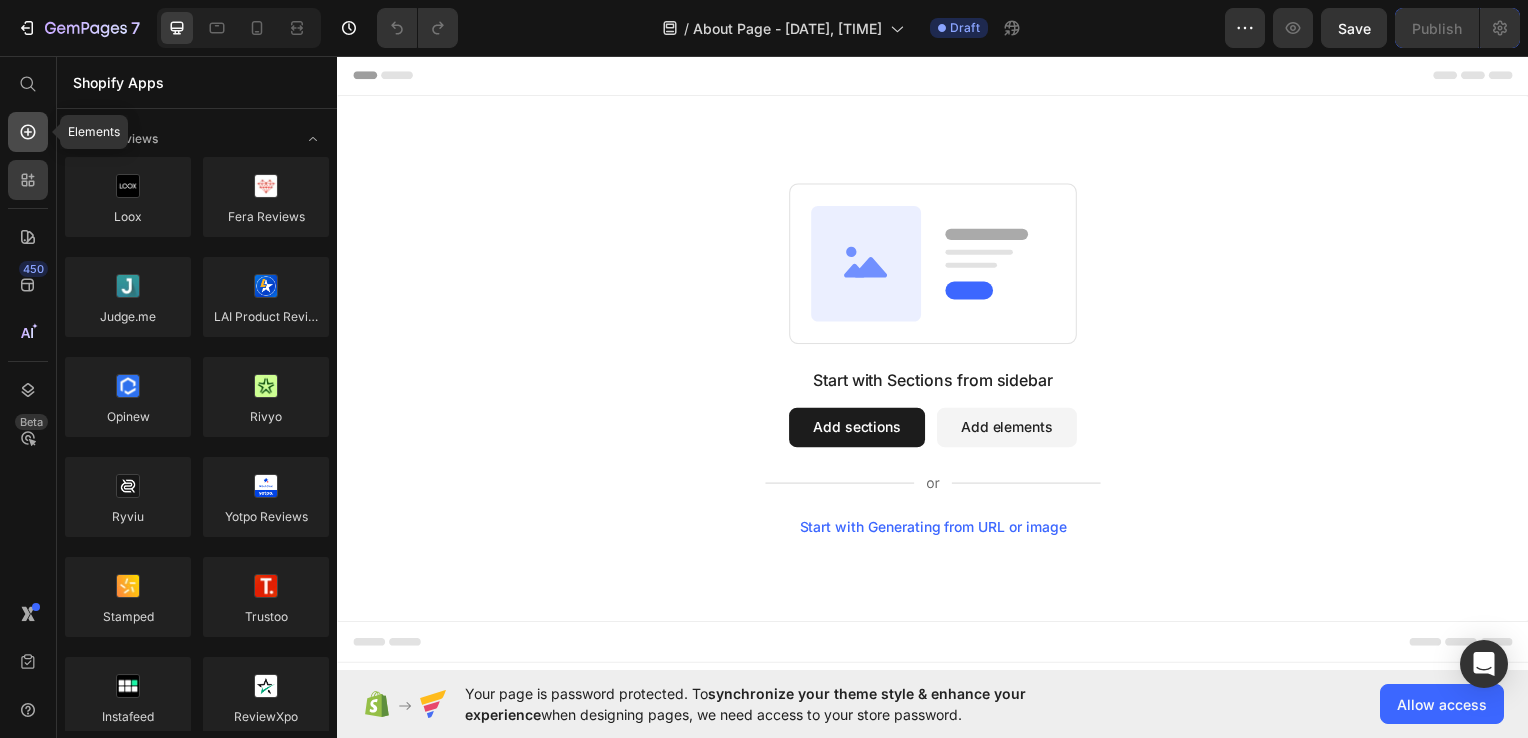 click 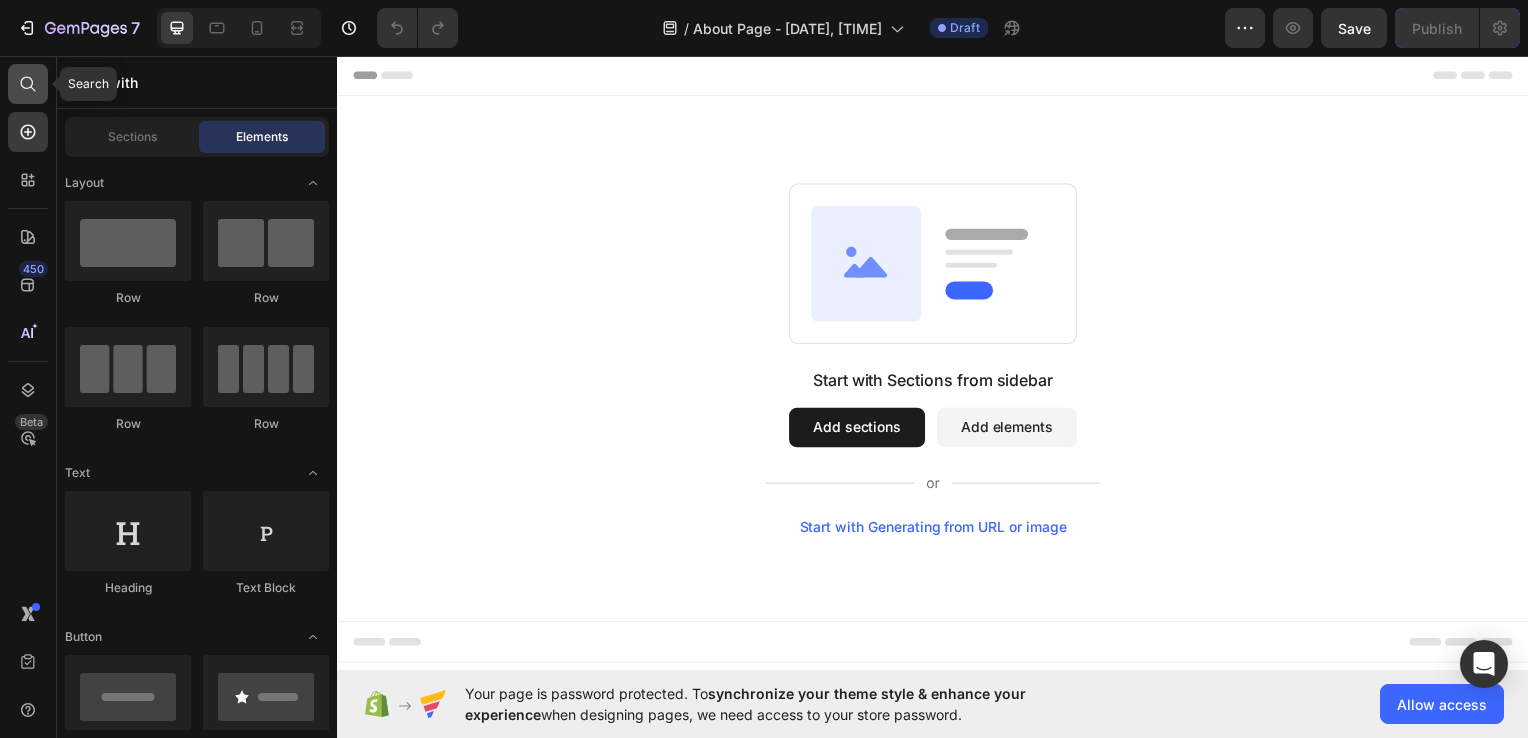 click 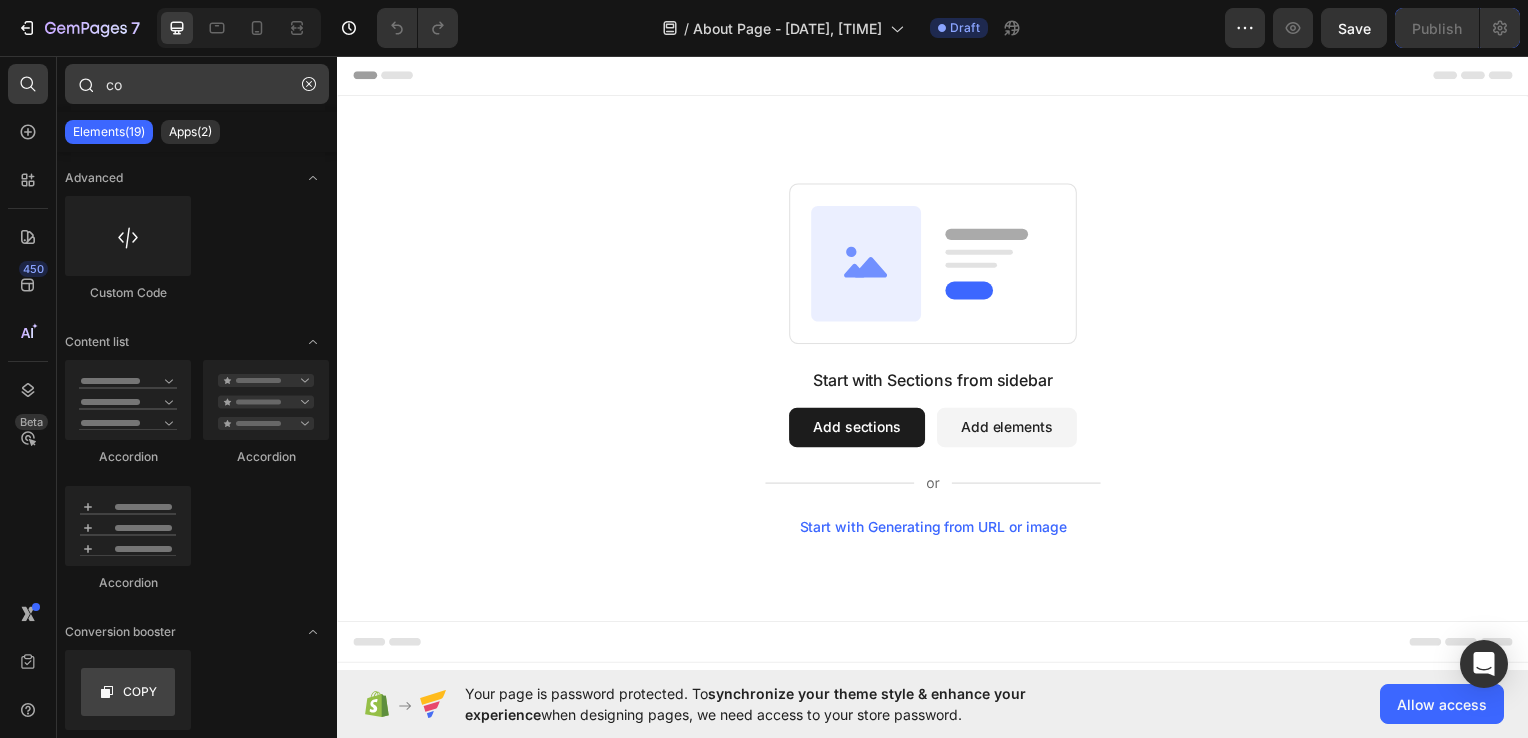 type on "c" 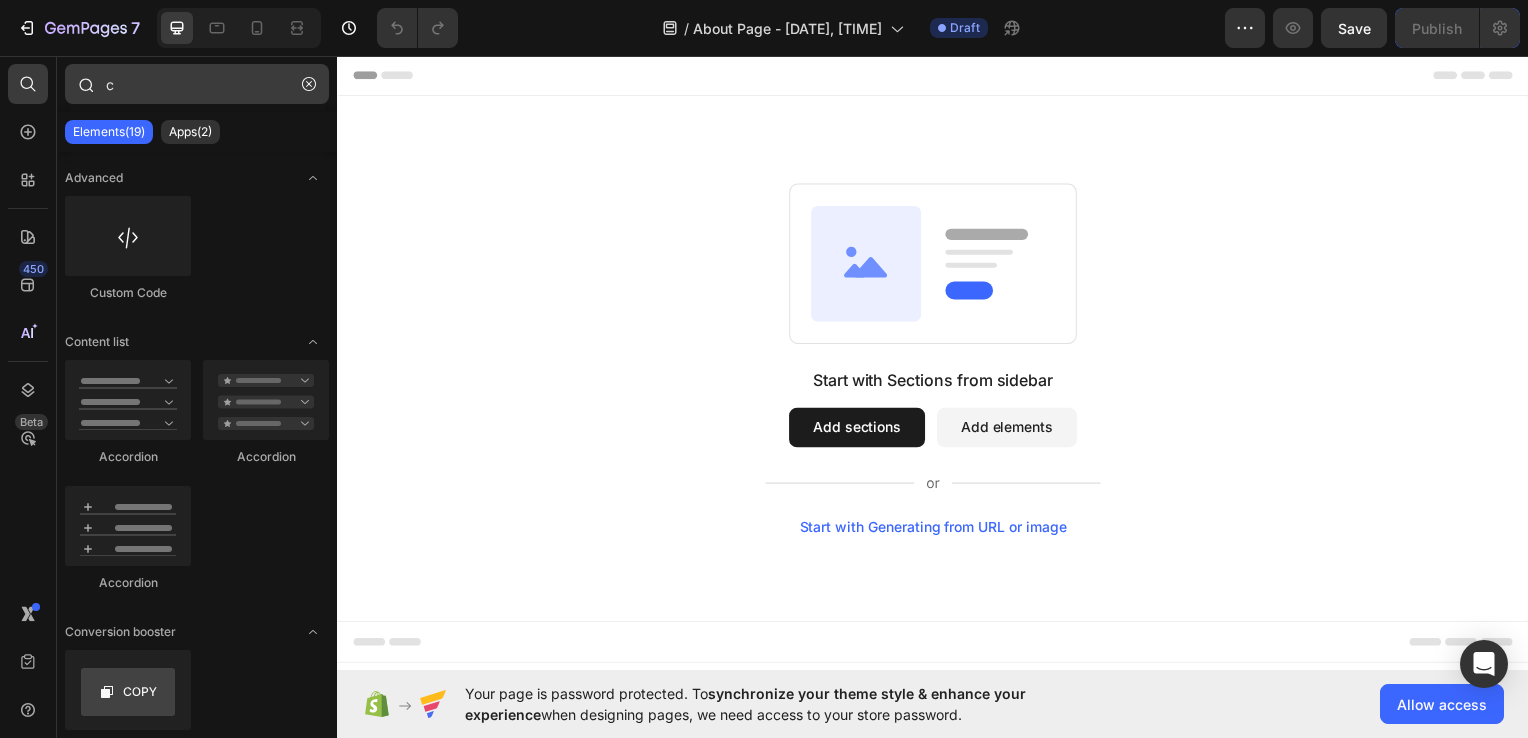 type 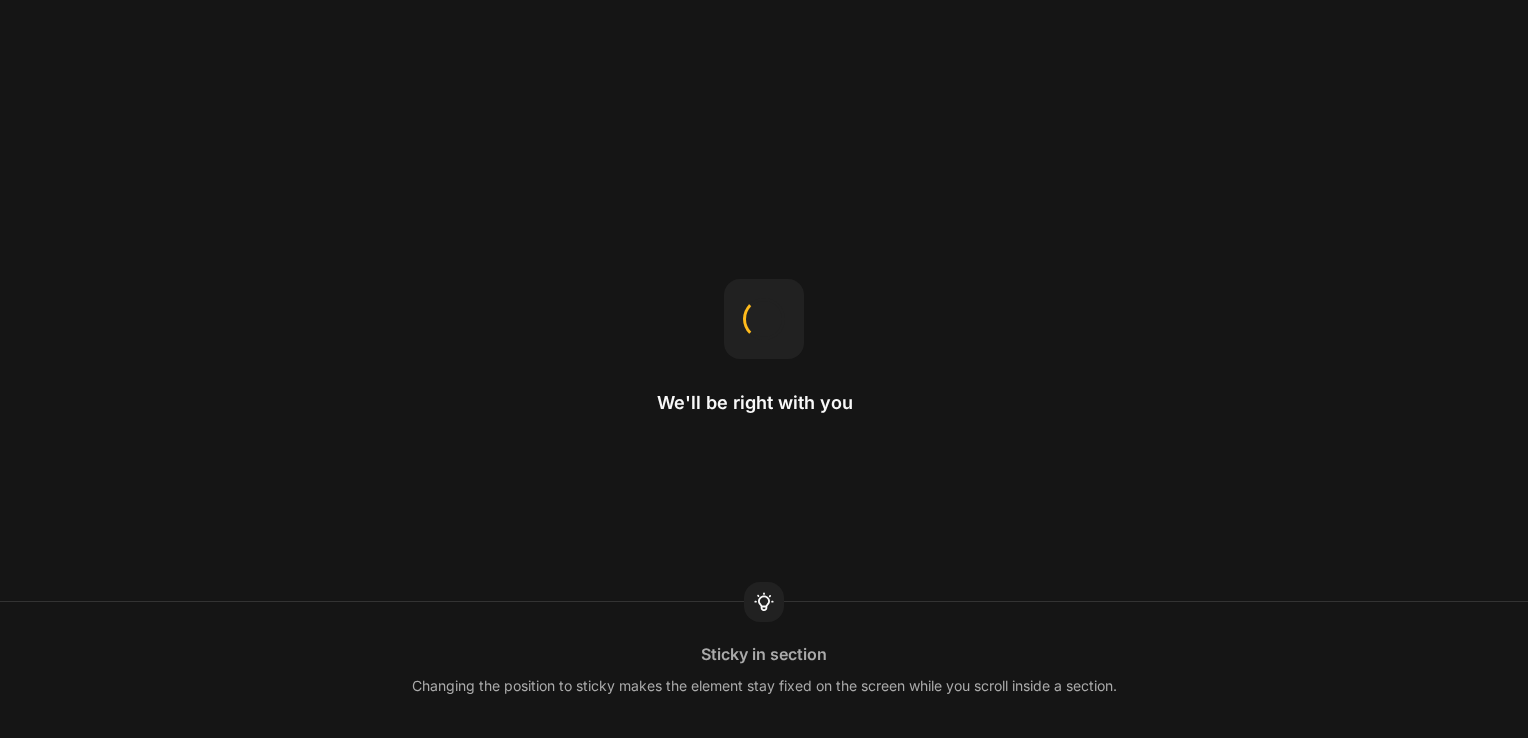 scroll, scrollTop: 0, scrollLeft: 0, axis: both 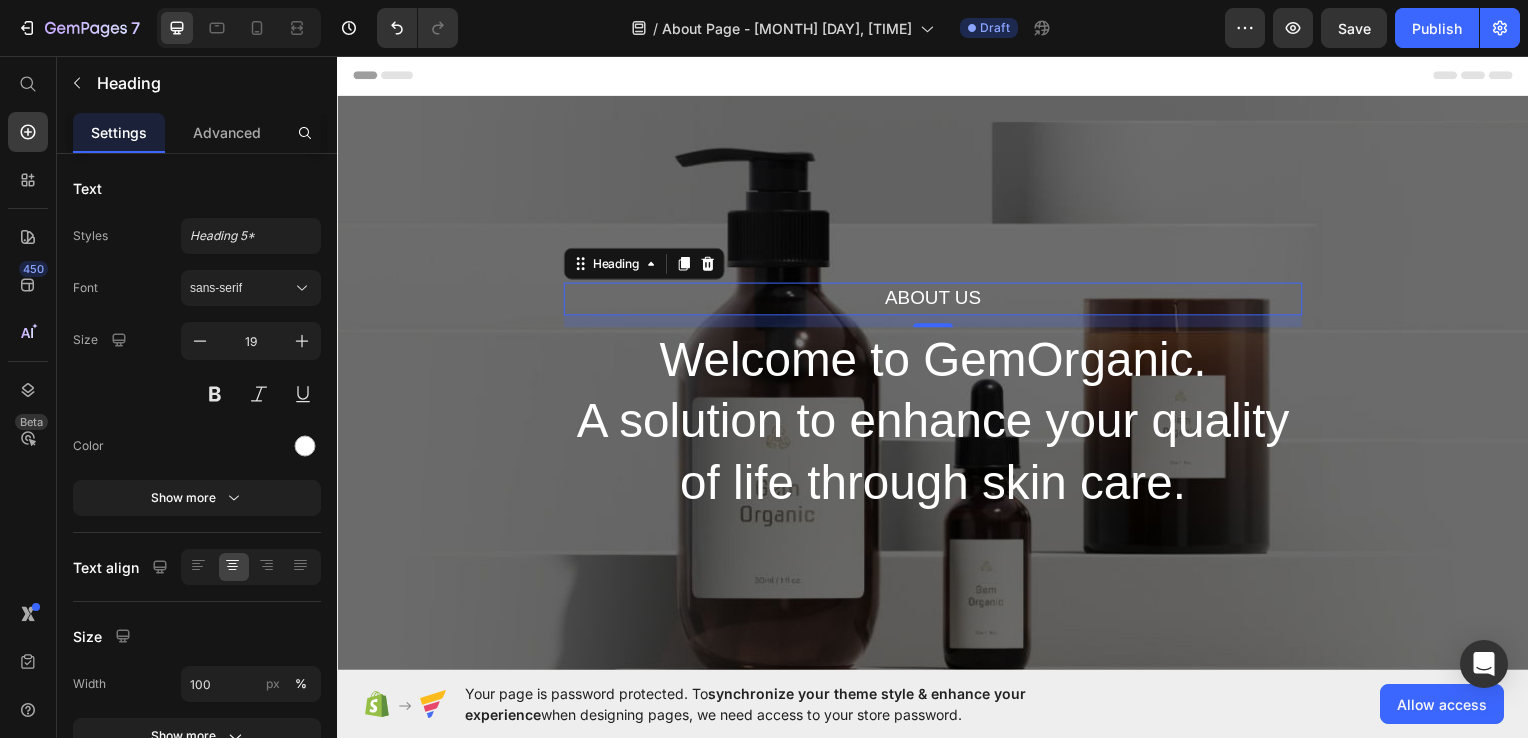 click on "About Us" at bounding box center [937, 300] 